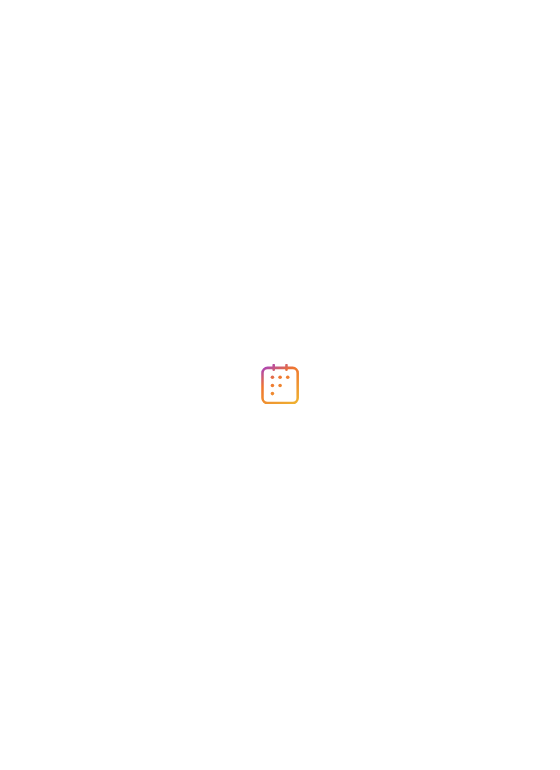 scroll, scrollTop: 0, scrollLeft: 0, axis: both 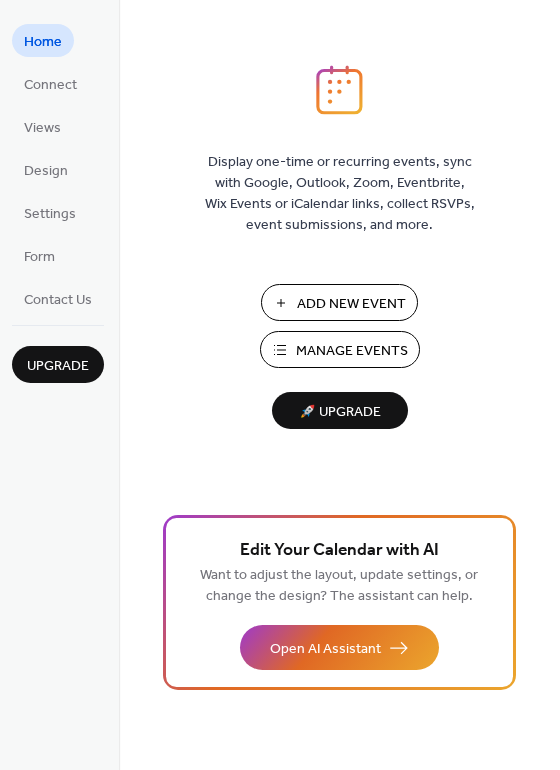 click on "Manage Events" at bounding box center [352, 351] 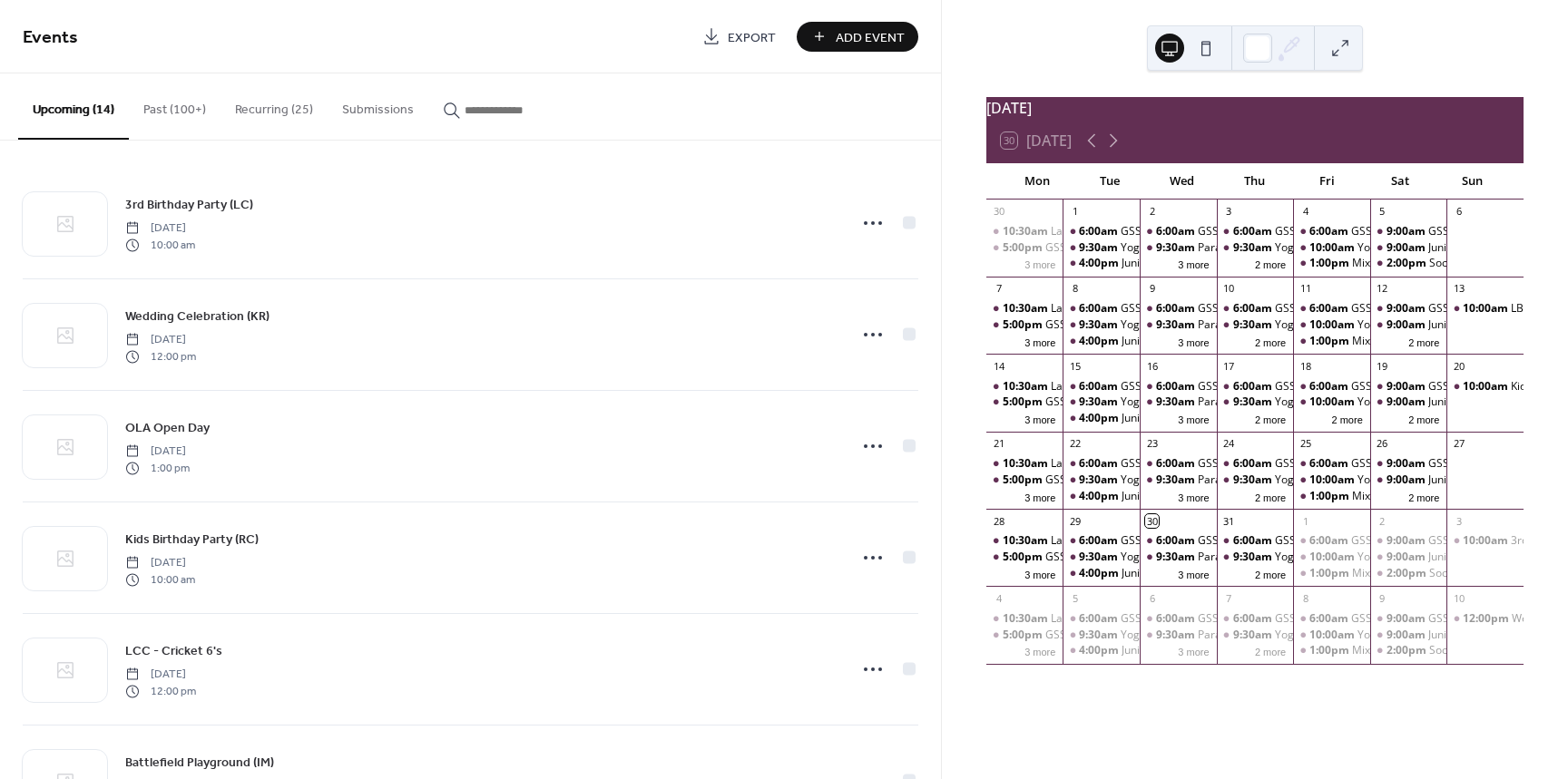 scroll, scrollTop: 0, scrollLeft: 0, axis: both 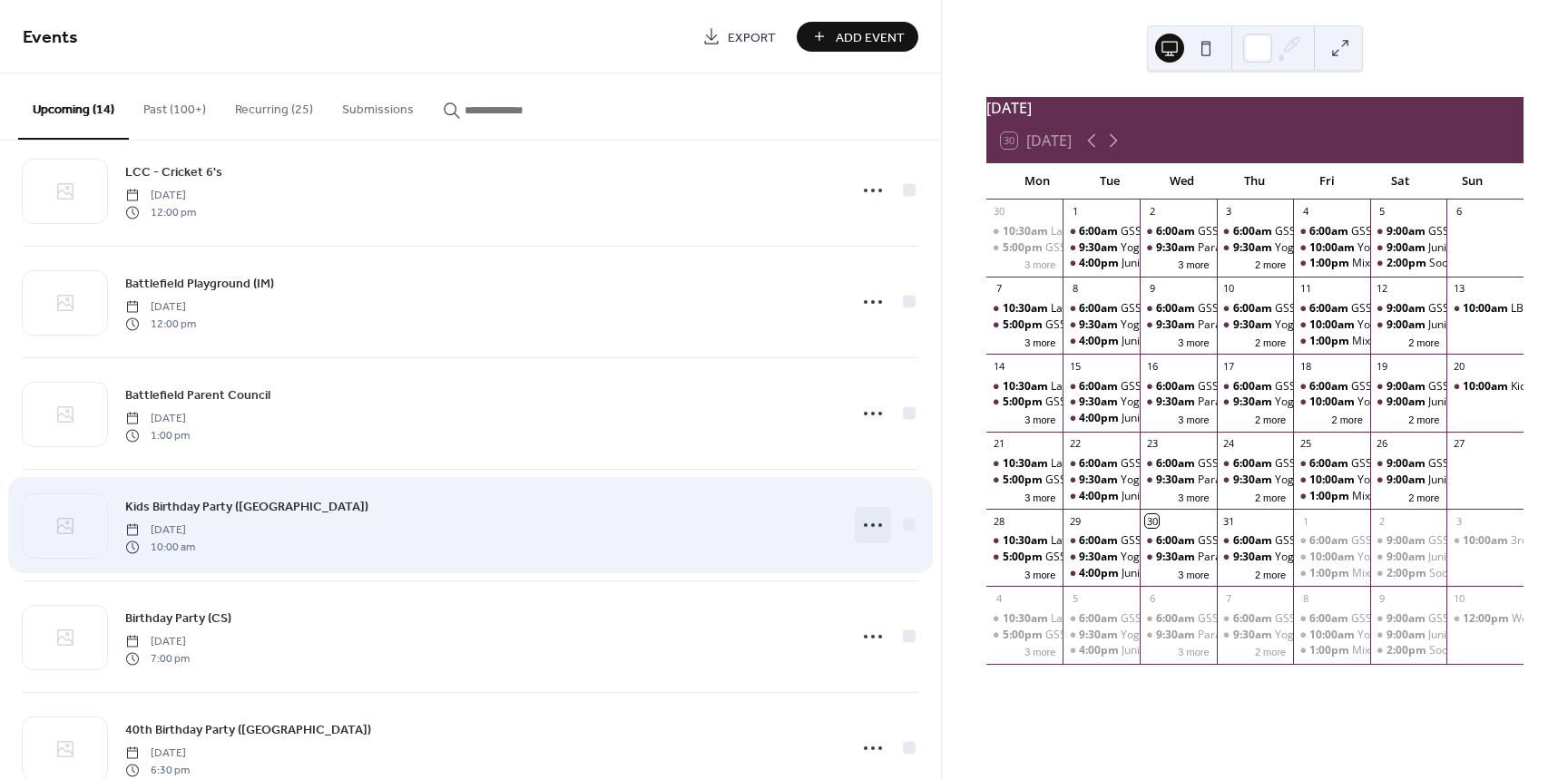 click 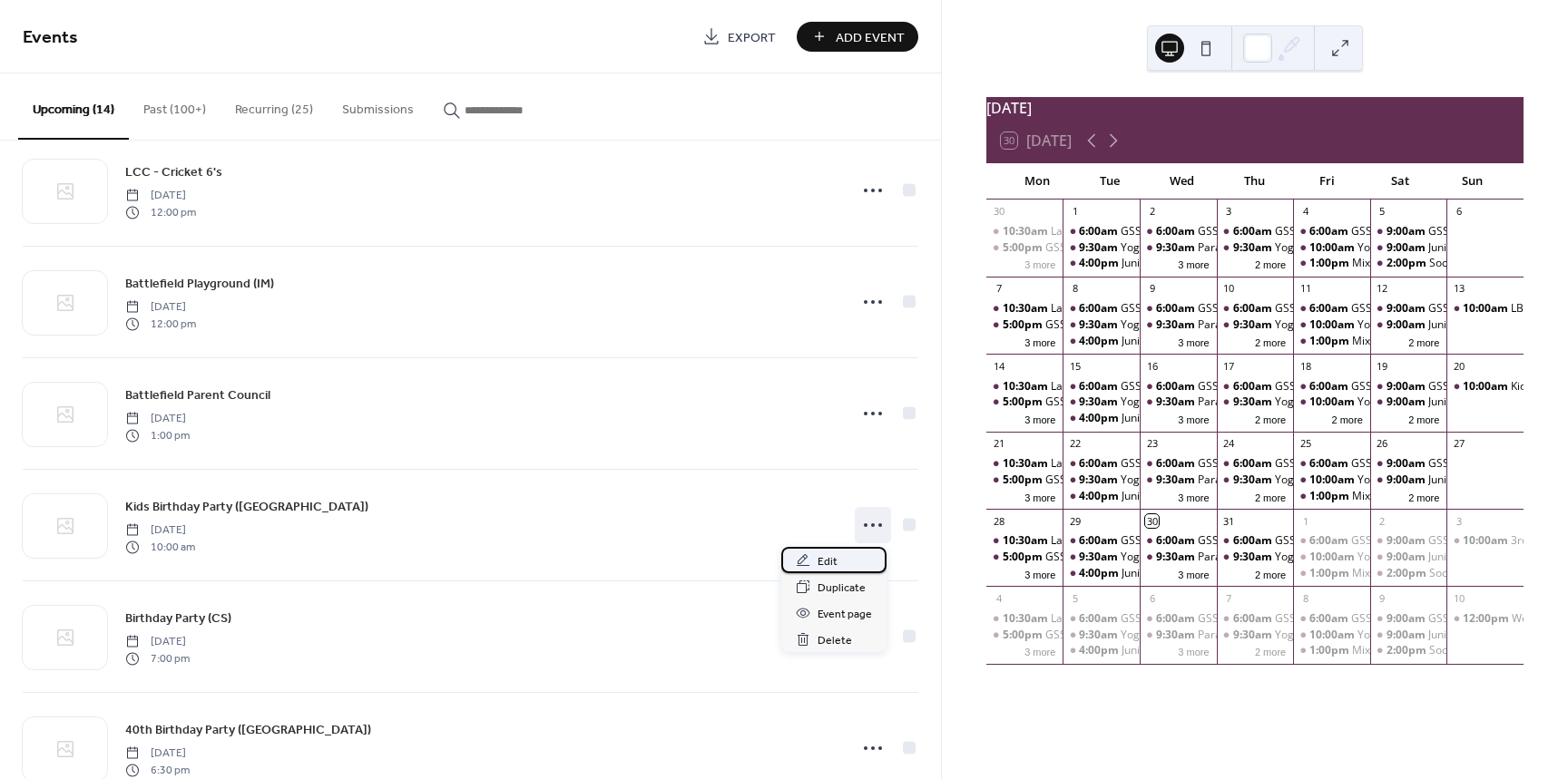 click on "Edit" at bounding box center (828, 561) 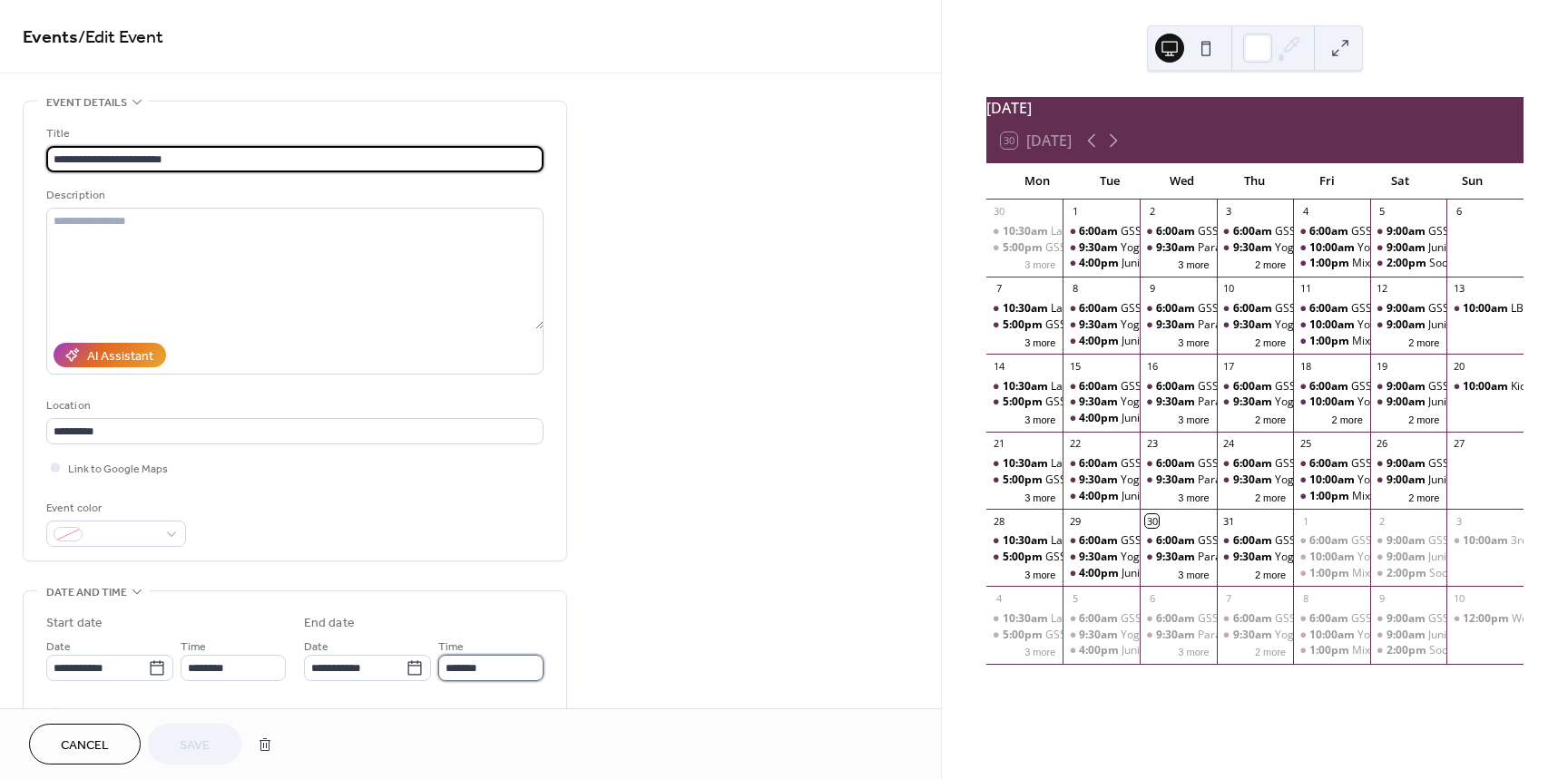 click on "*******" at bounding box center (491, 667) 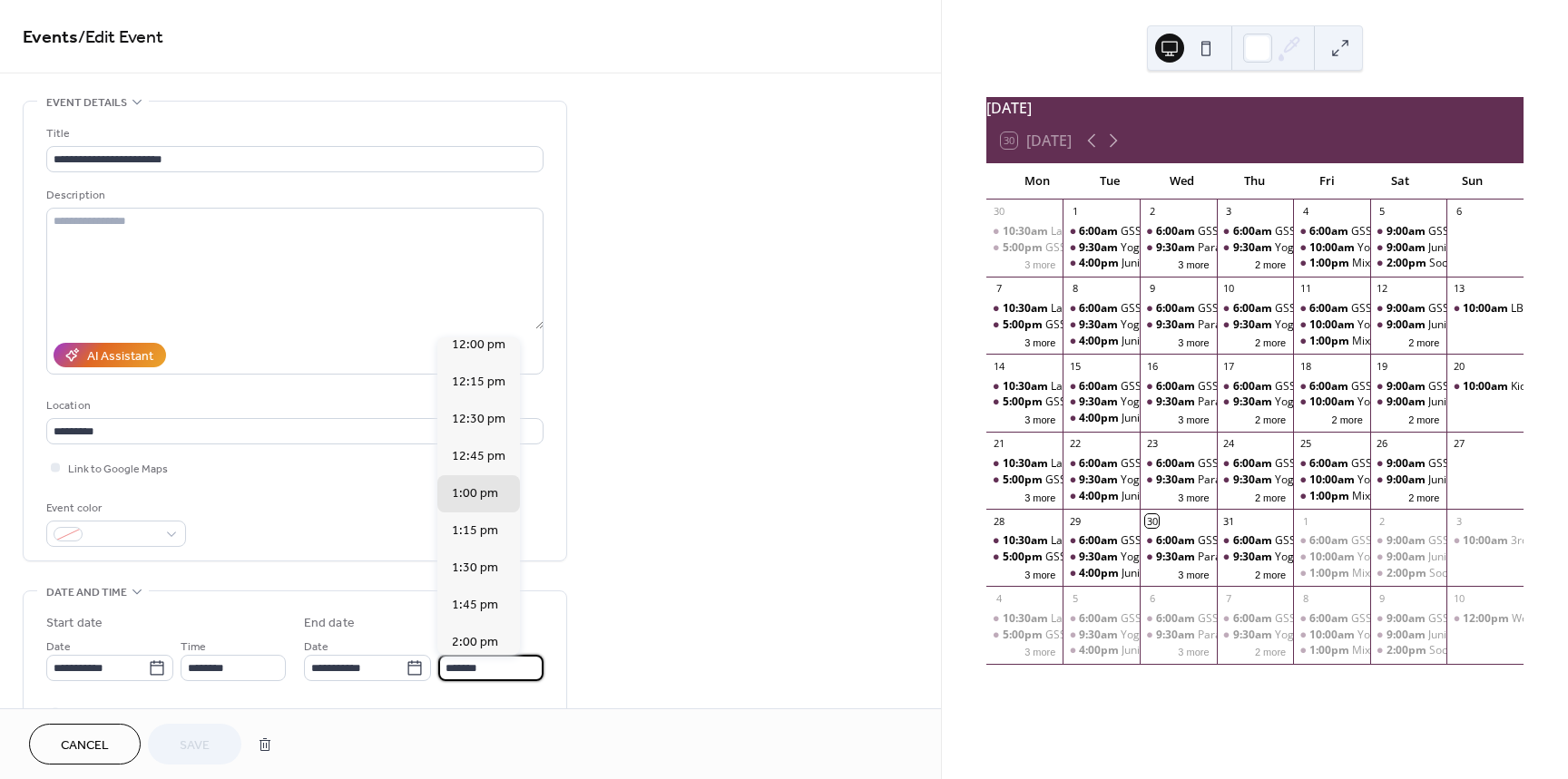 scroll, scrollTop: 243, scrollLeft: 0, axis: vertical 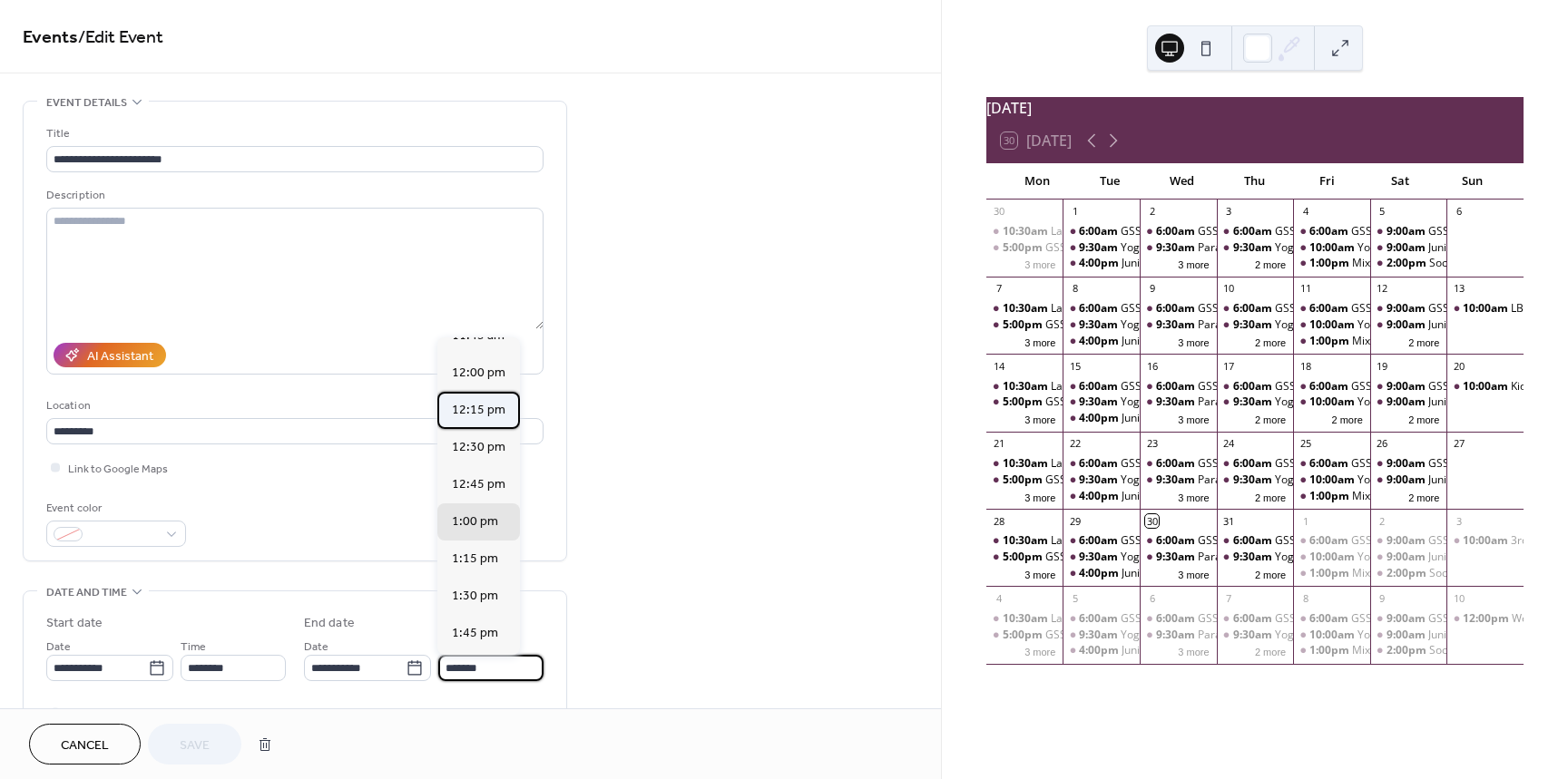 click on "12:15 pm" at bounding box center (478, 410) 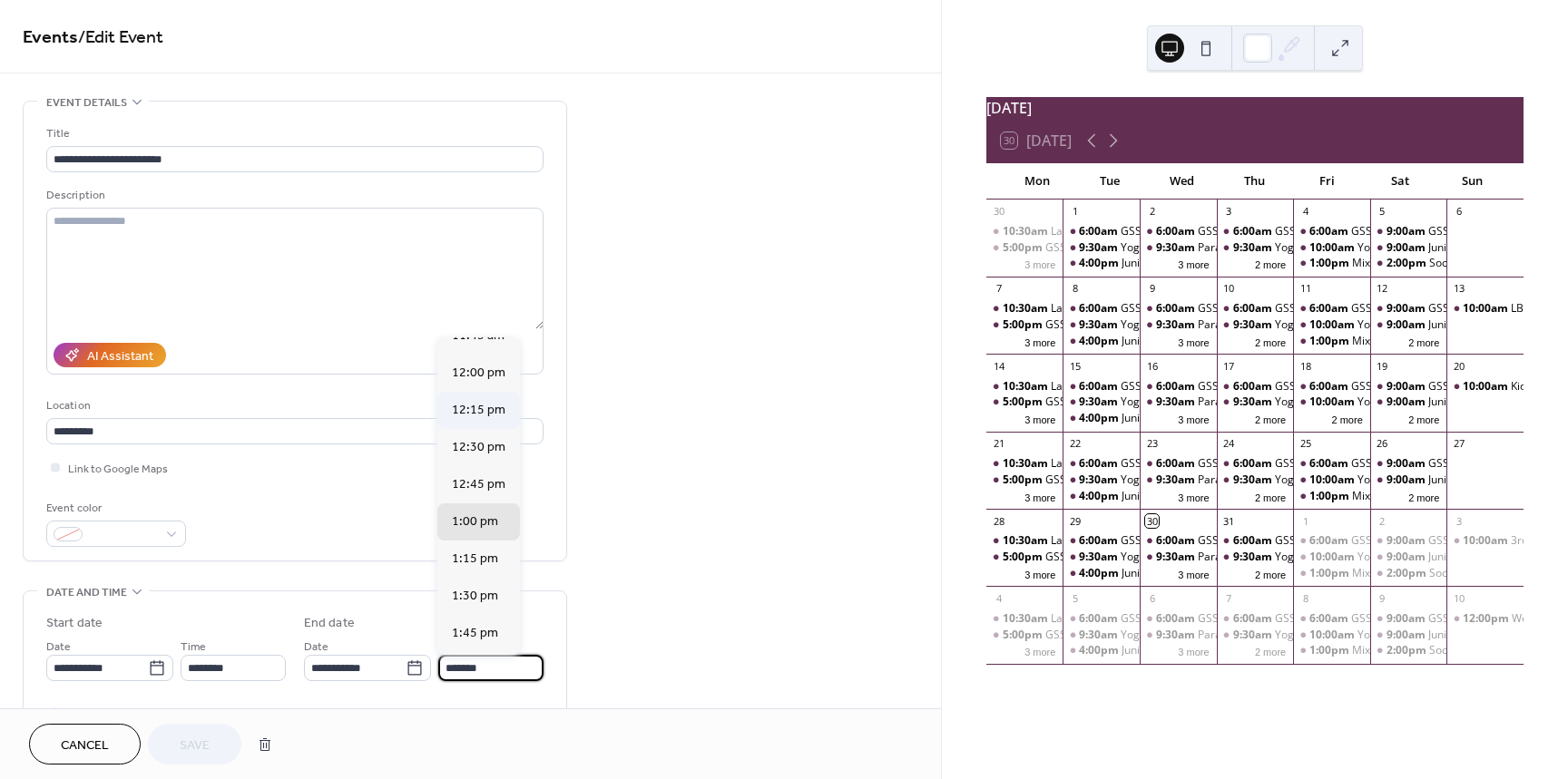 type on "********" 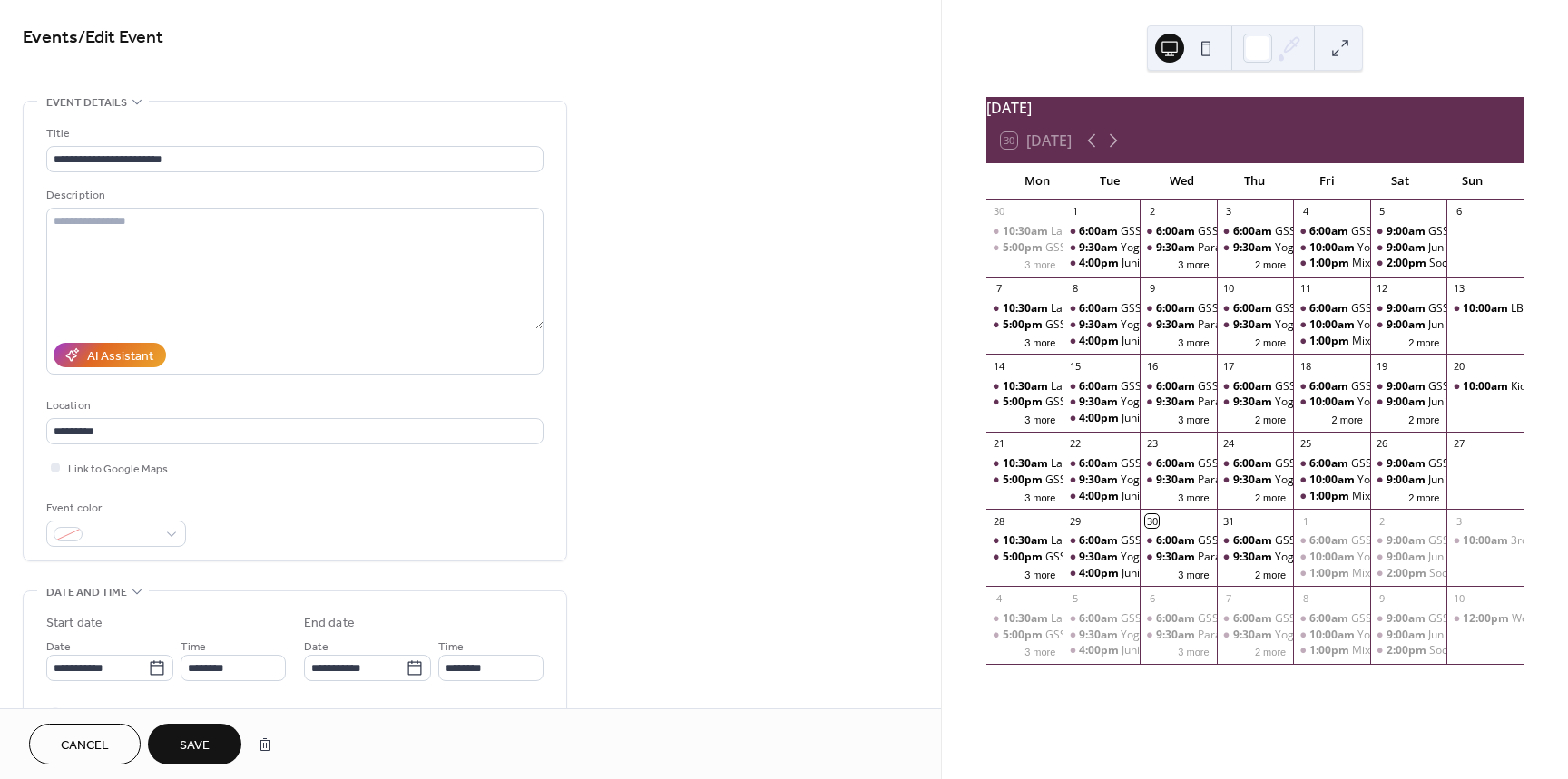 click on "Save" at bounding box center [194, 745] 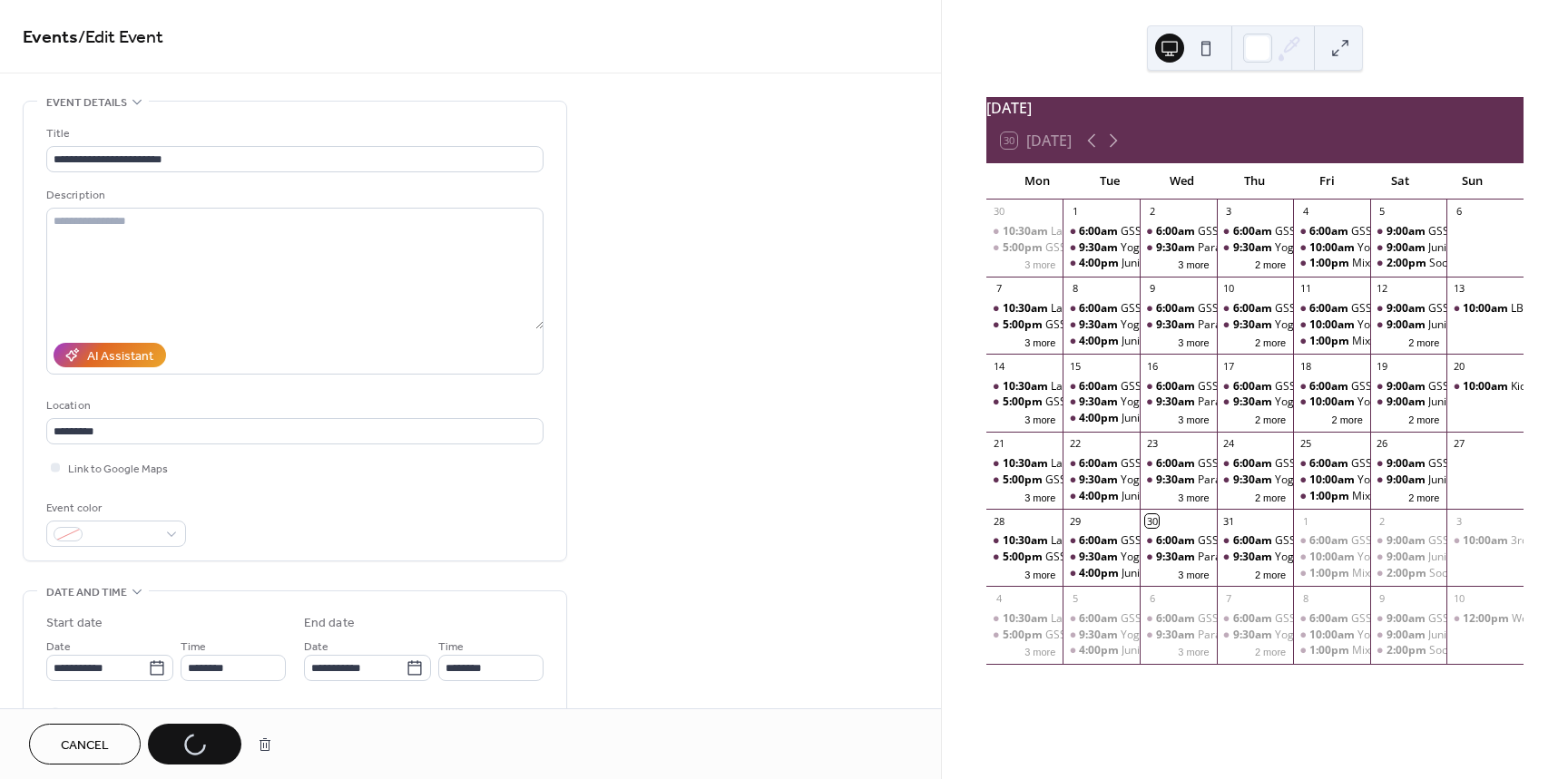 click on "Cancel Save" at bounding box center [155, 744] 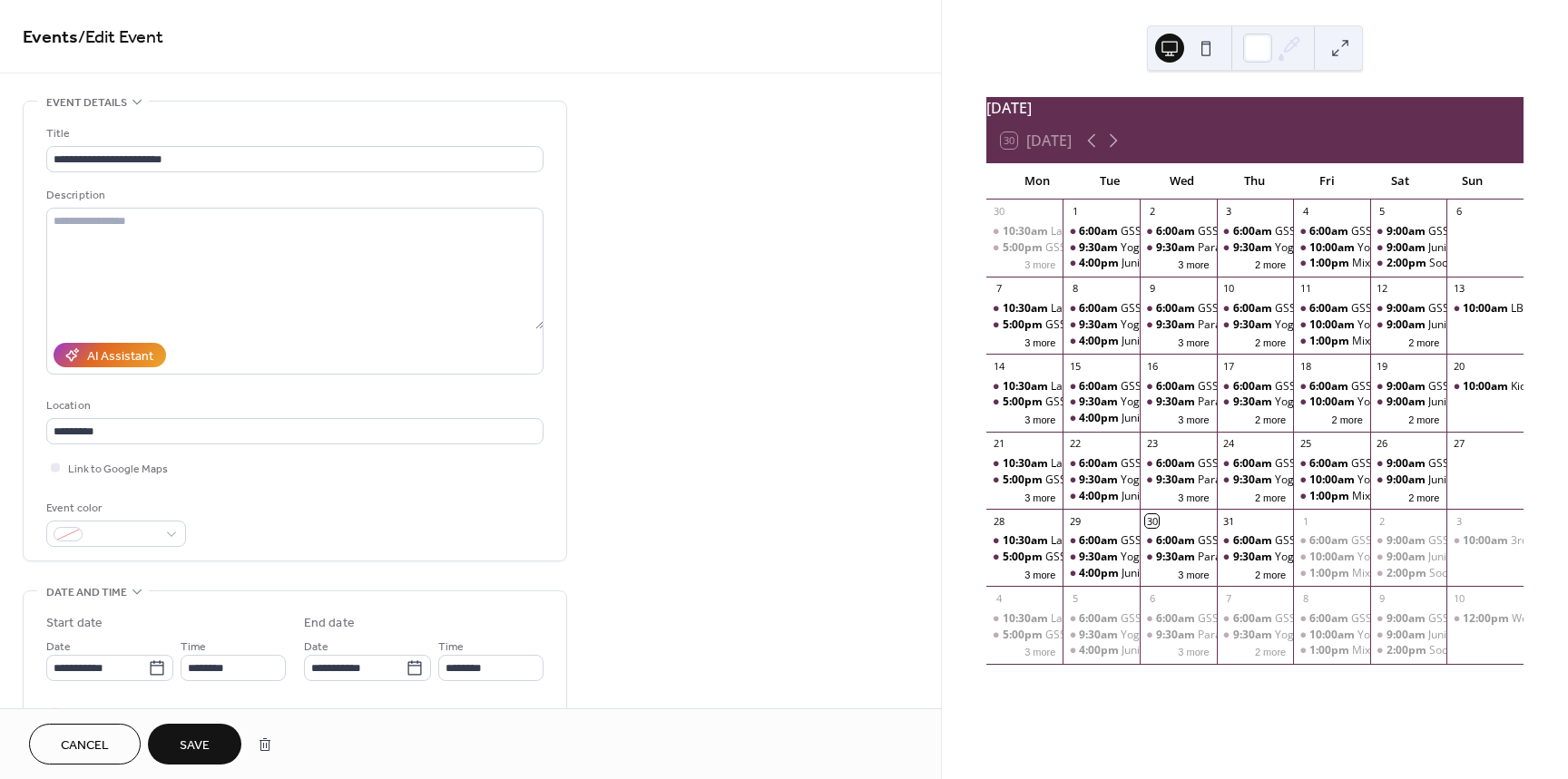 click on "**********" at bounding box center (470, 389) 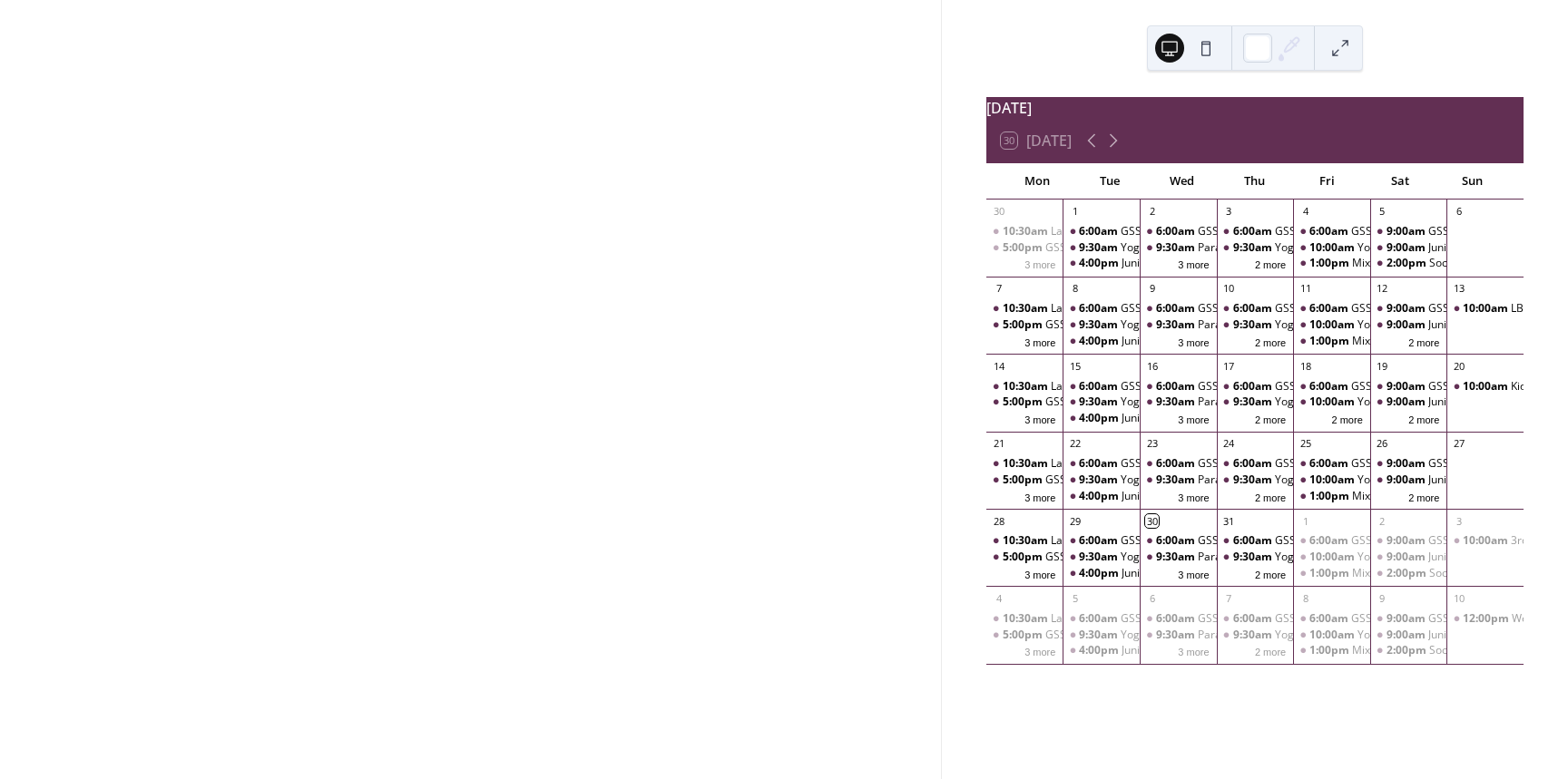 click at bounding box center (470, 389) 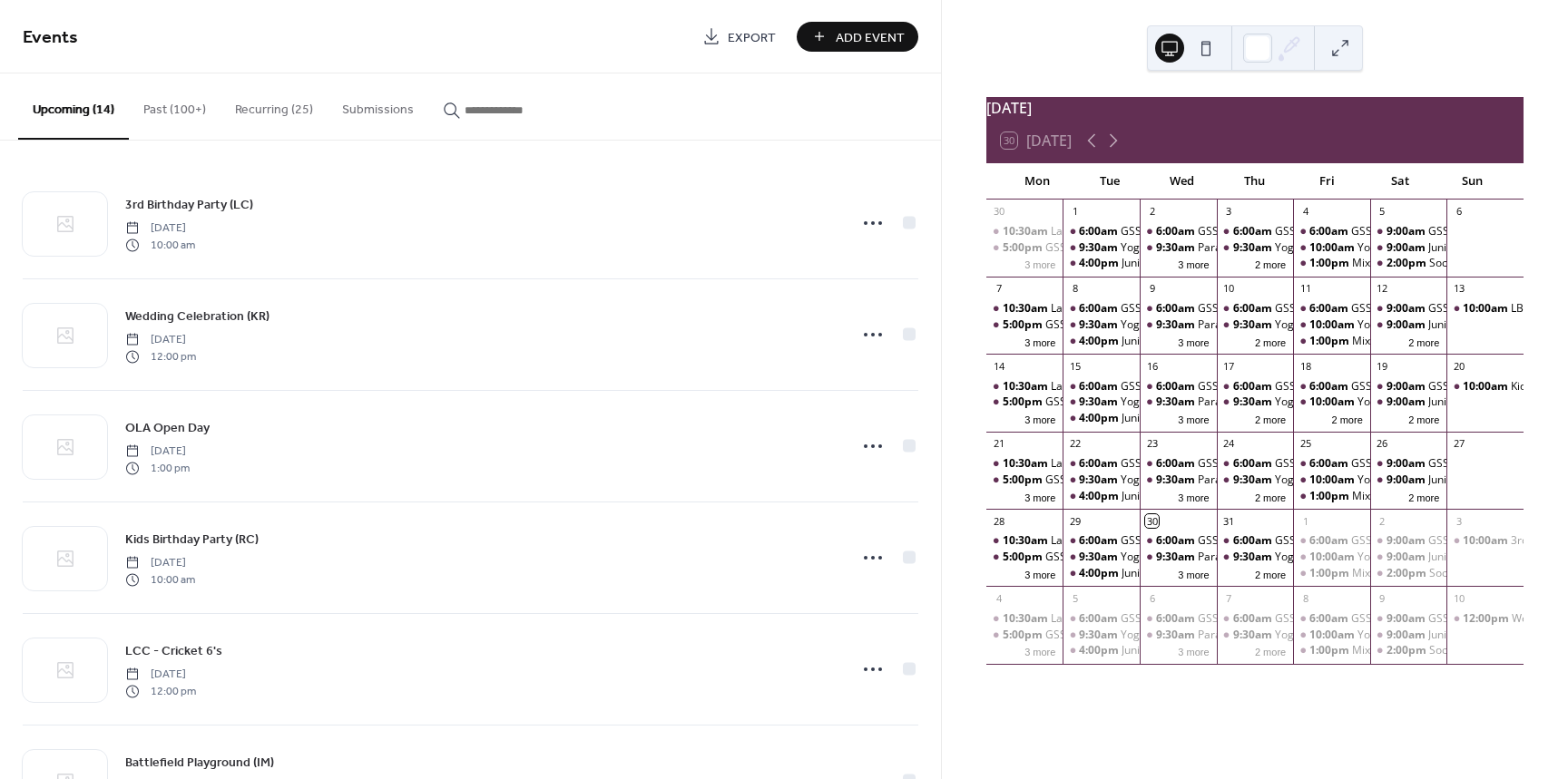 click on "Add Event" at bounding box center [870, 37] 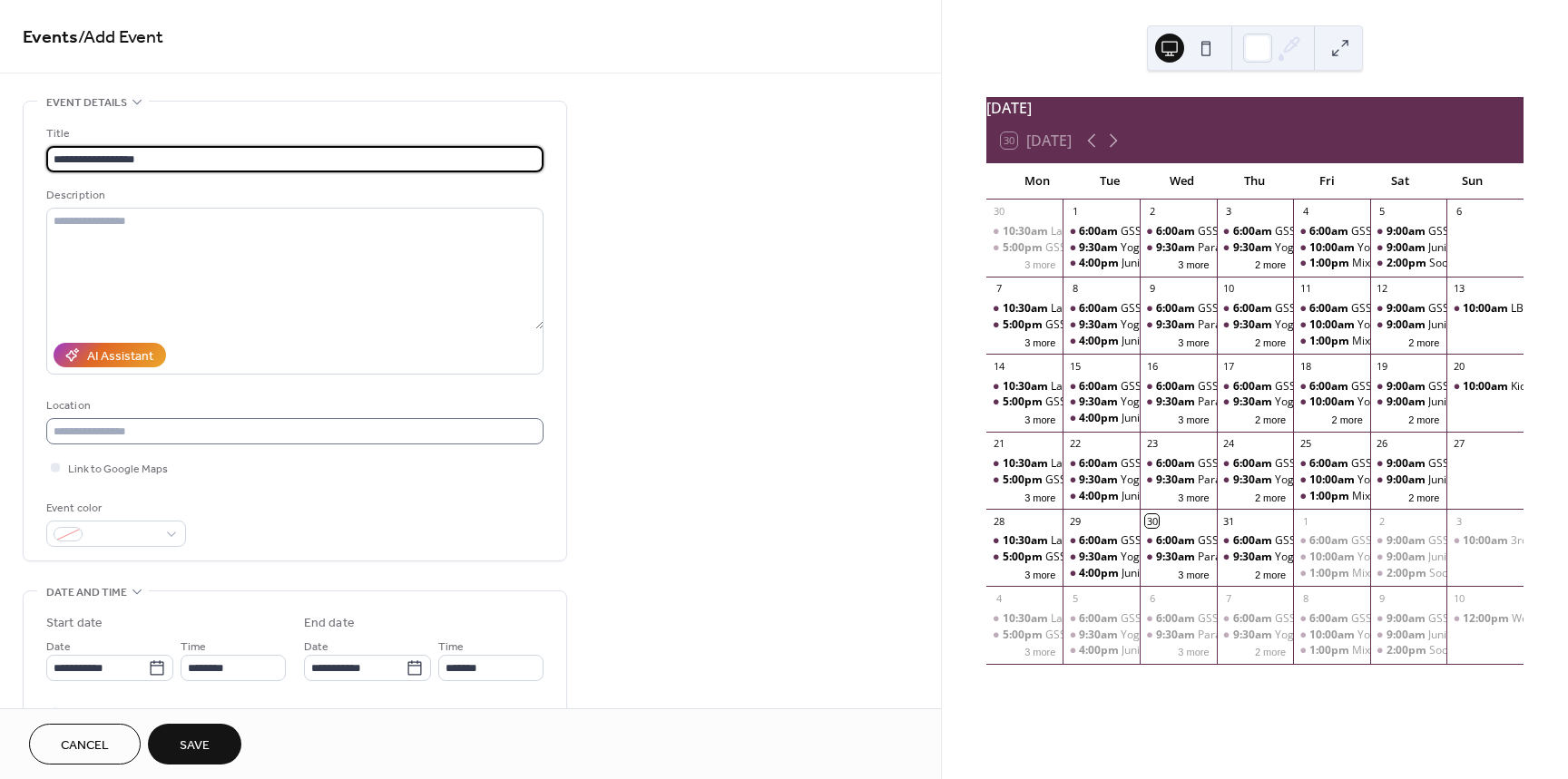 type on "**********" 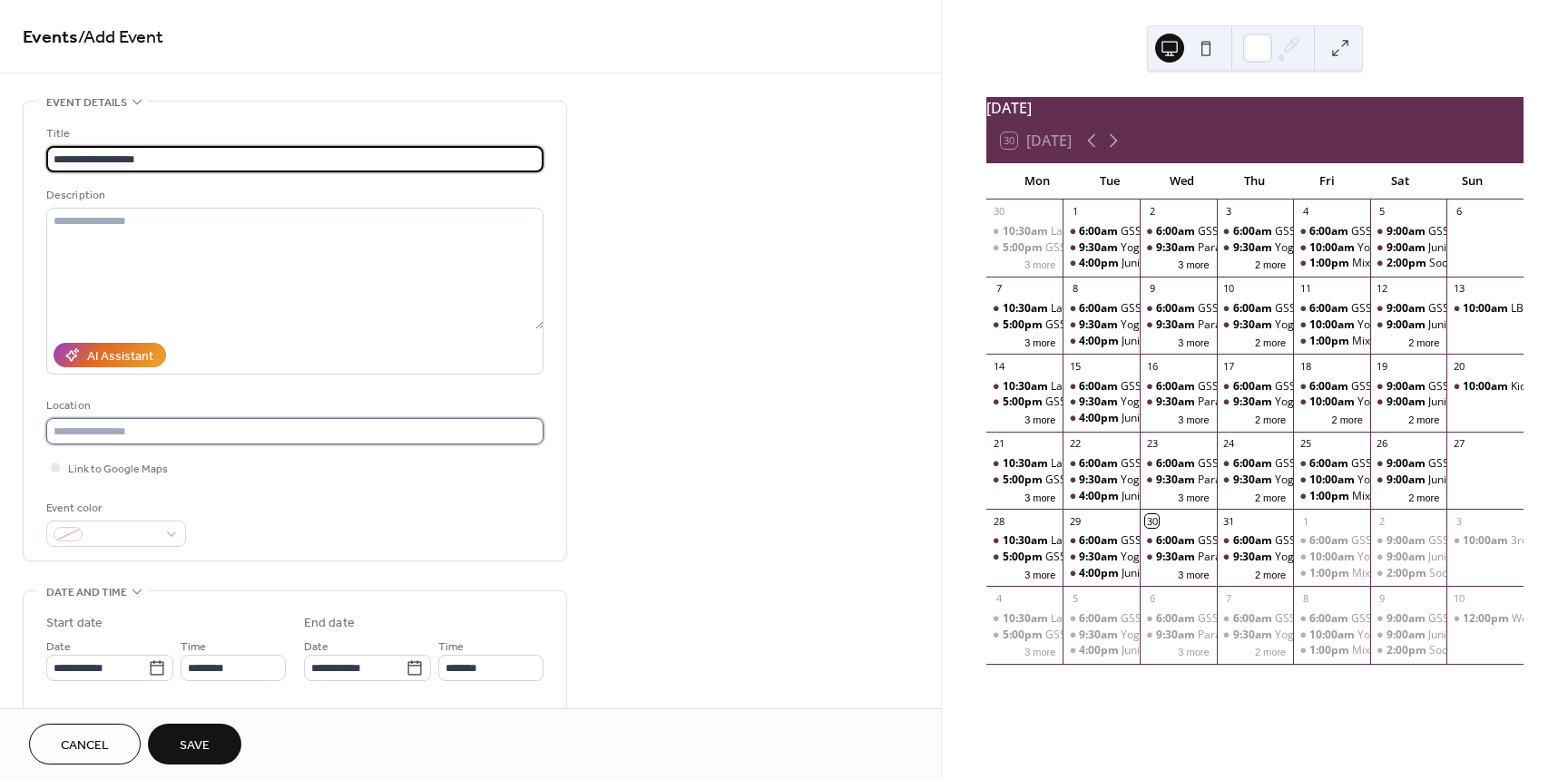 click at bounding box center [295, 431] 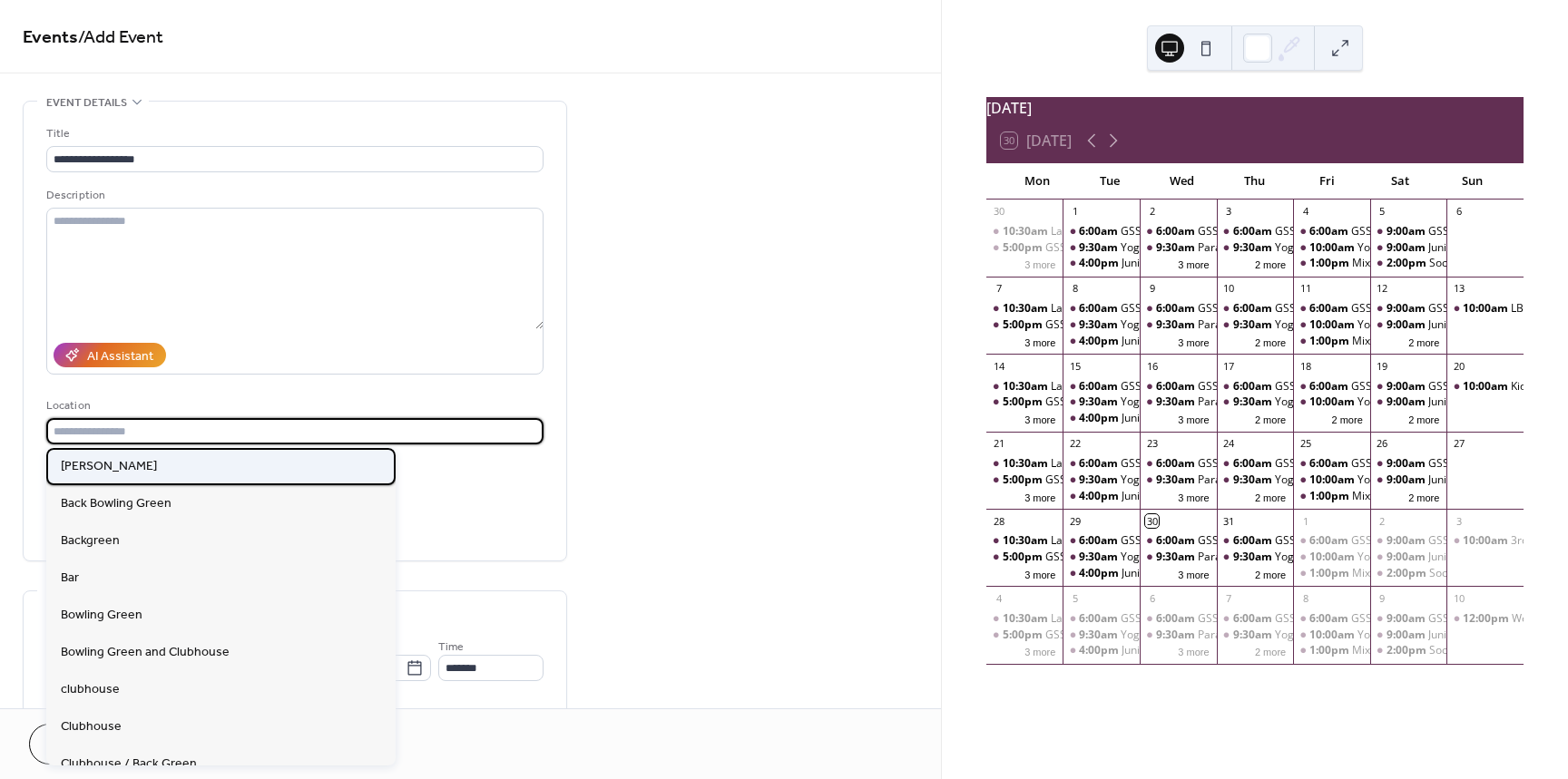 click on "Albert Park" at bounding box center (109, 466) 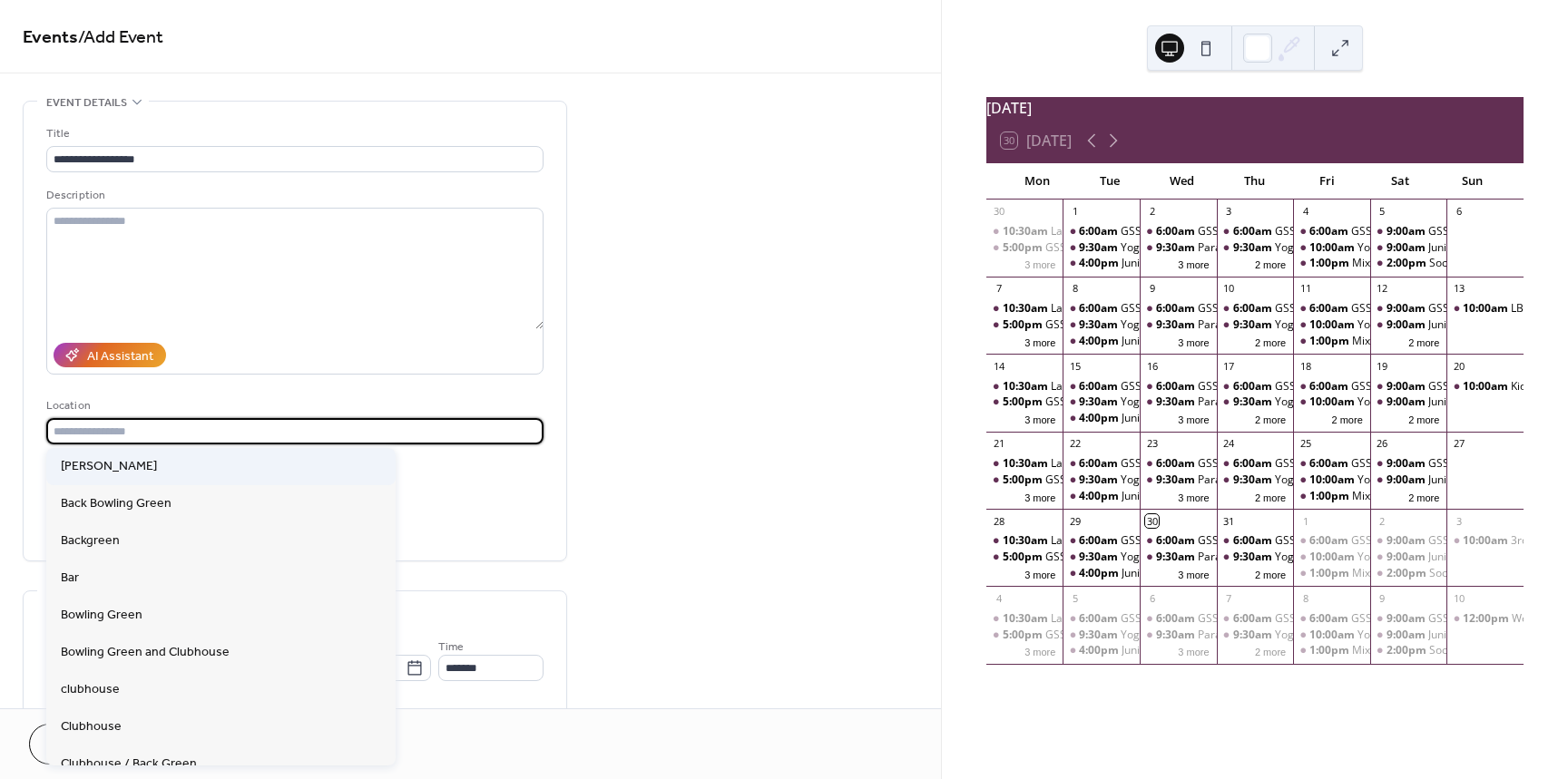 type on "**********" 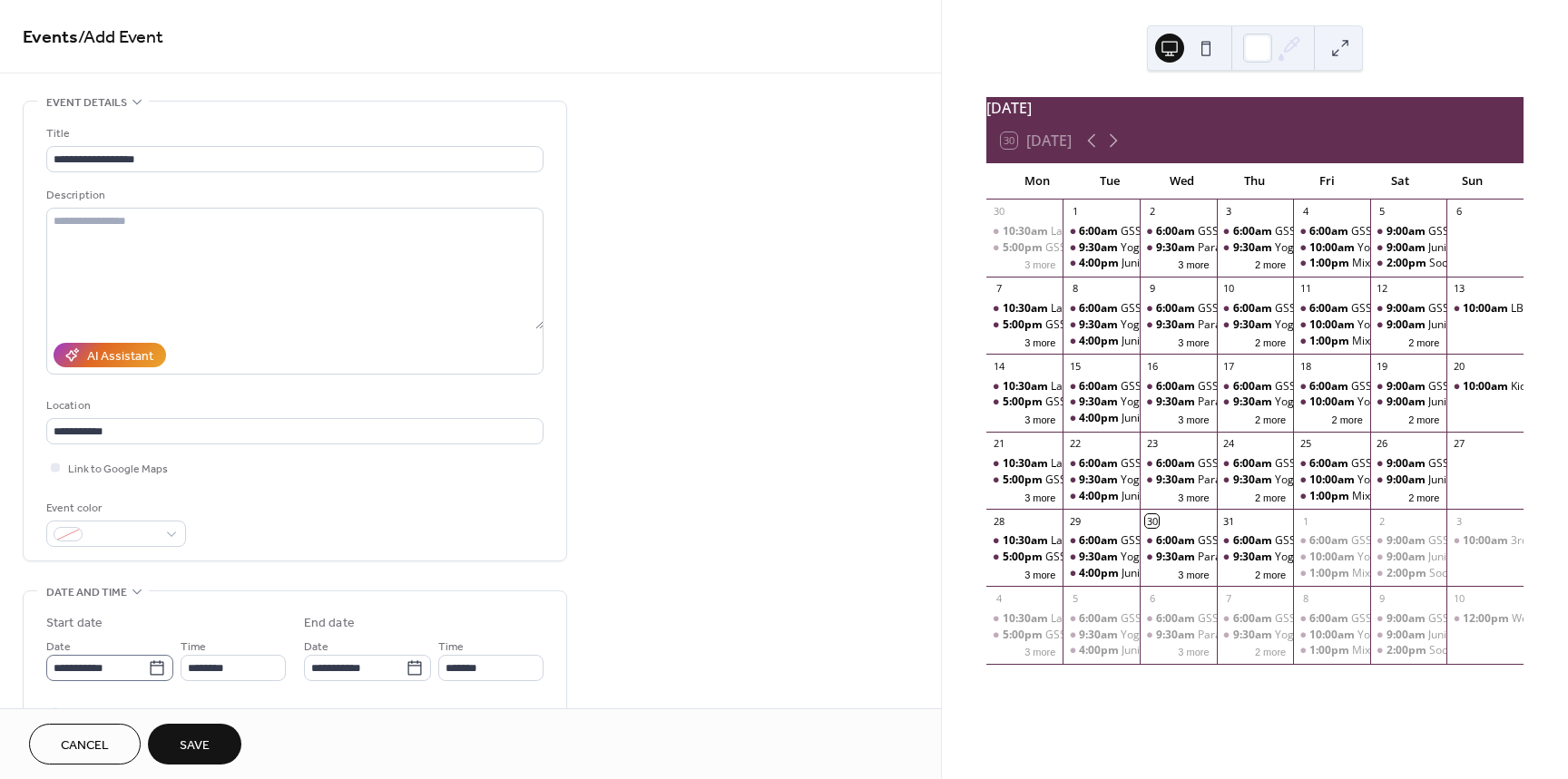 click 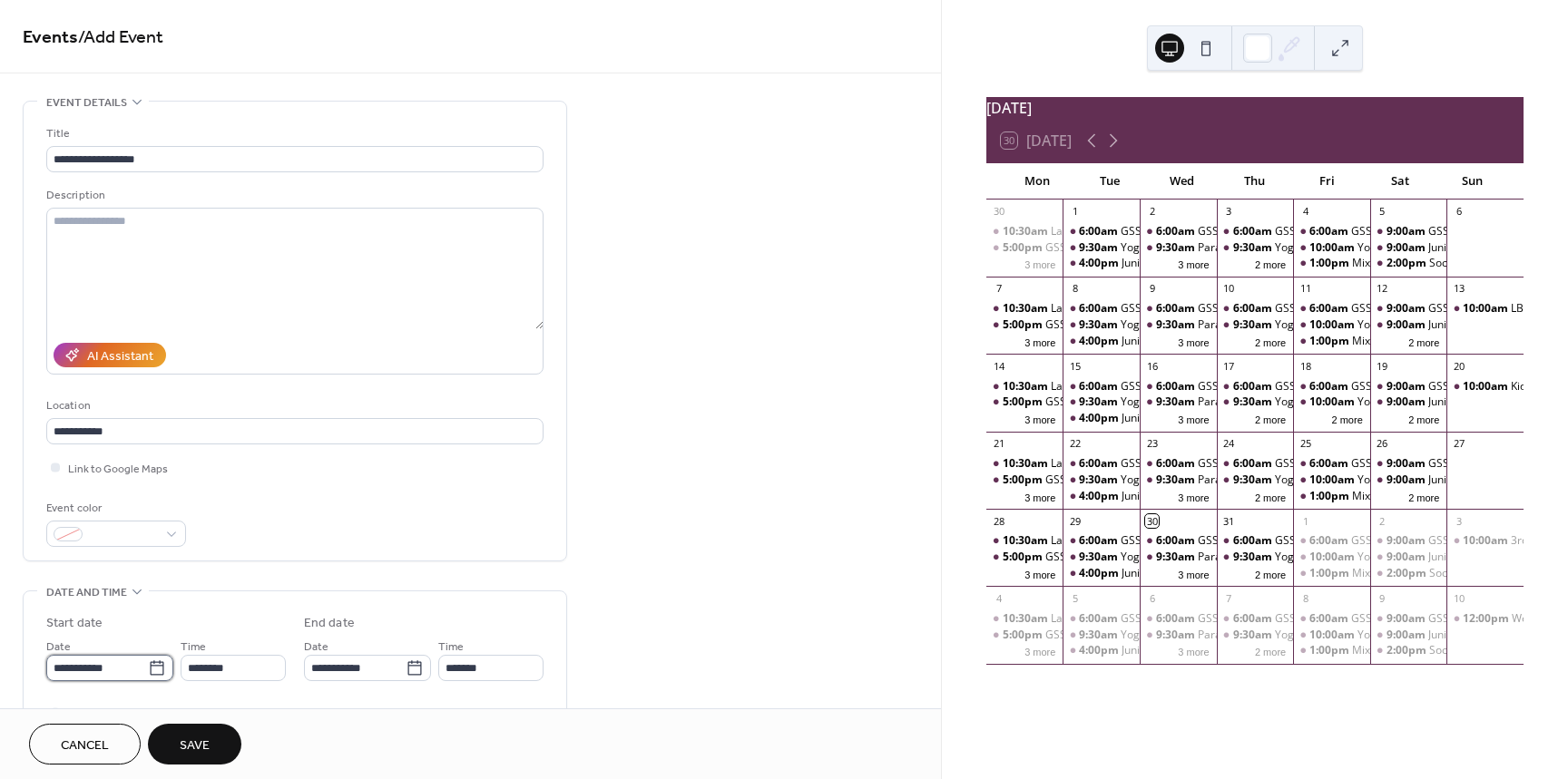 click on "**********" at bounding box center [97, 667] 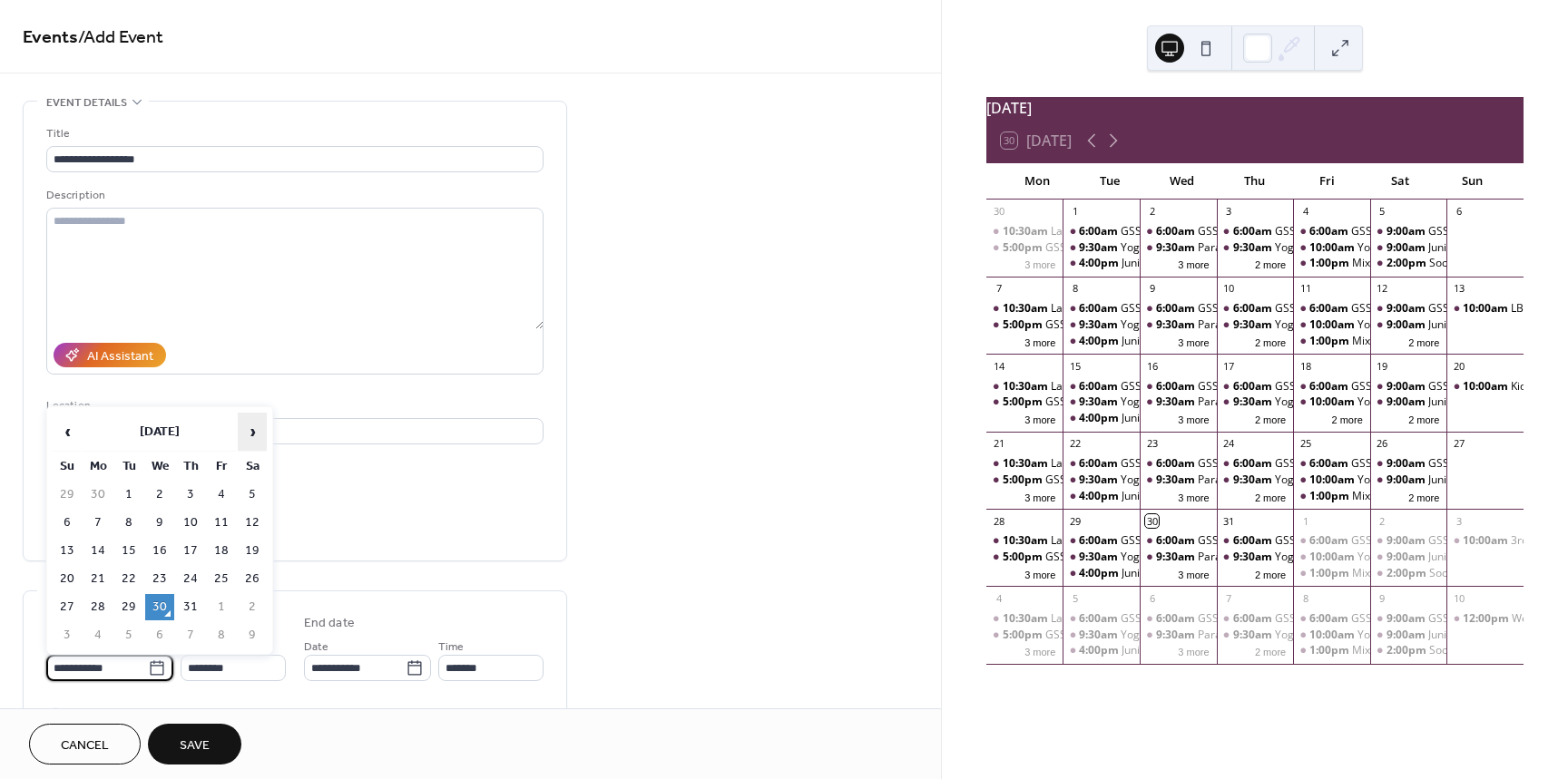 click on "›" at bounding box center [252, 432] 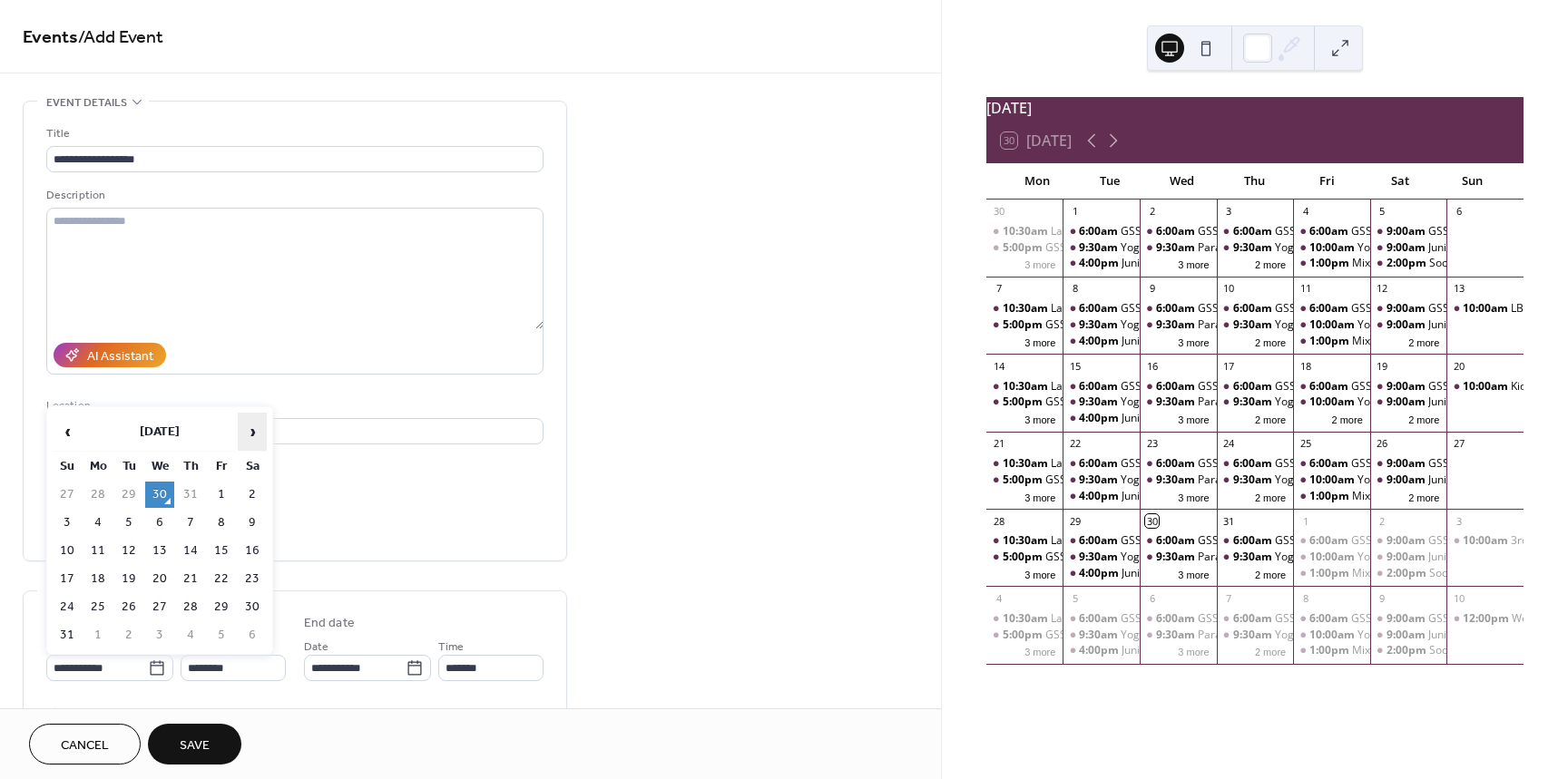 click on "›" at bounding box center (252, 432) 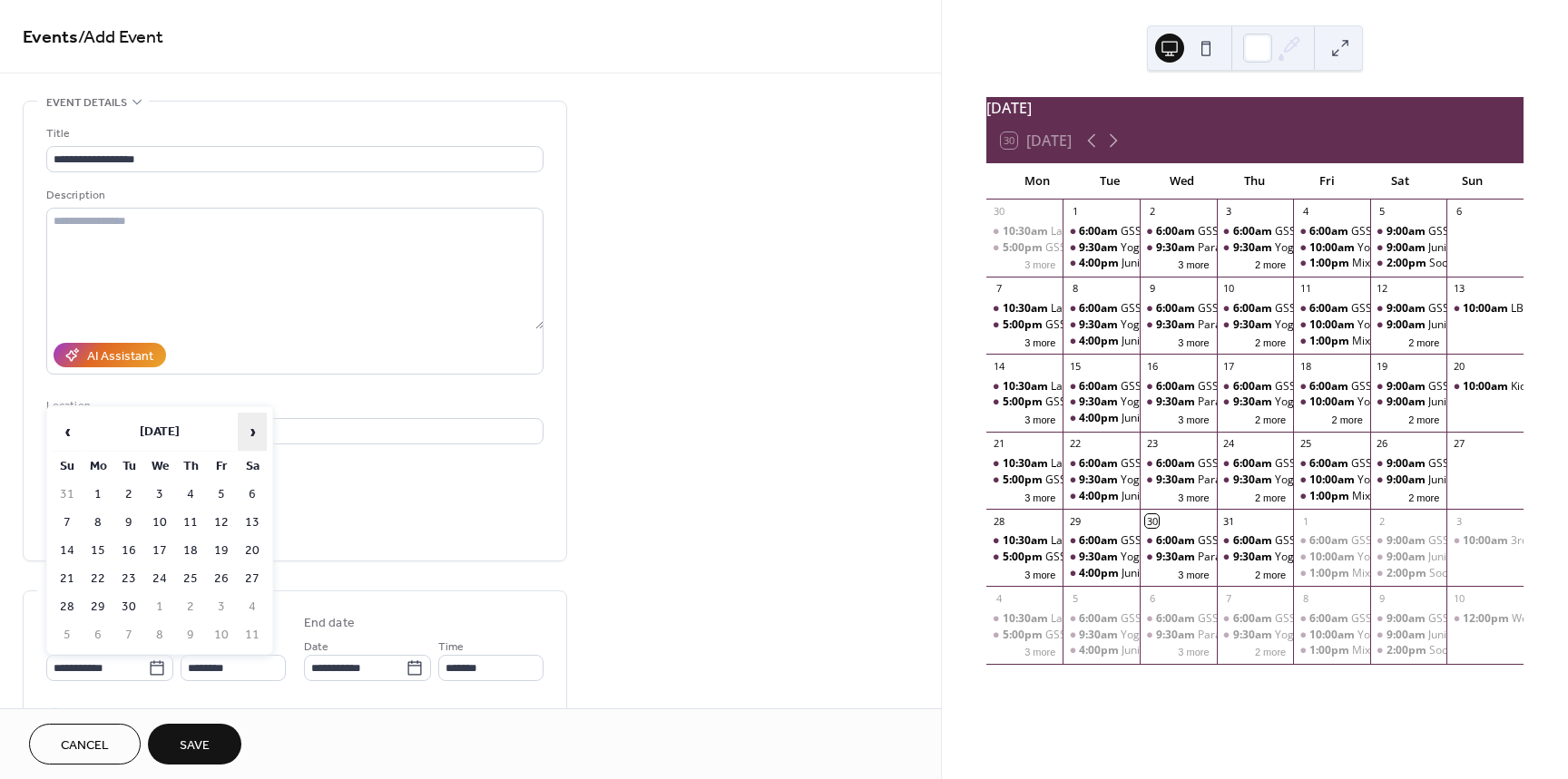 click on "›" at bounding box center [252, 432] 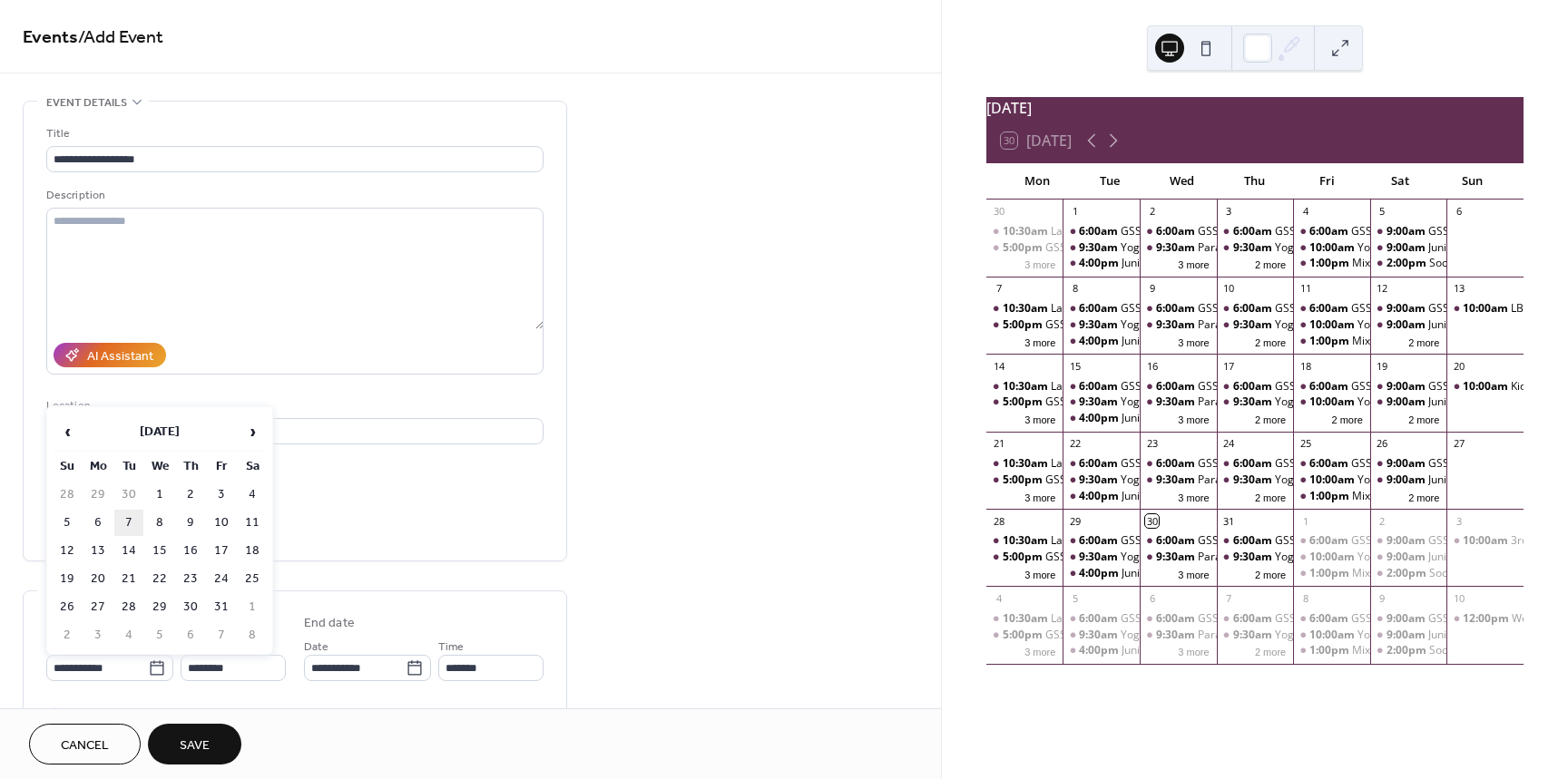 click on "7" at bounding box center (129, 522) 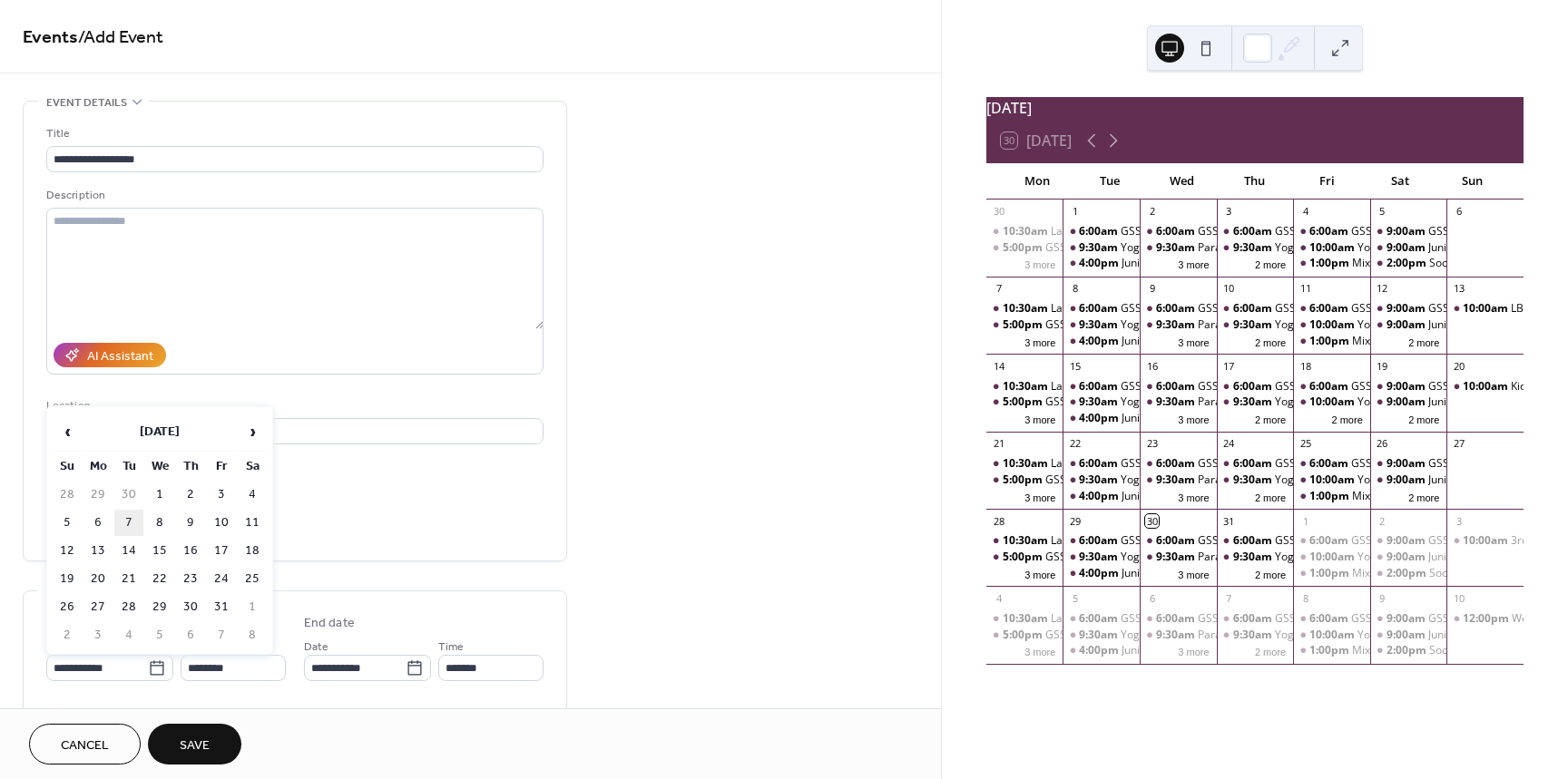 type on "**********" 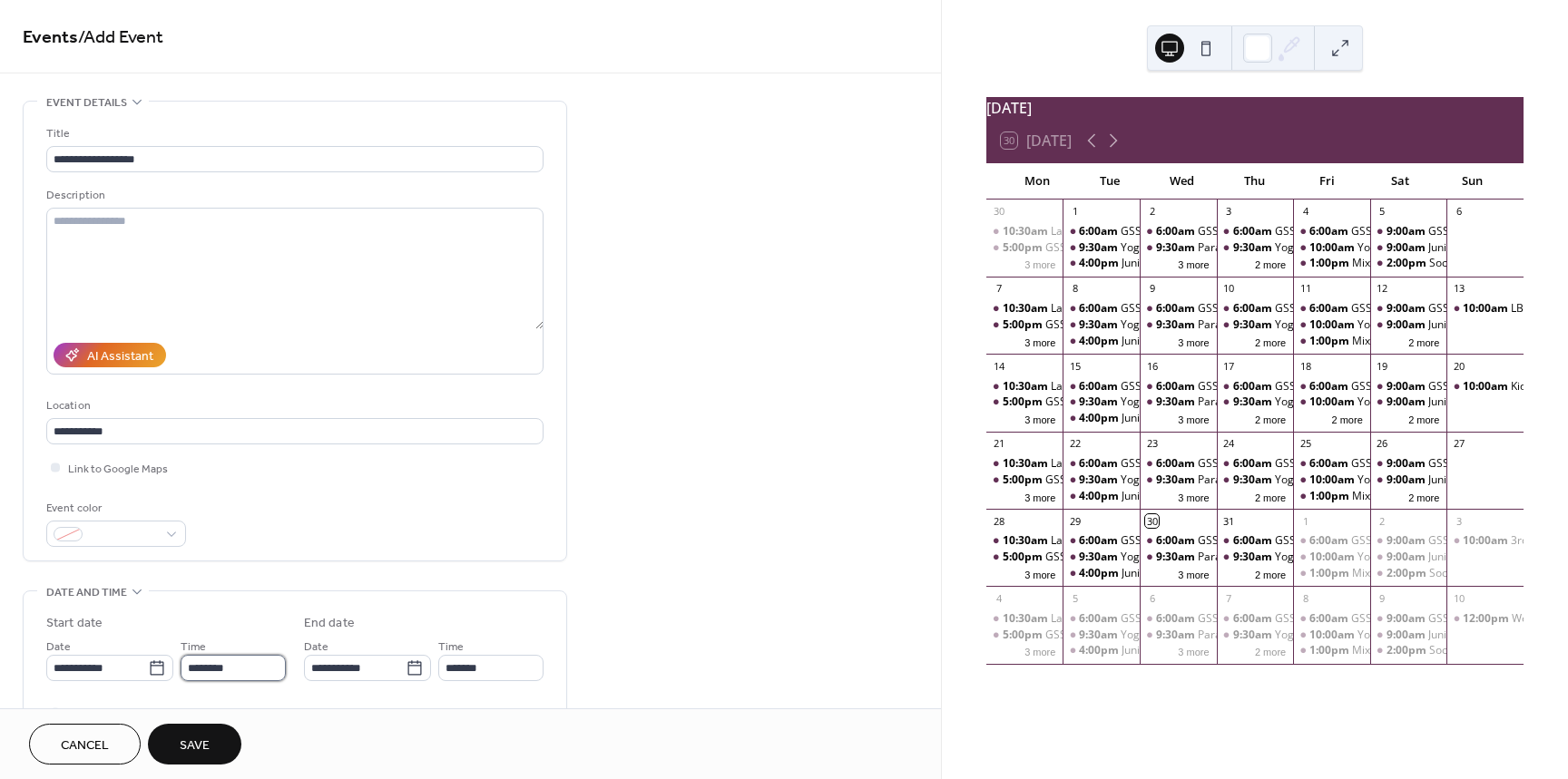 click on "********" at bounding box center (233, 667) 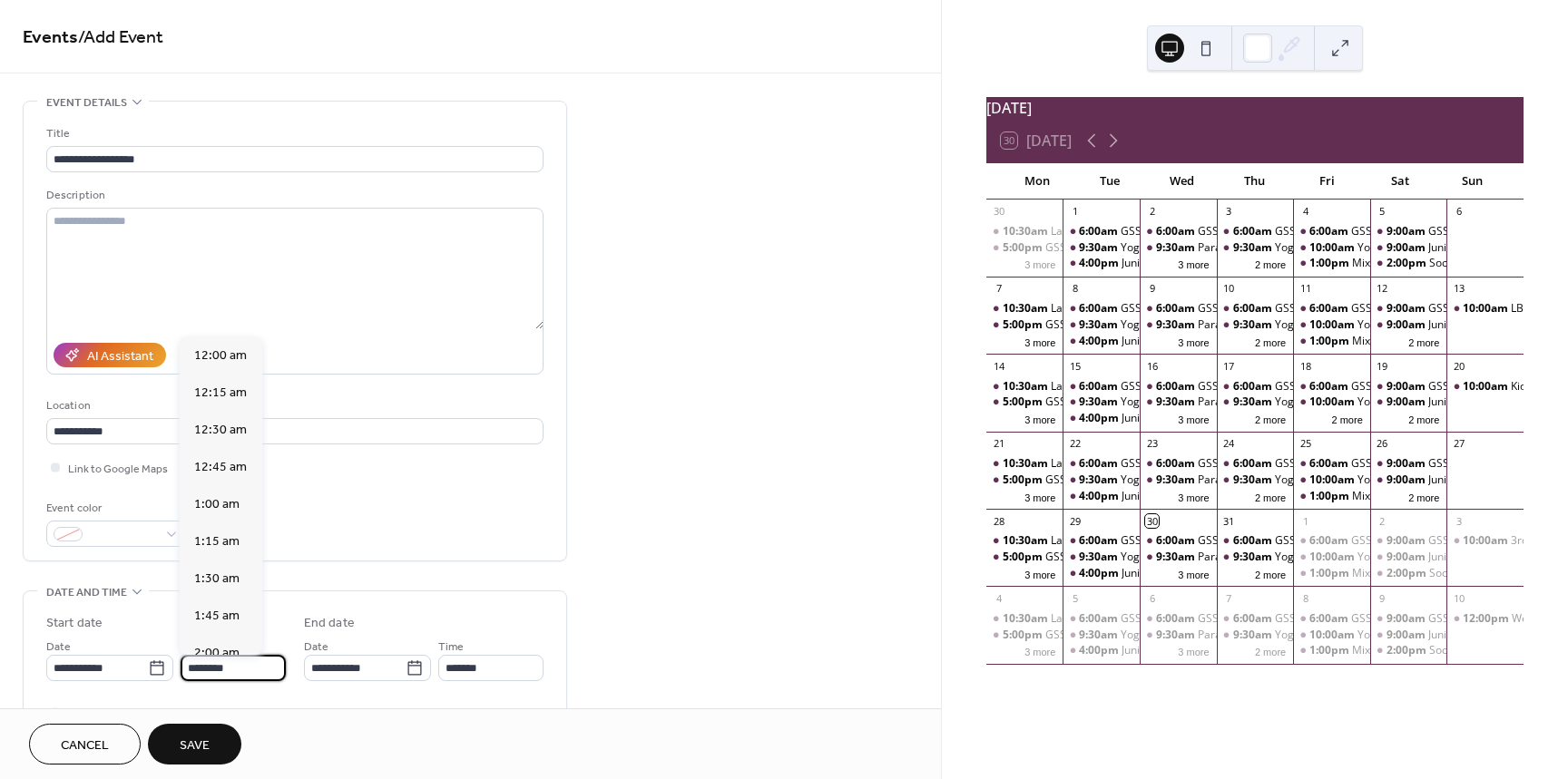 scroll, scrollTop: 1785, scrollLeft: 0, axis: vertical 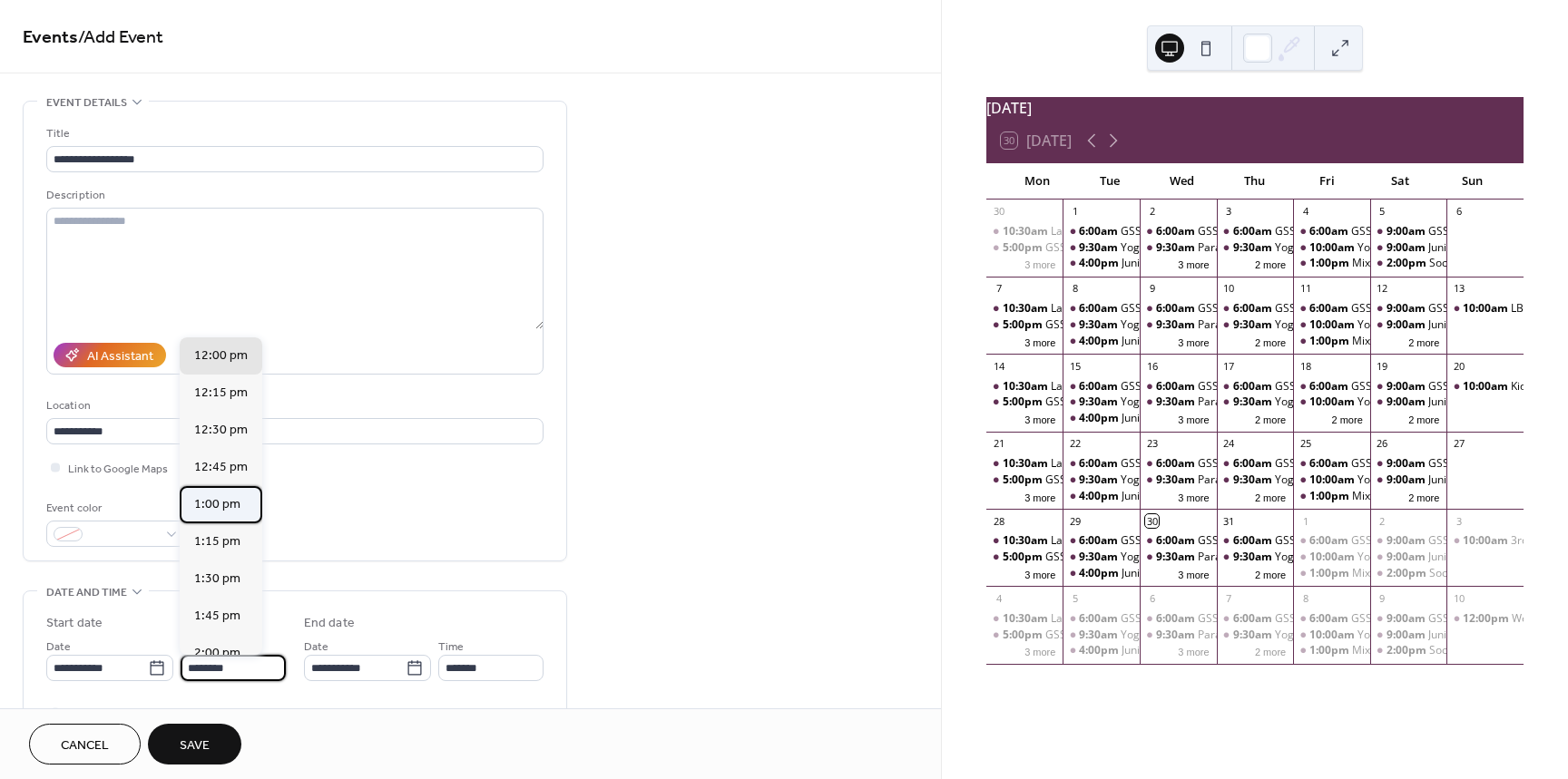 click on "1:00 pm" at bounding box center [217, 504] 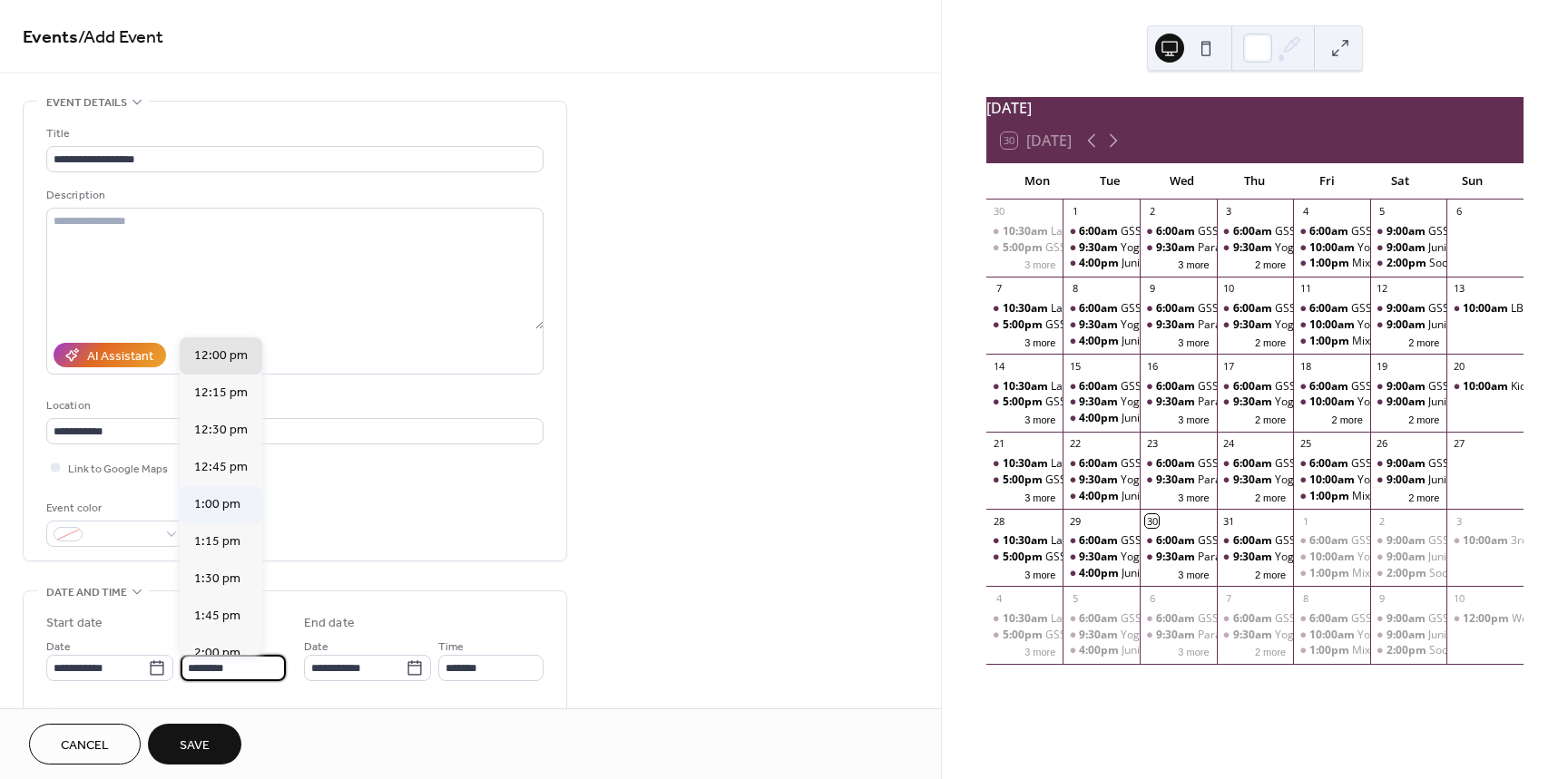 type on "*******" 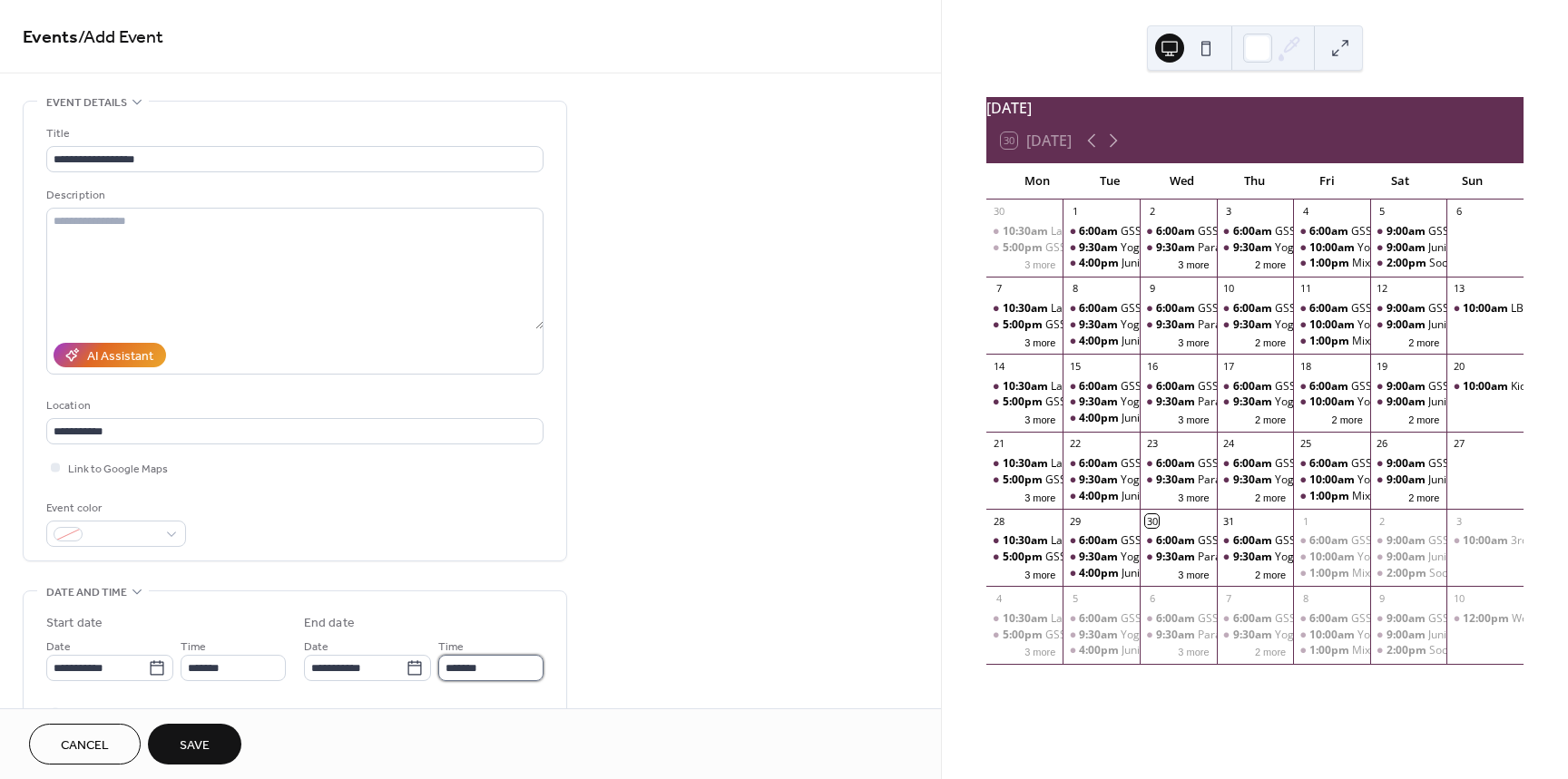 click on "*******" at bounding box center (491, 667) 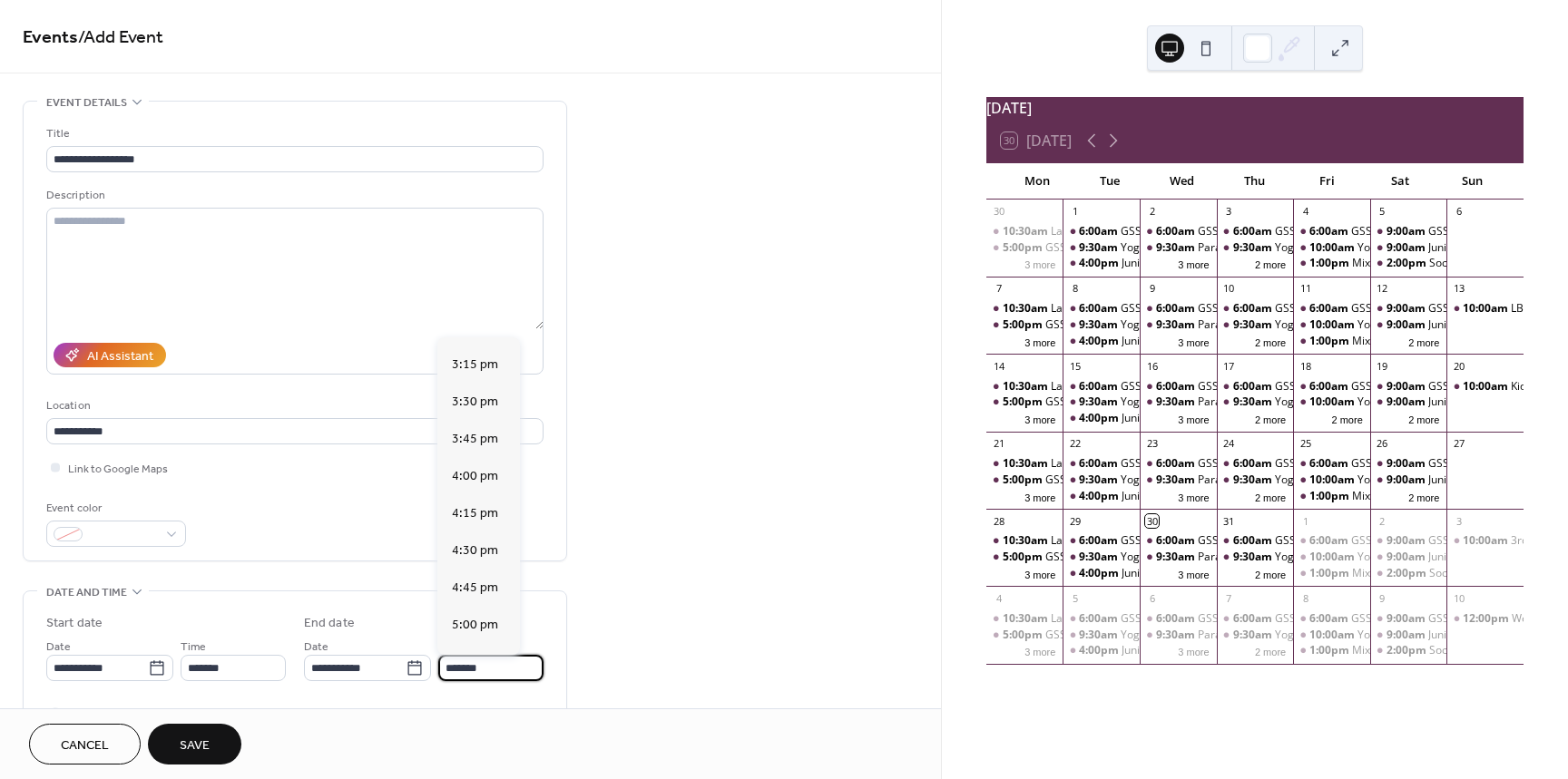 scroll, scrollTop: 378, scrollLeft: 0, axis: vertical 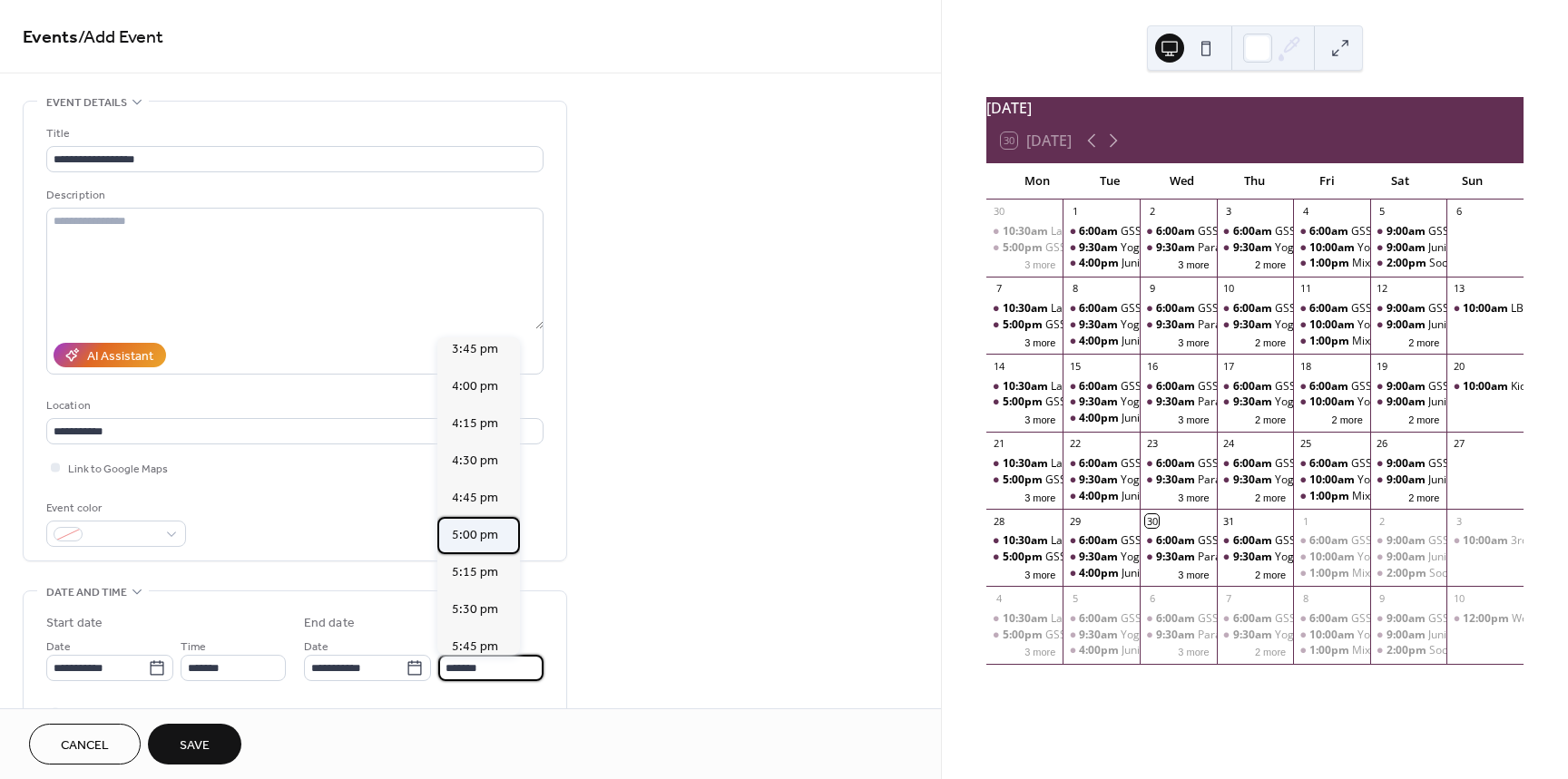 click on "5:00 pm" at bounding box center [475, 535] 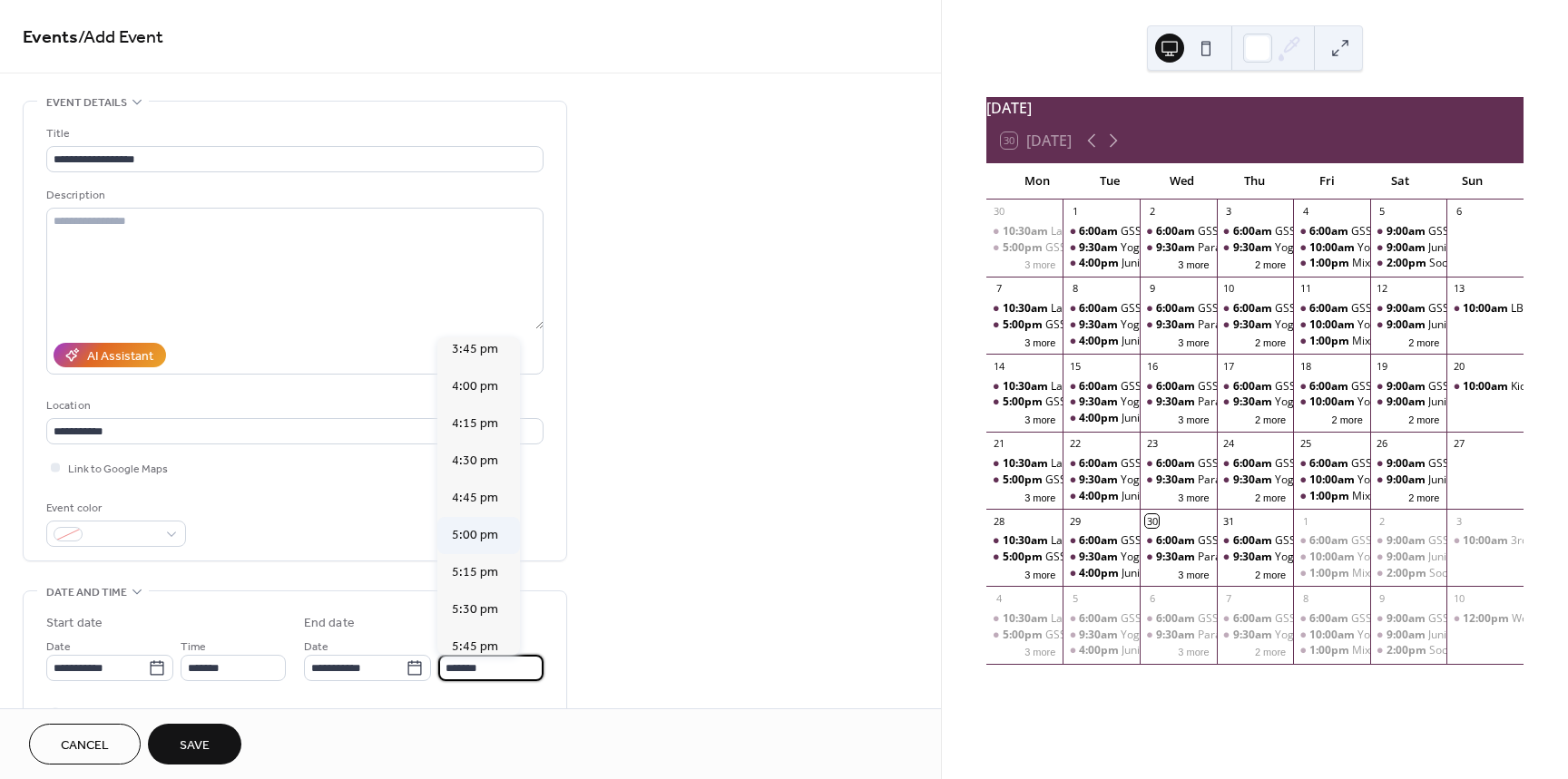 type on "*******" 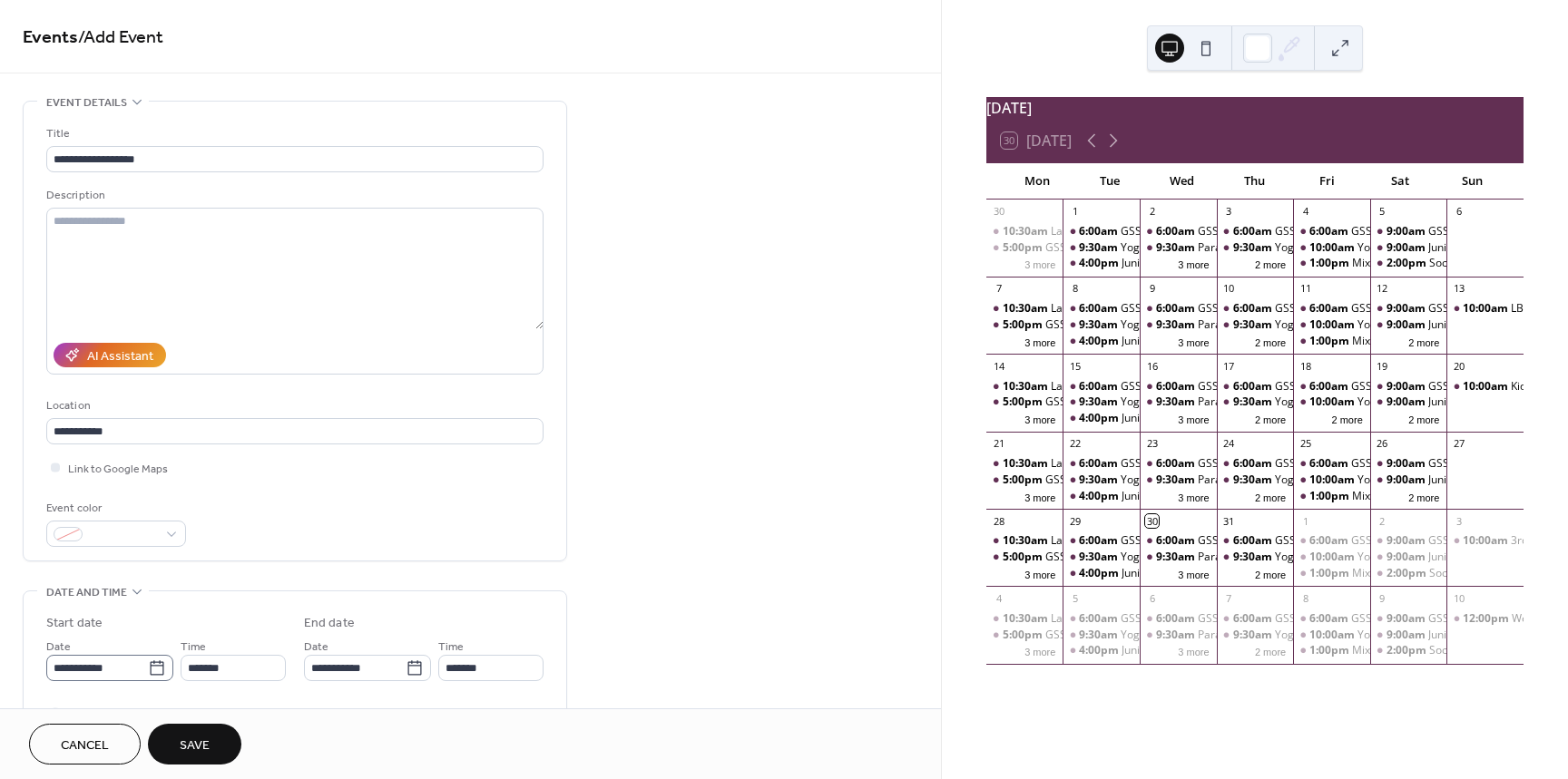 click 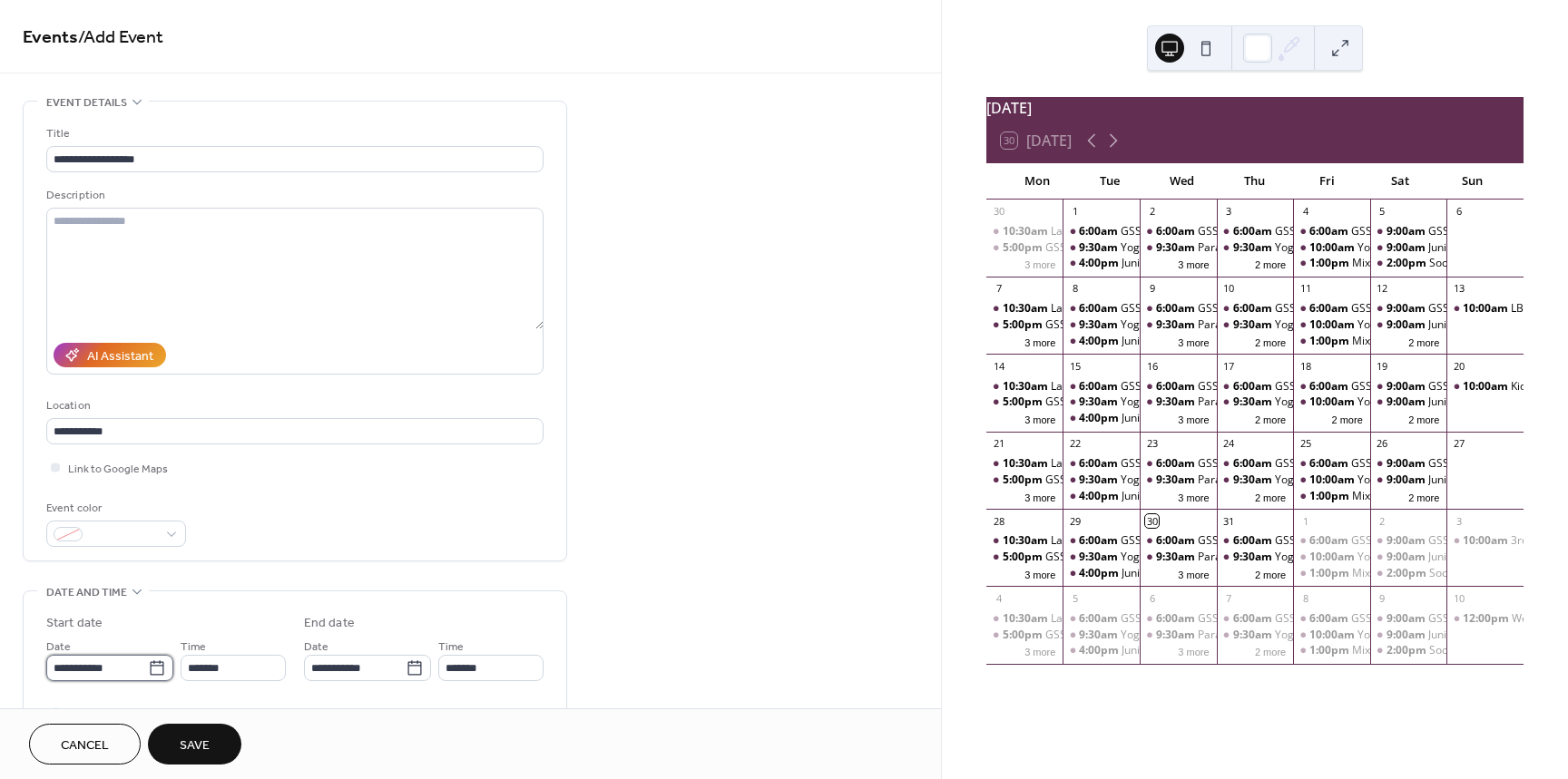 click on "**********" at bounding box center [97, 667] 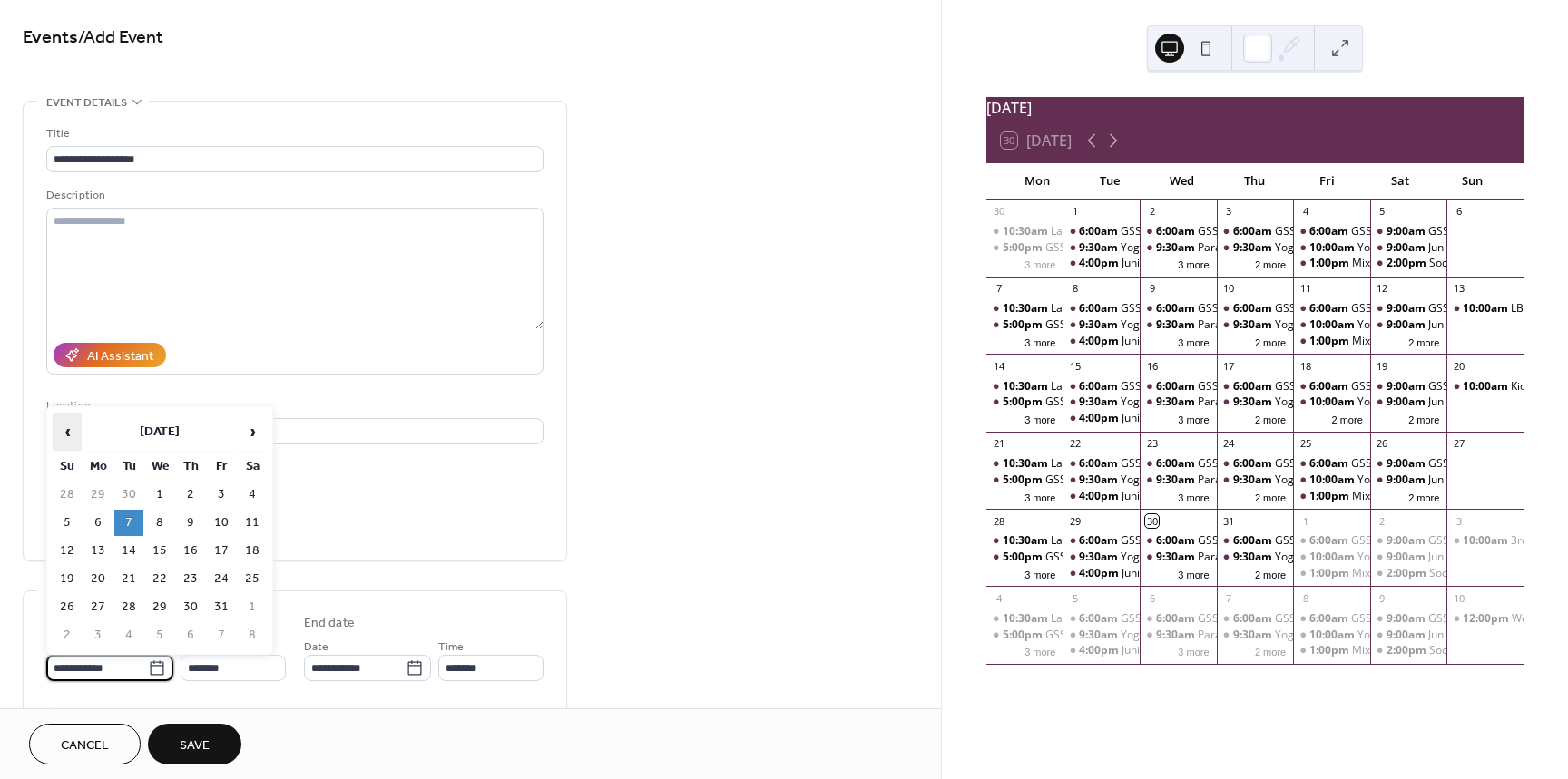 click on "‹" at bounding box center [67, 432] 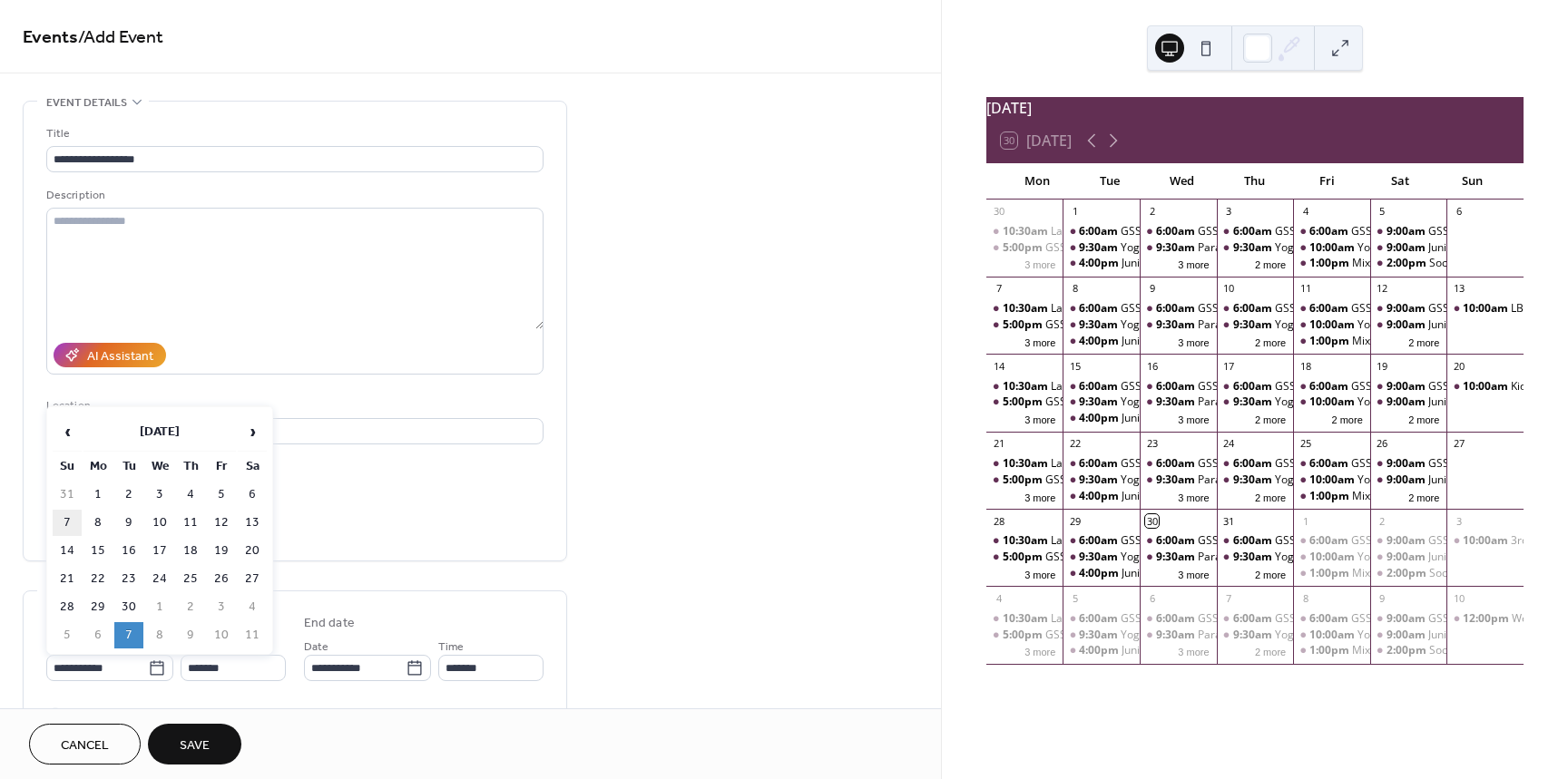 click on "7" at bounding box center (67, 522) 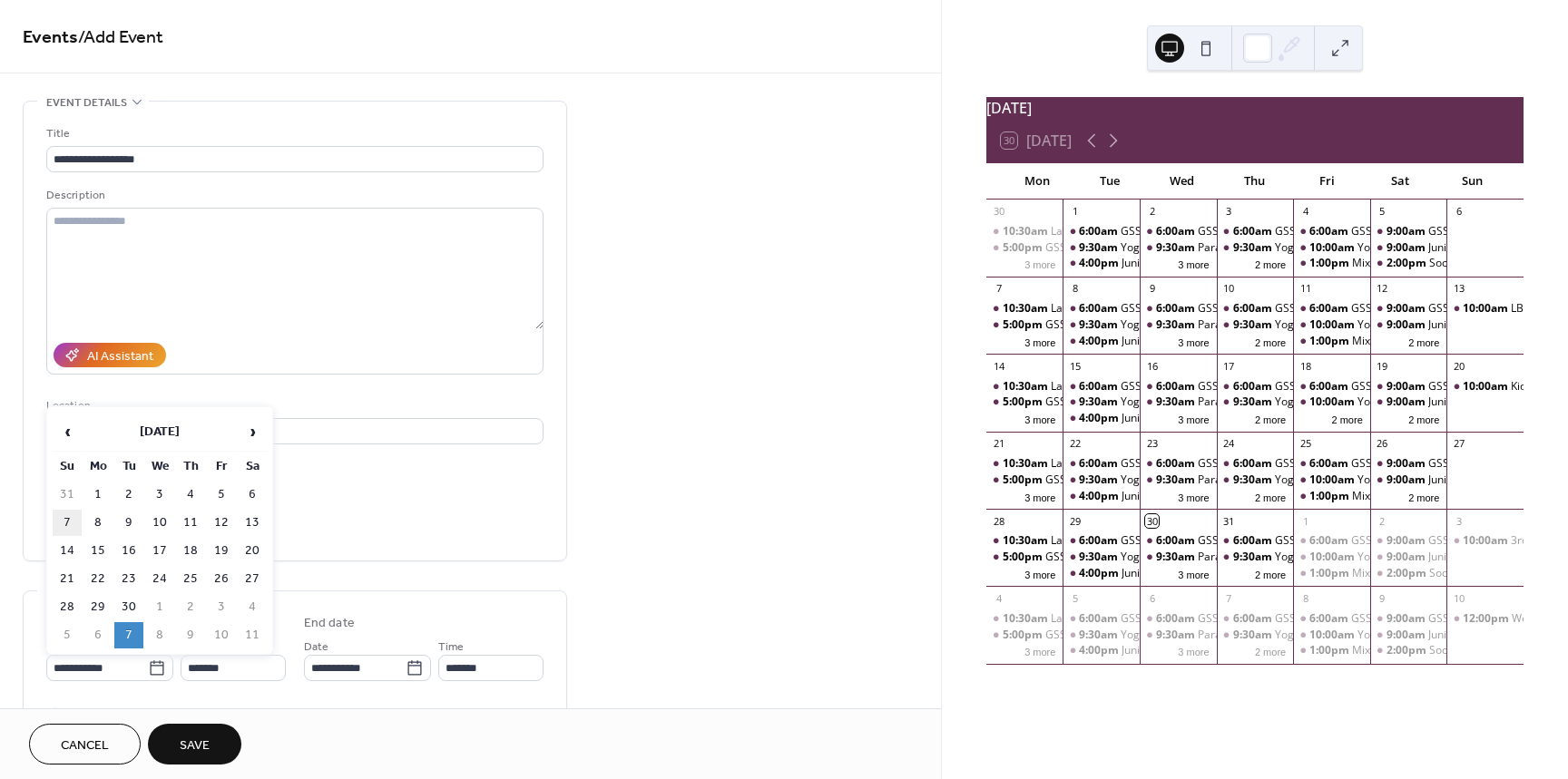 type on "**********" 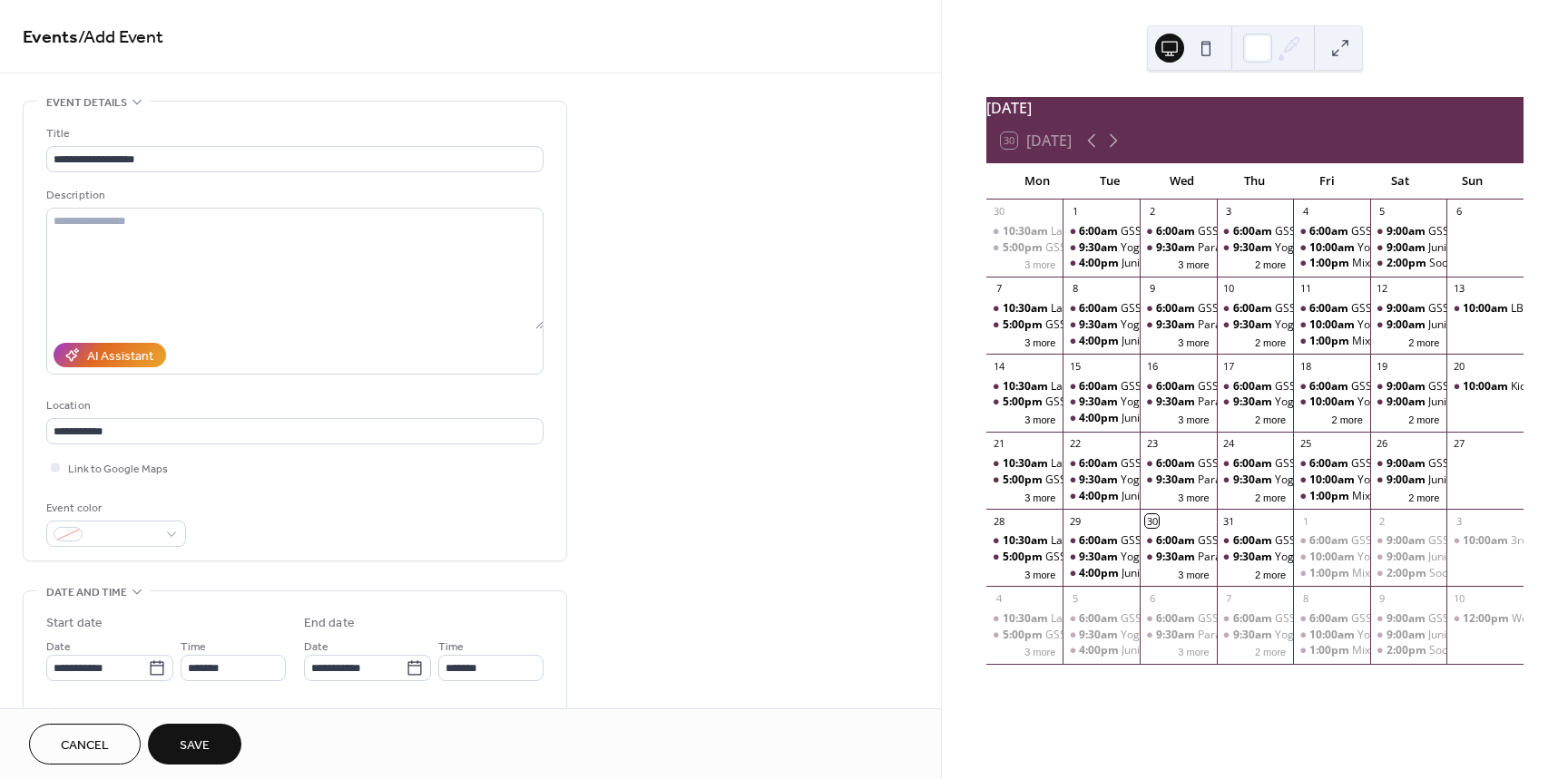 click on "Save" at bounding box center (194, 745) 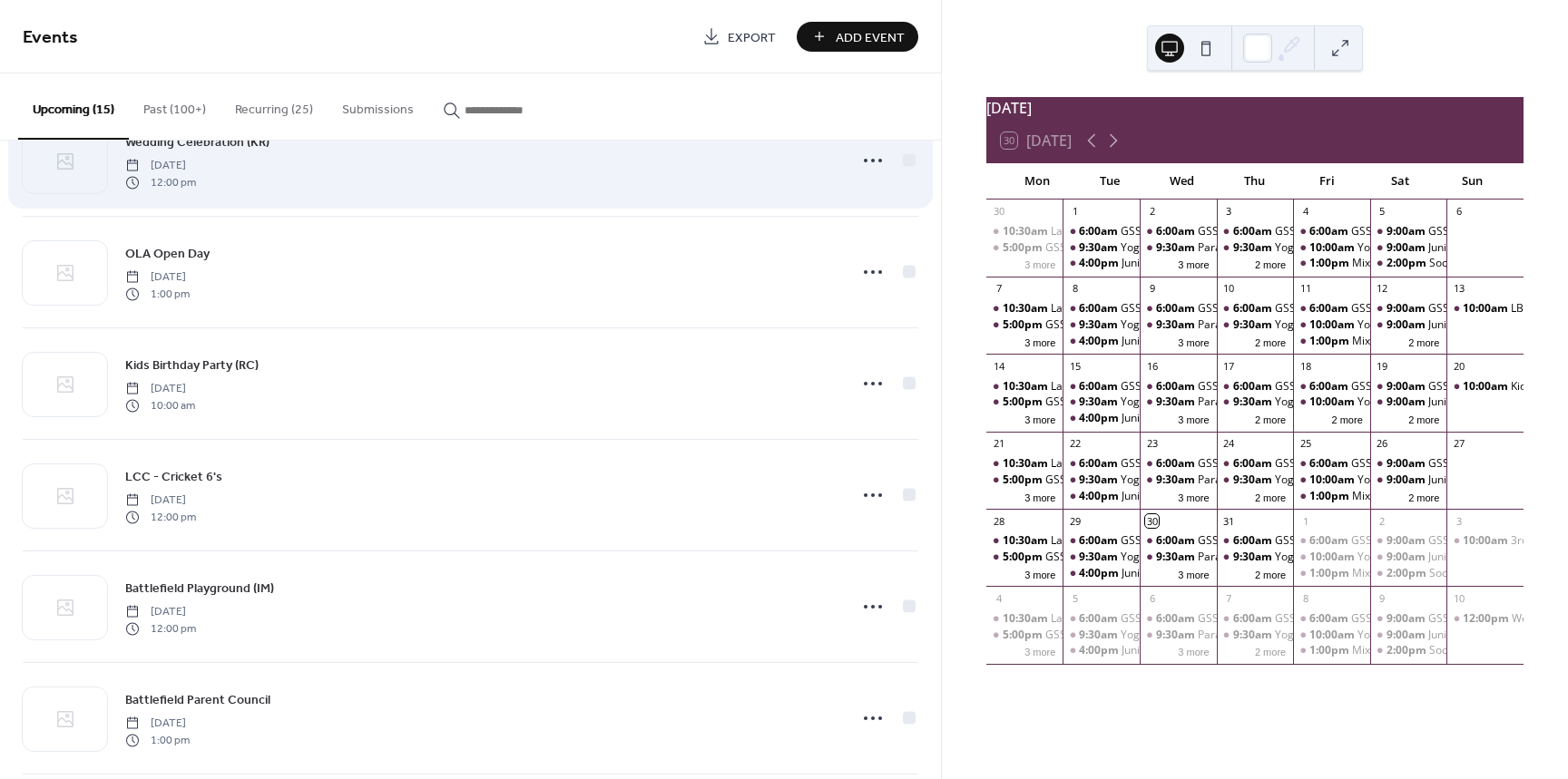 scroll, scrollTop: 175, scrollLeft: 0, axis: vertical 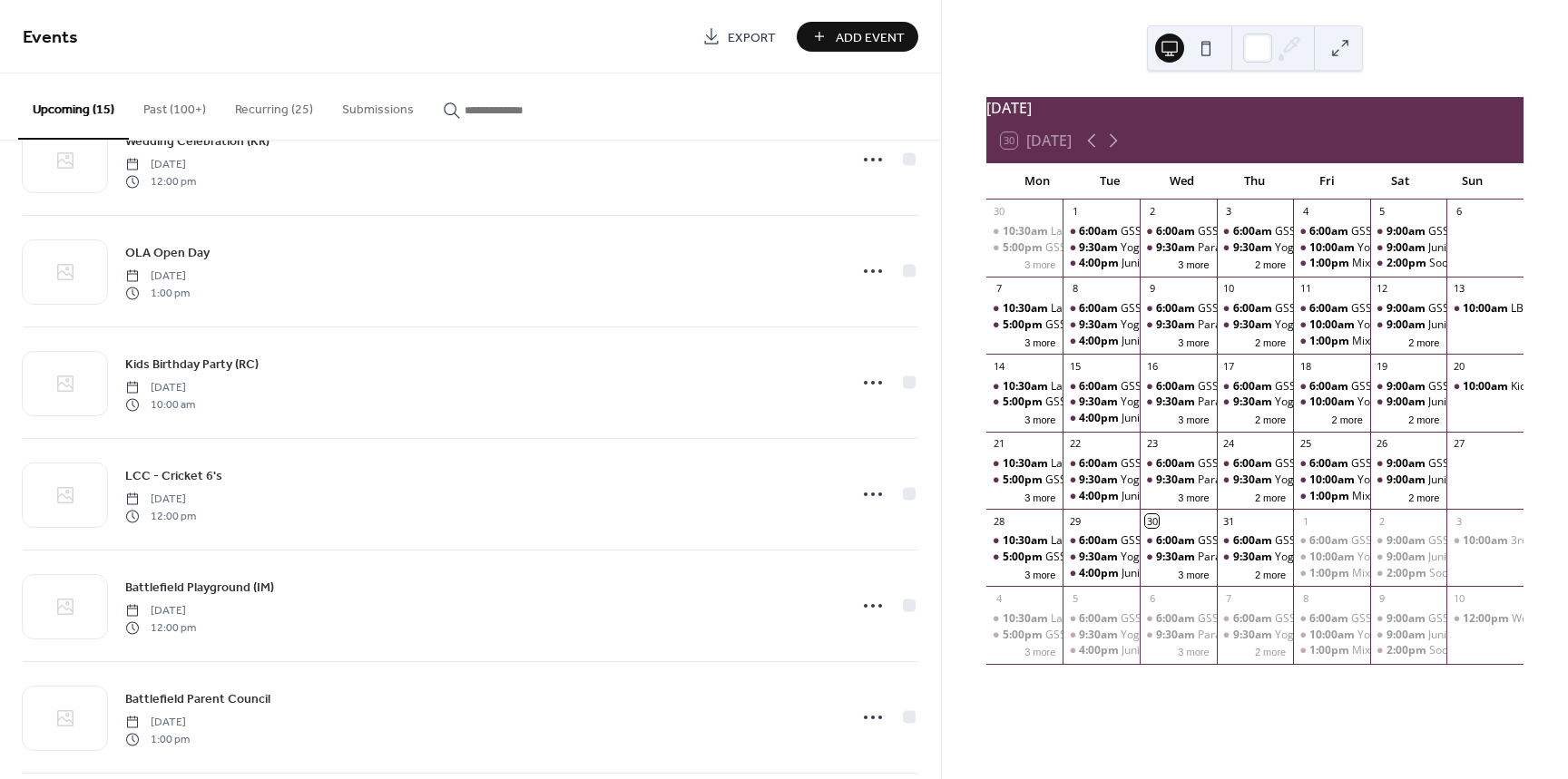 click on "Add Event" at bounding box center [858, 36] 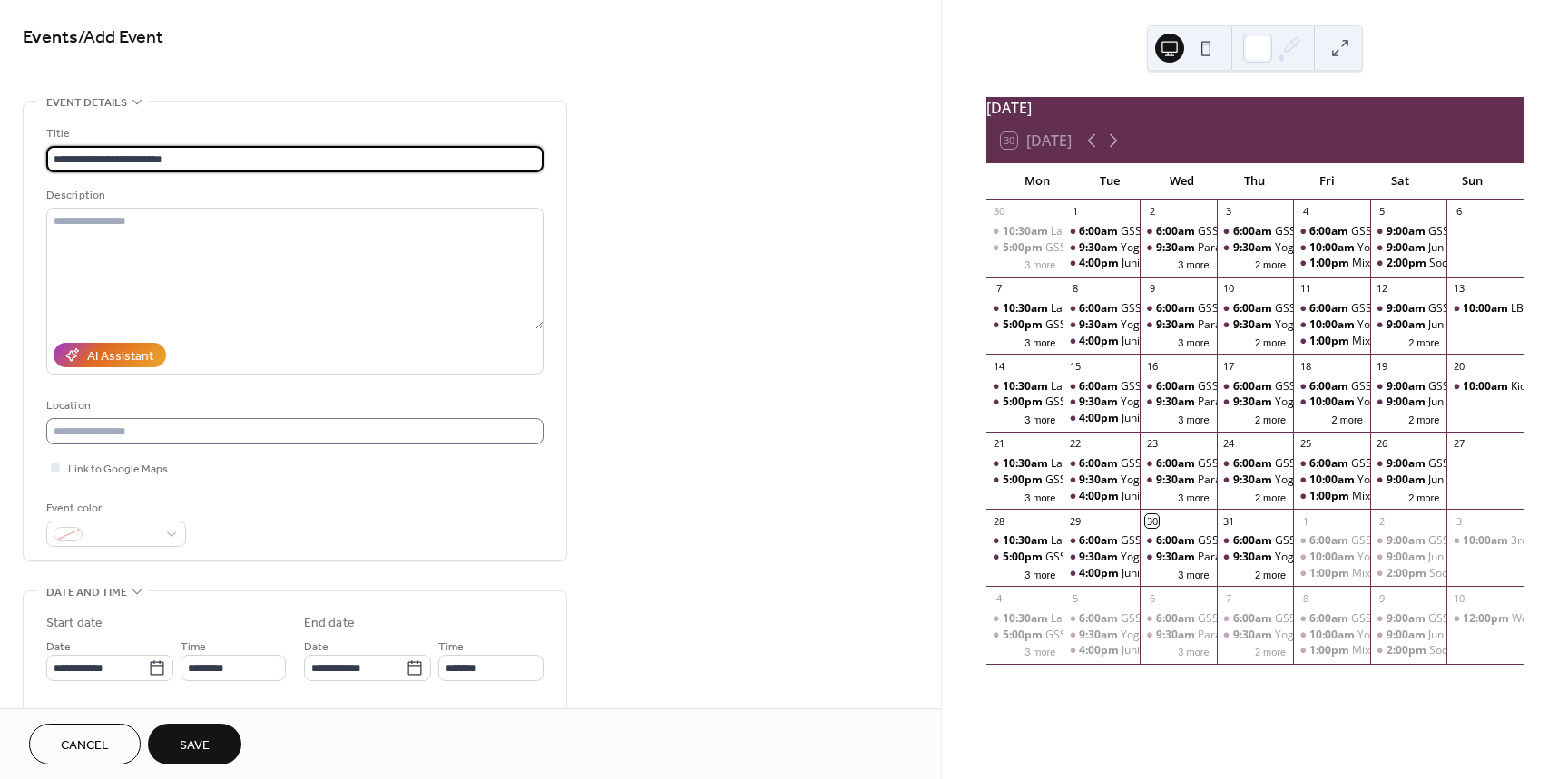 type on "**********" 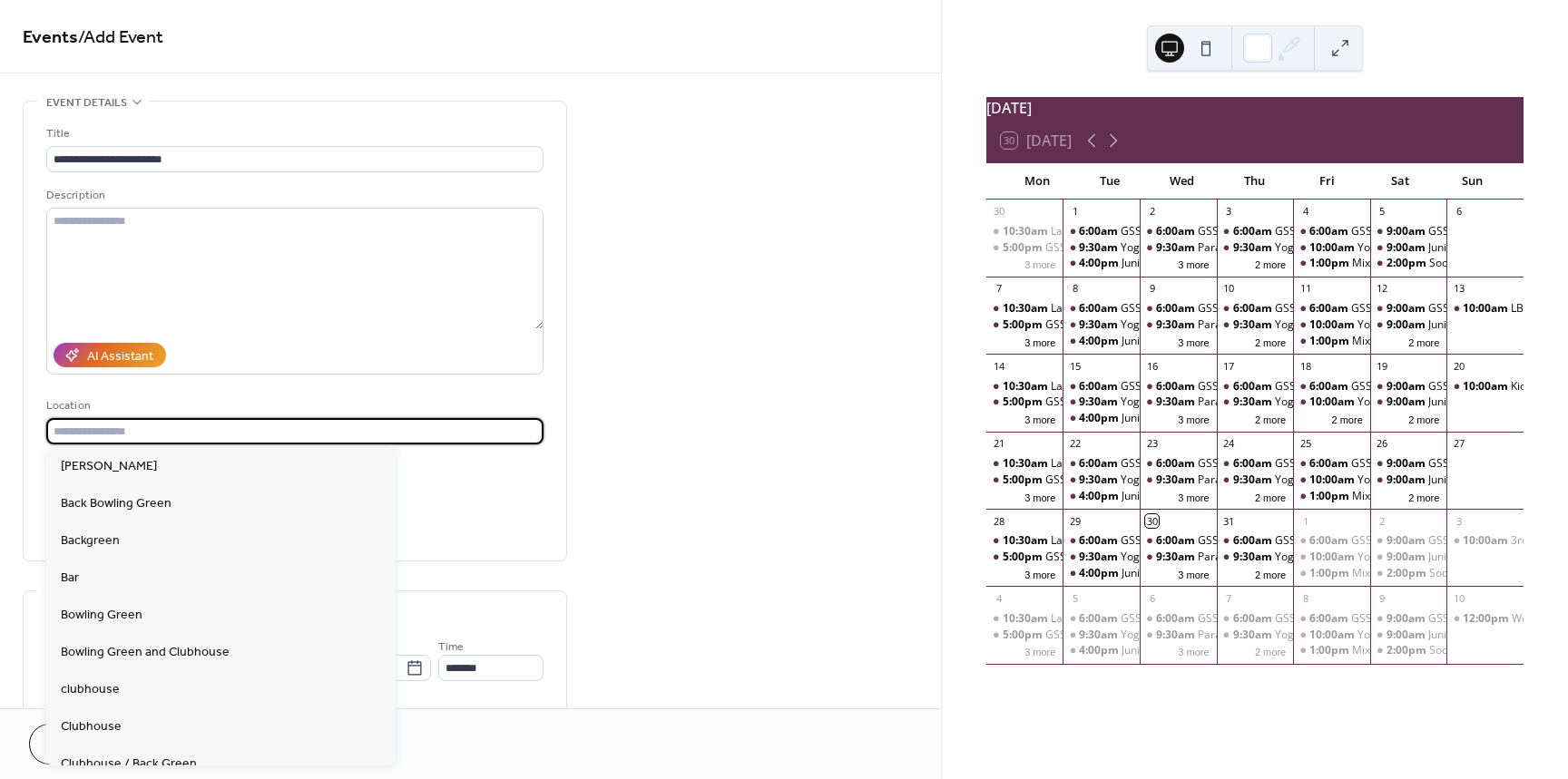 click at bounding box center [295, 431] 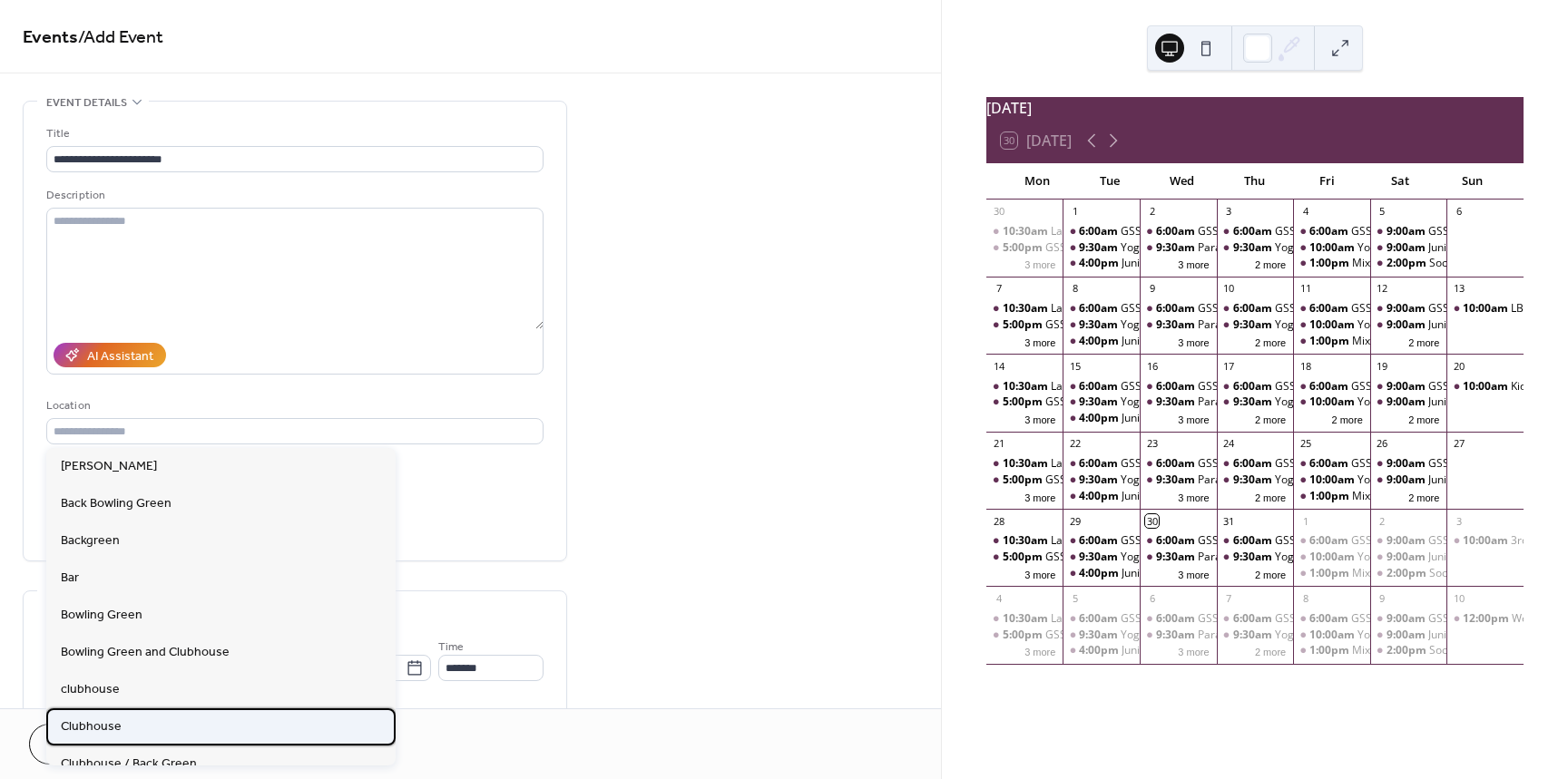 click on "Clubhouse" at bounding box center [220, 726] 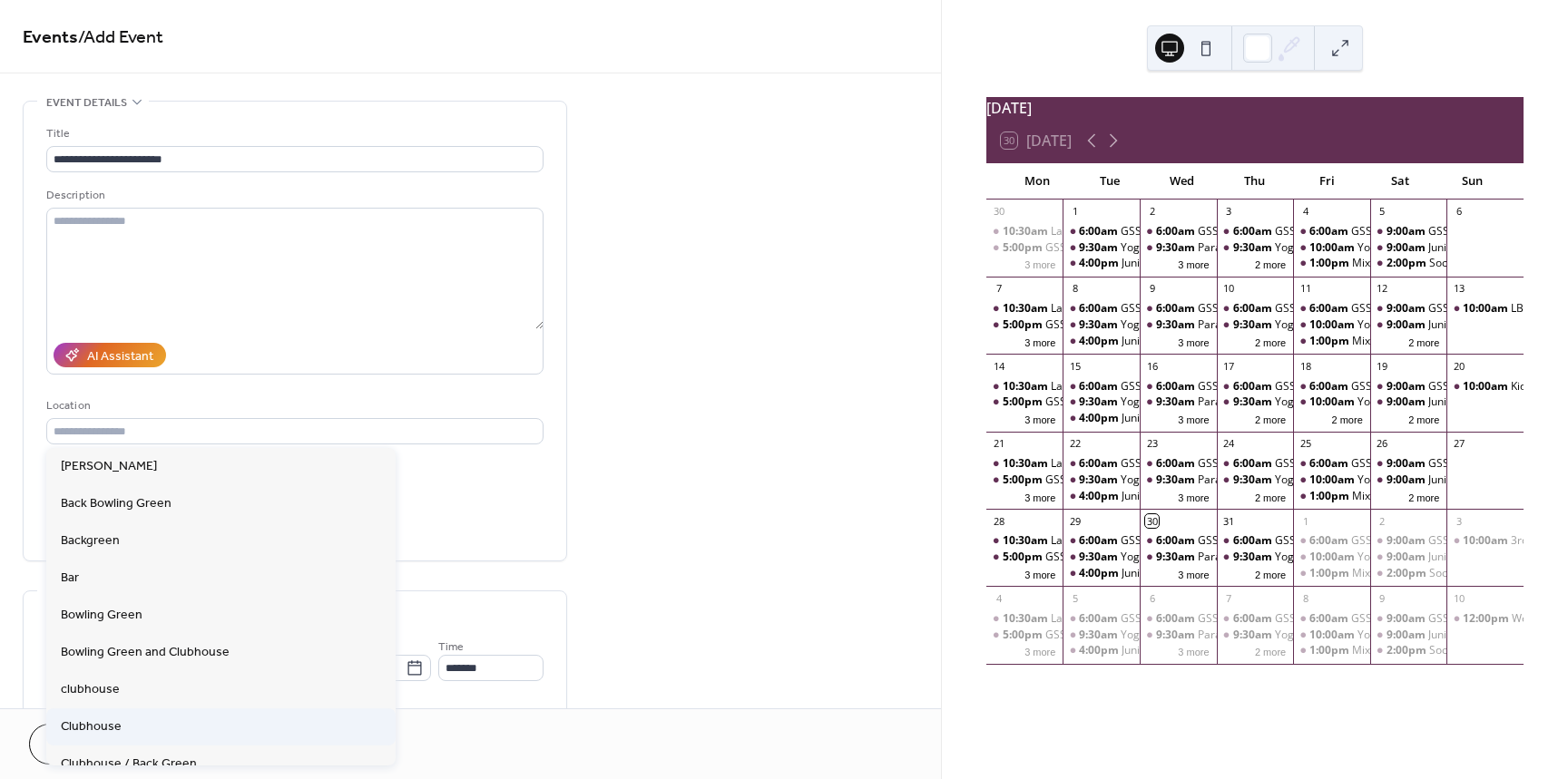type on "*********" 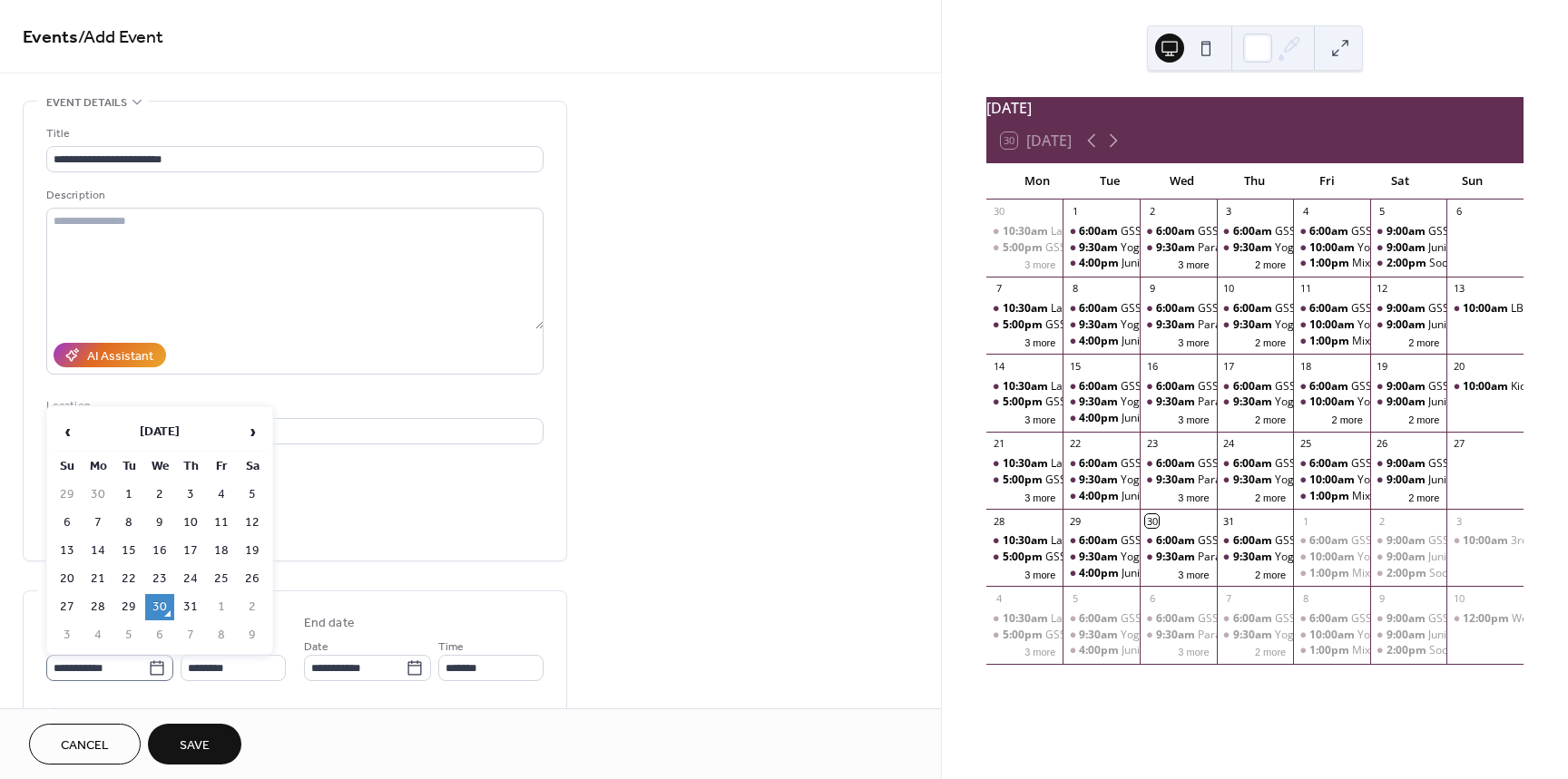 click 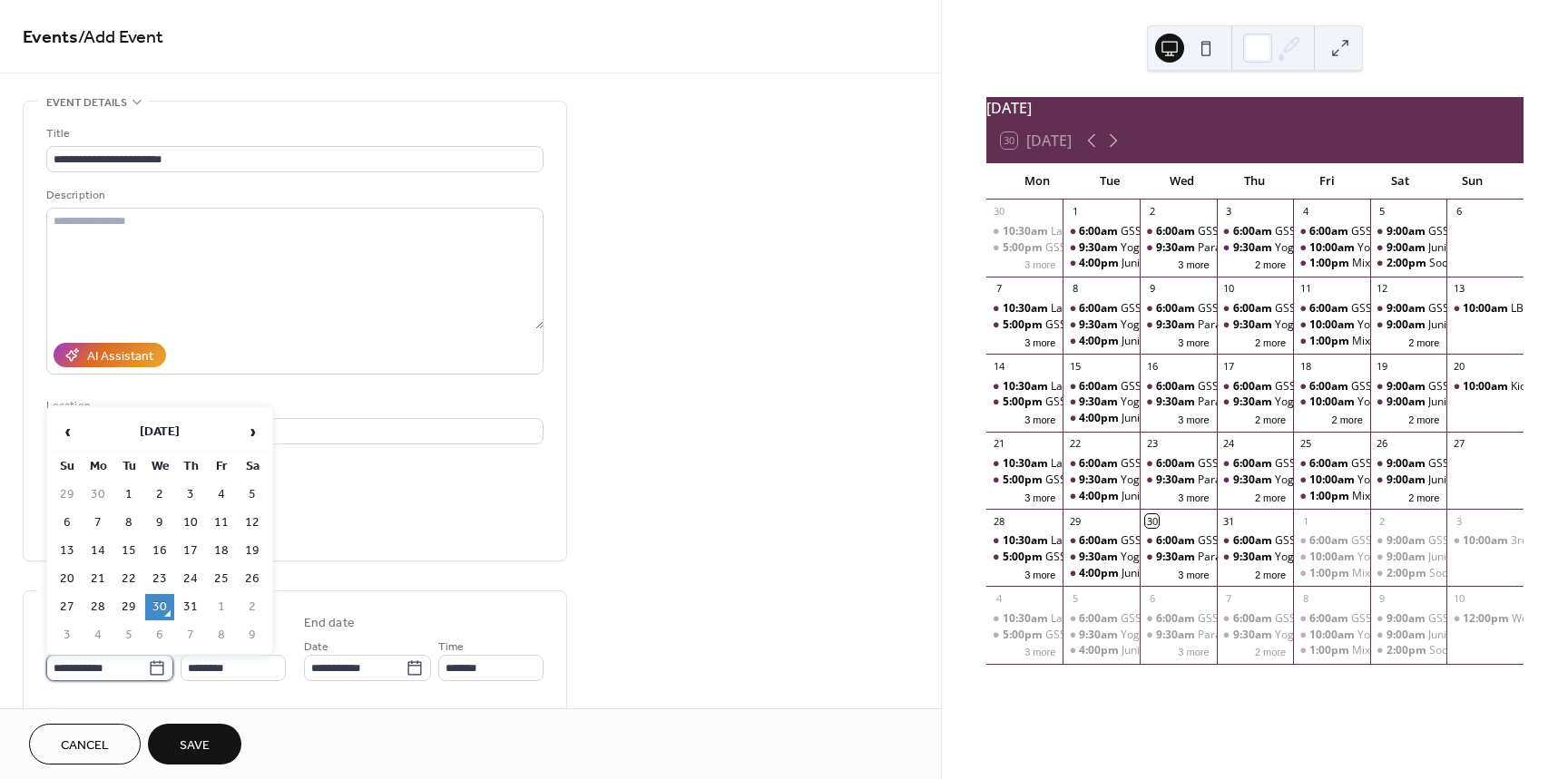 click on "**********" at bounding box center (97, 667) 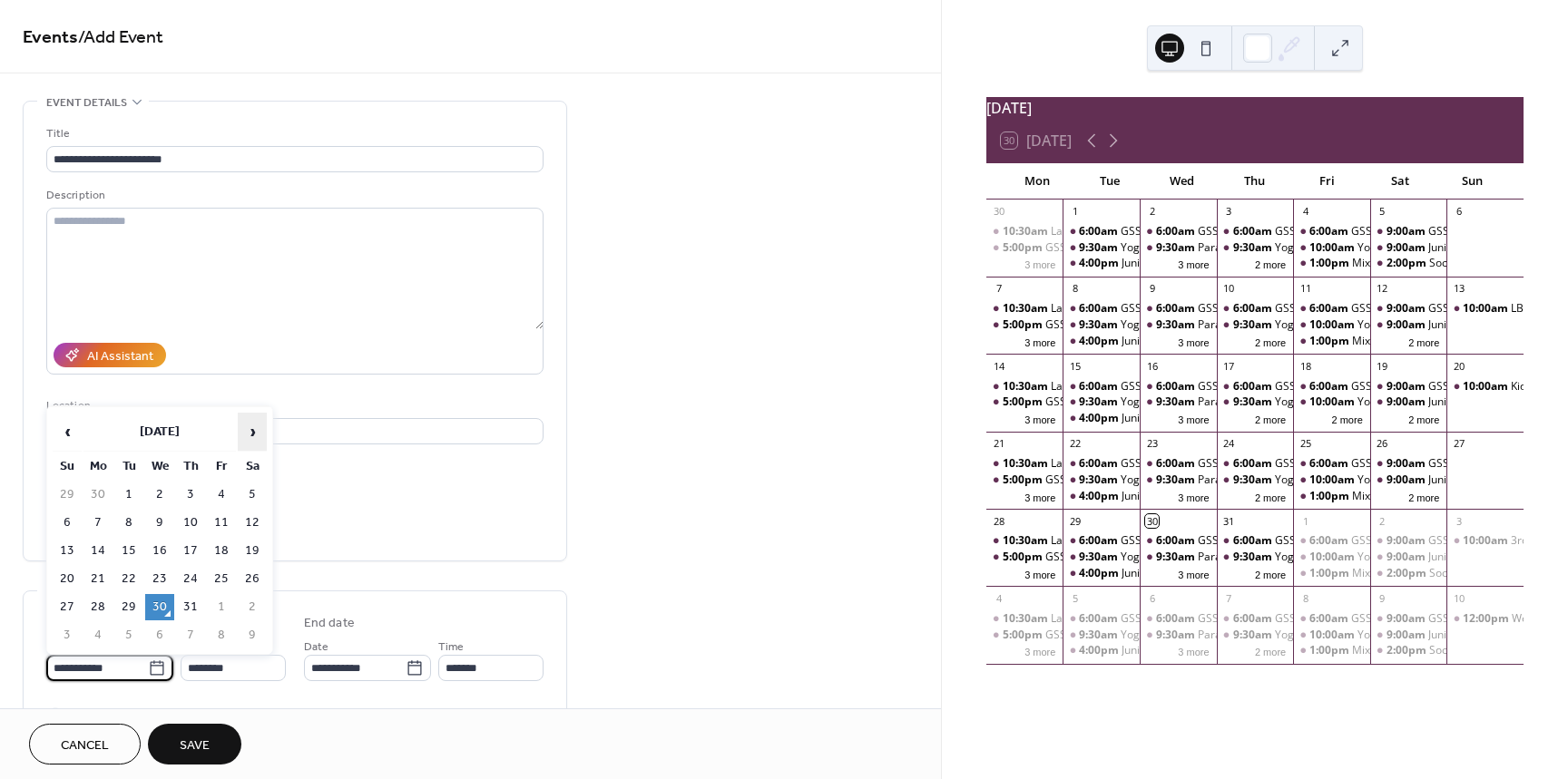 click on "›" at bounding box center [252, 432] 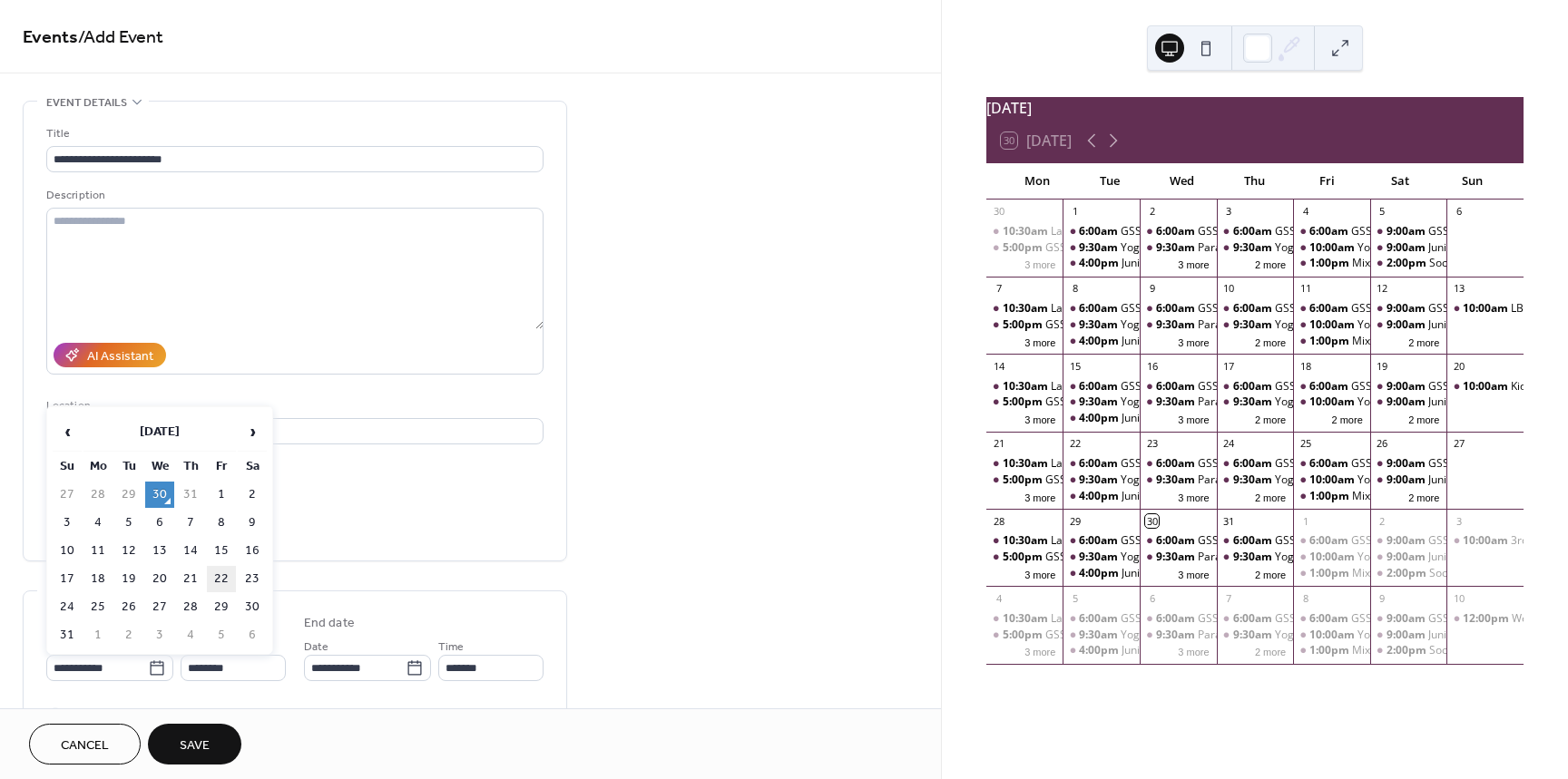 click on "22" at bounding box center [221, 579] 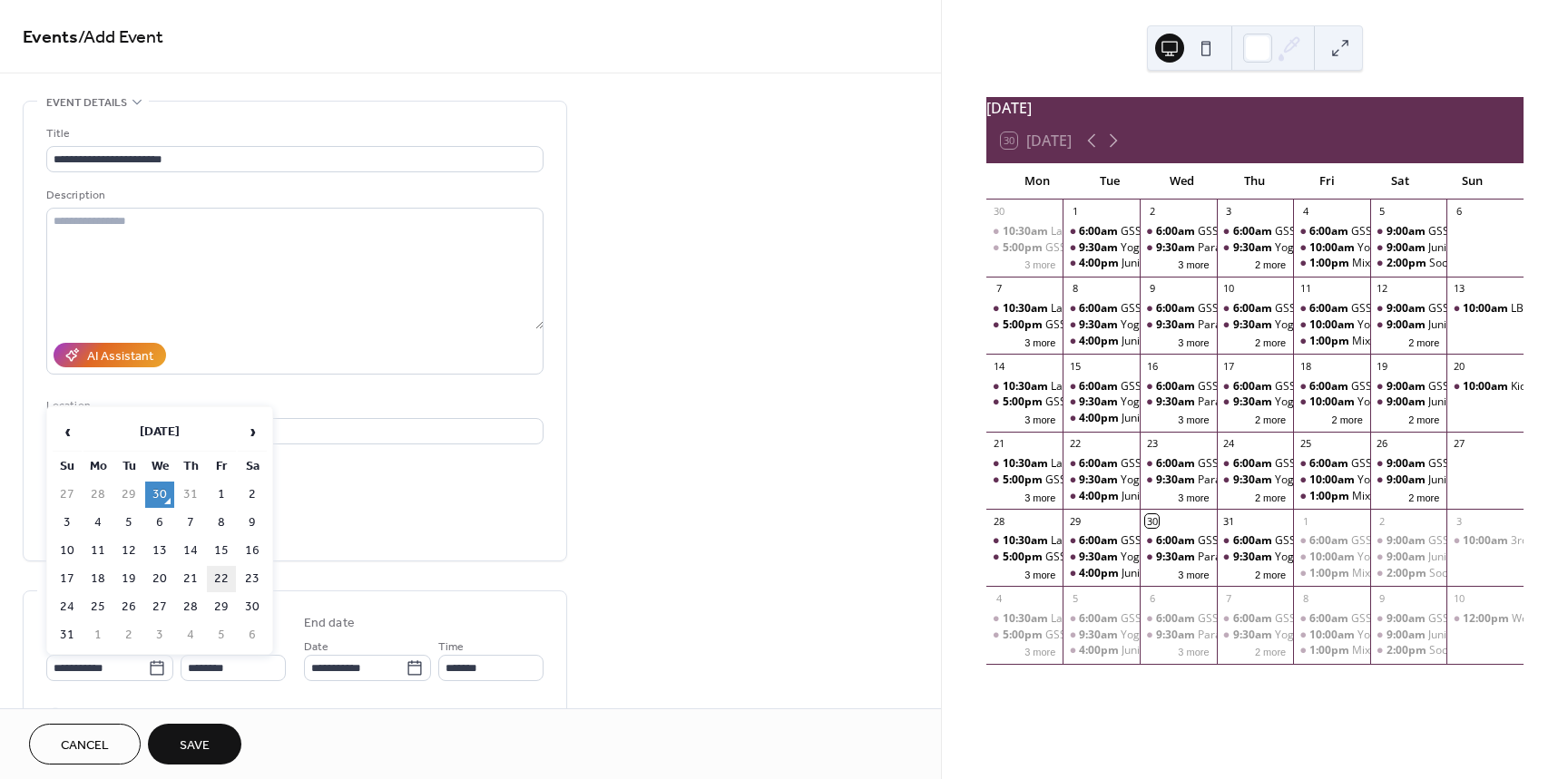 type on "**********" 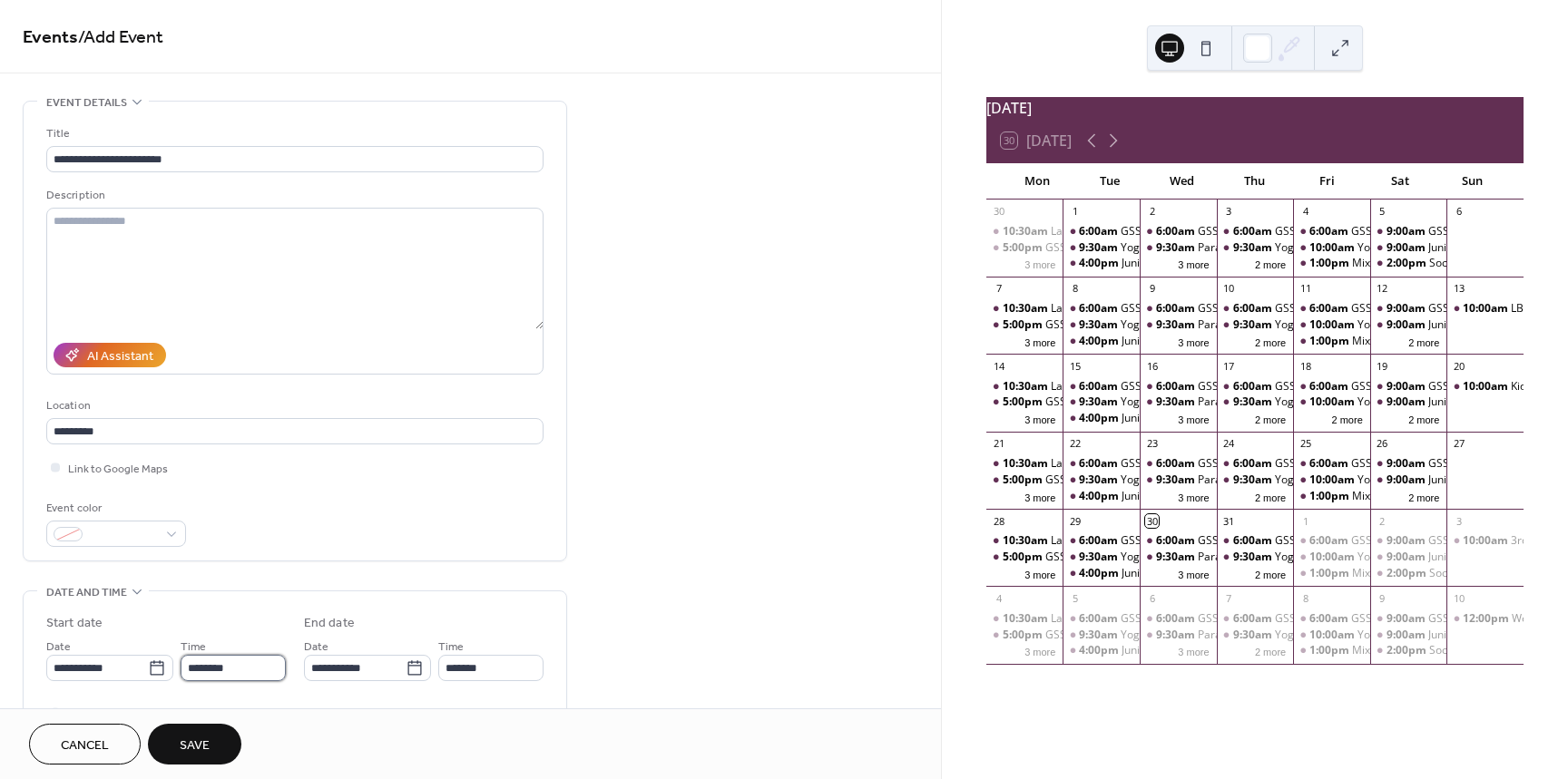 click on "********" at bounding box center [233, 667] 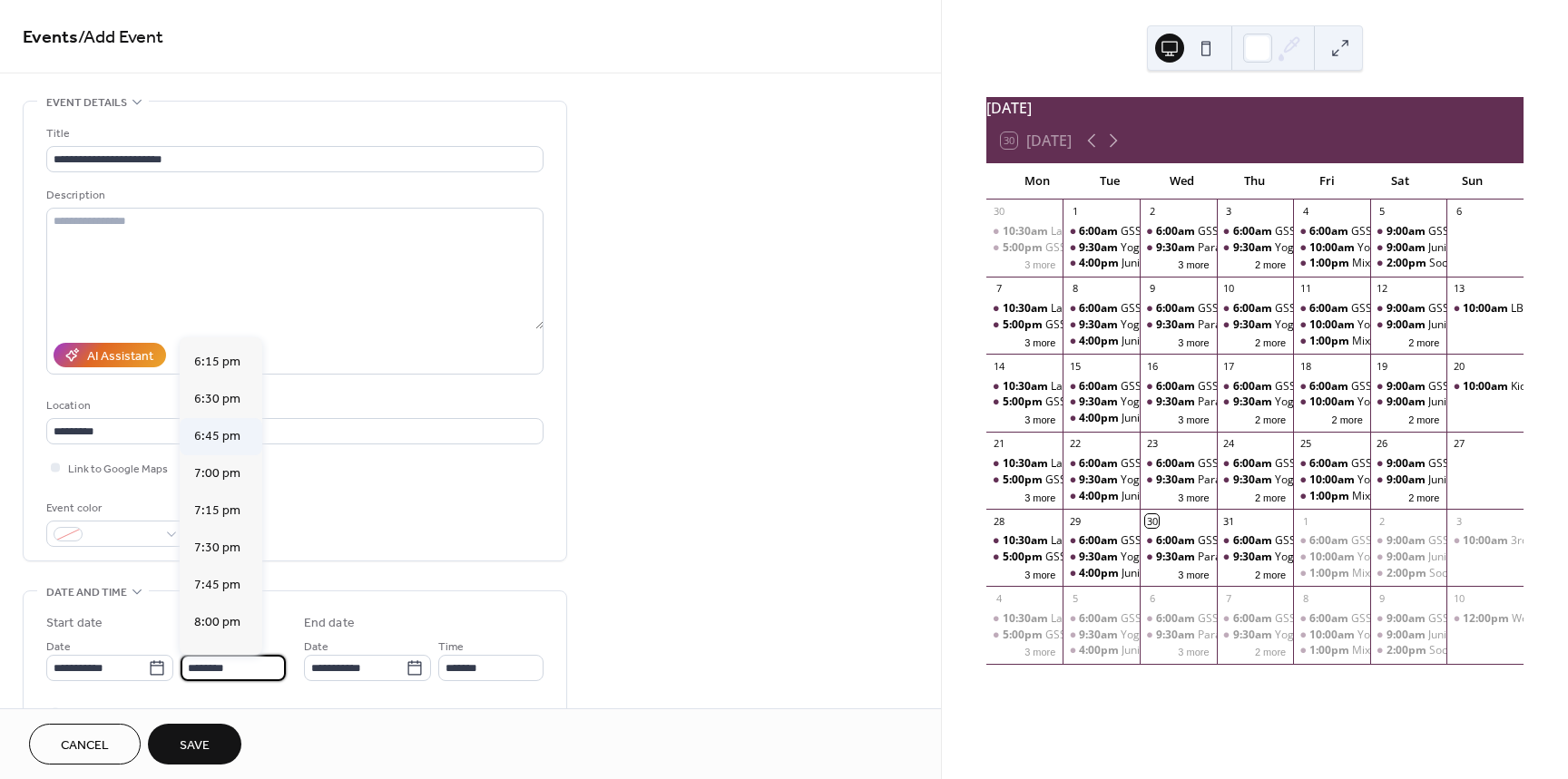 scroll, scrollTop: 2707, scrollLeft: 0, axis: vertical 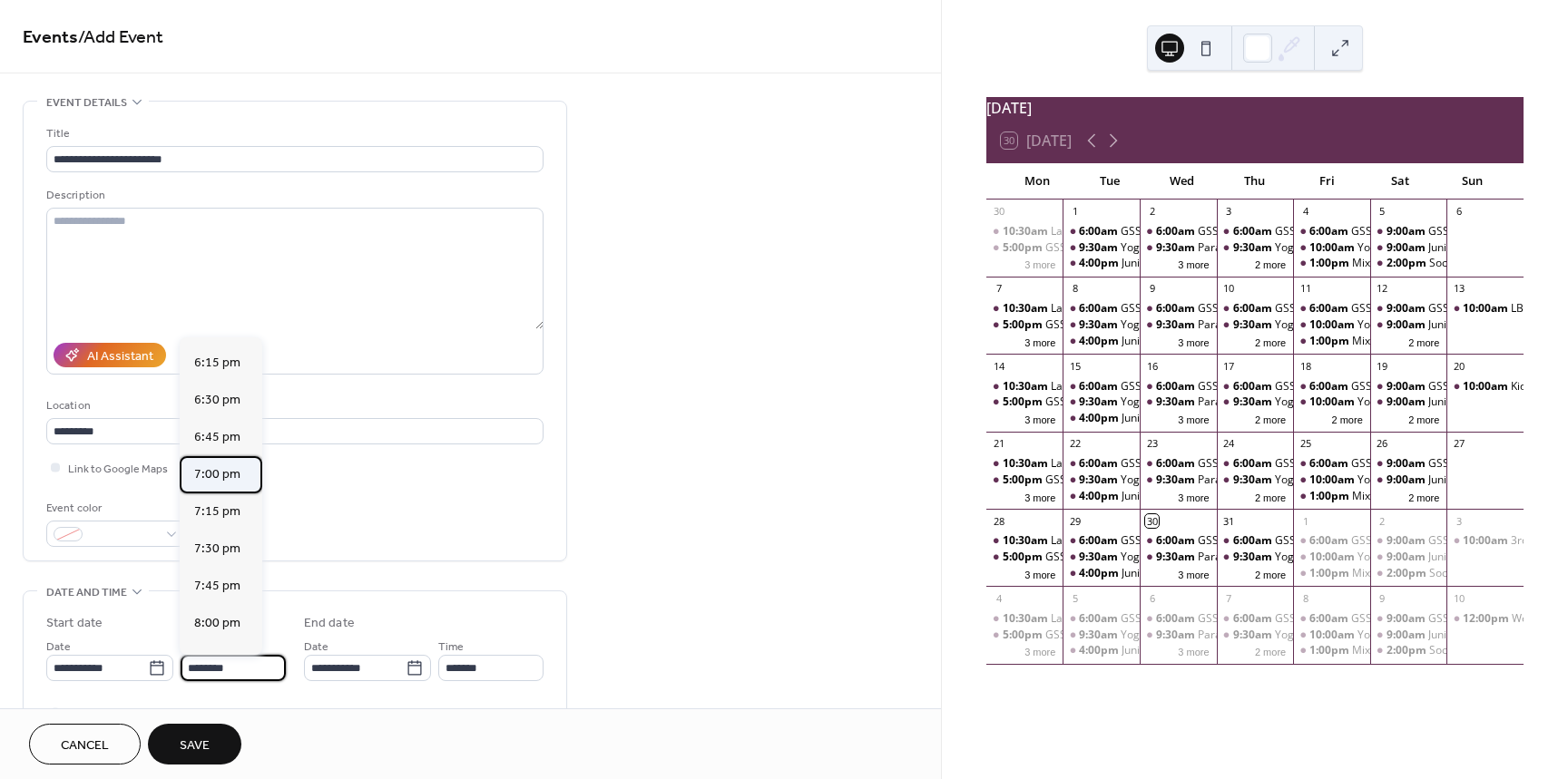 click on "7:00 pm" at bounding box center [217, 474] 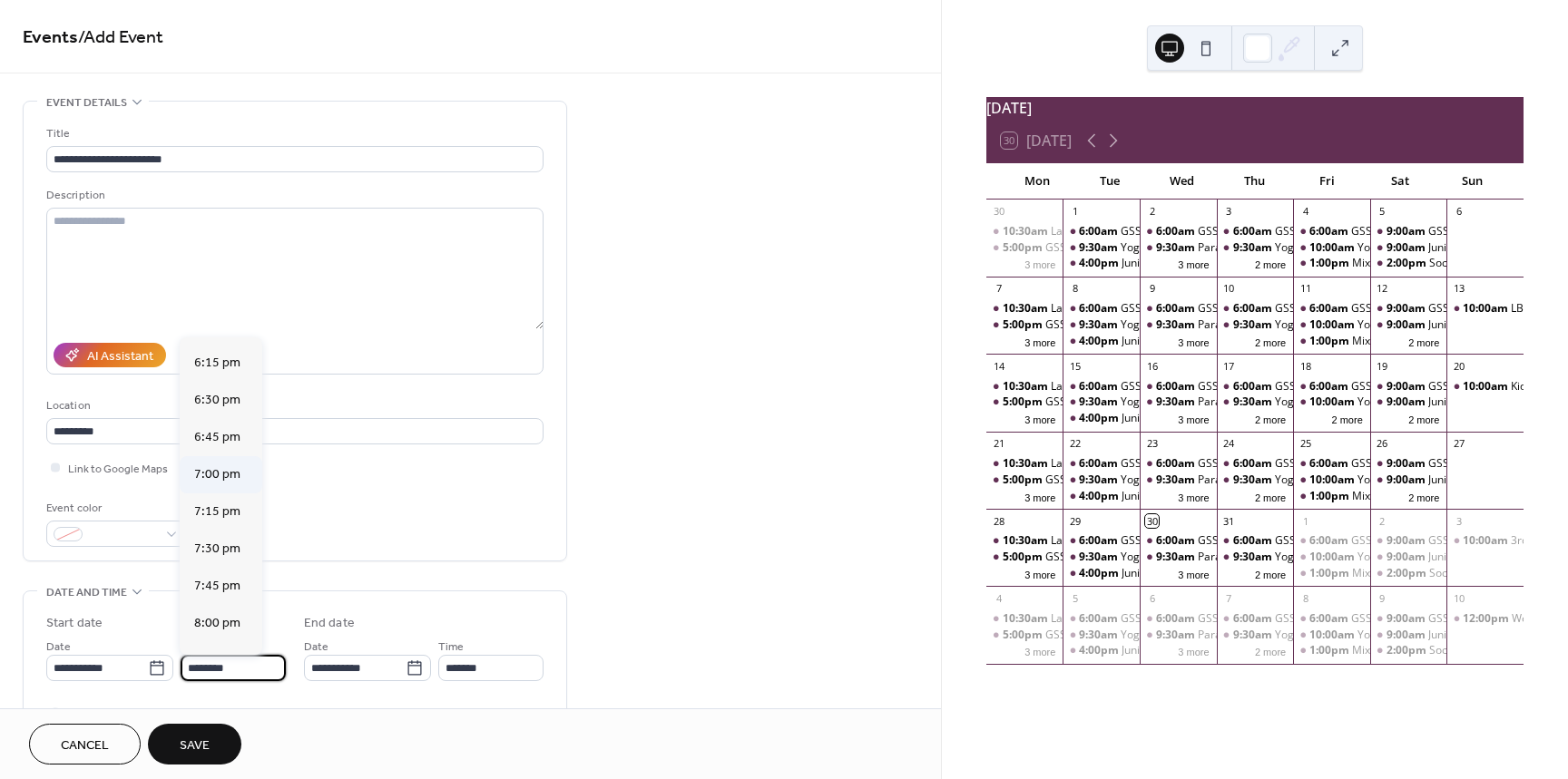 type on "*******" 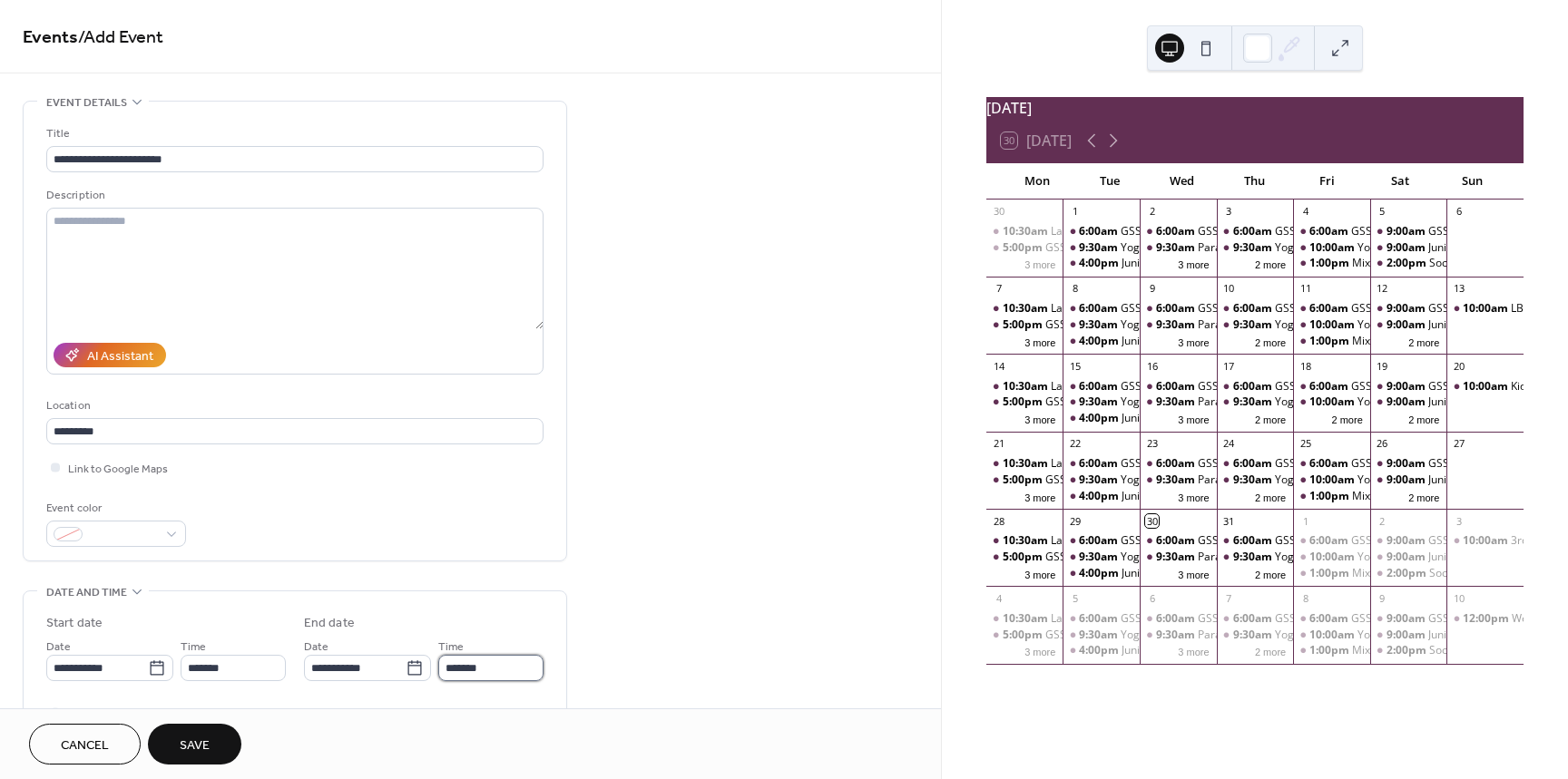 click on "*******" at bounding box center (491, 667) 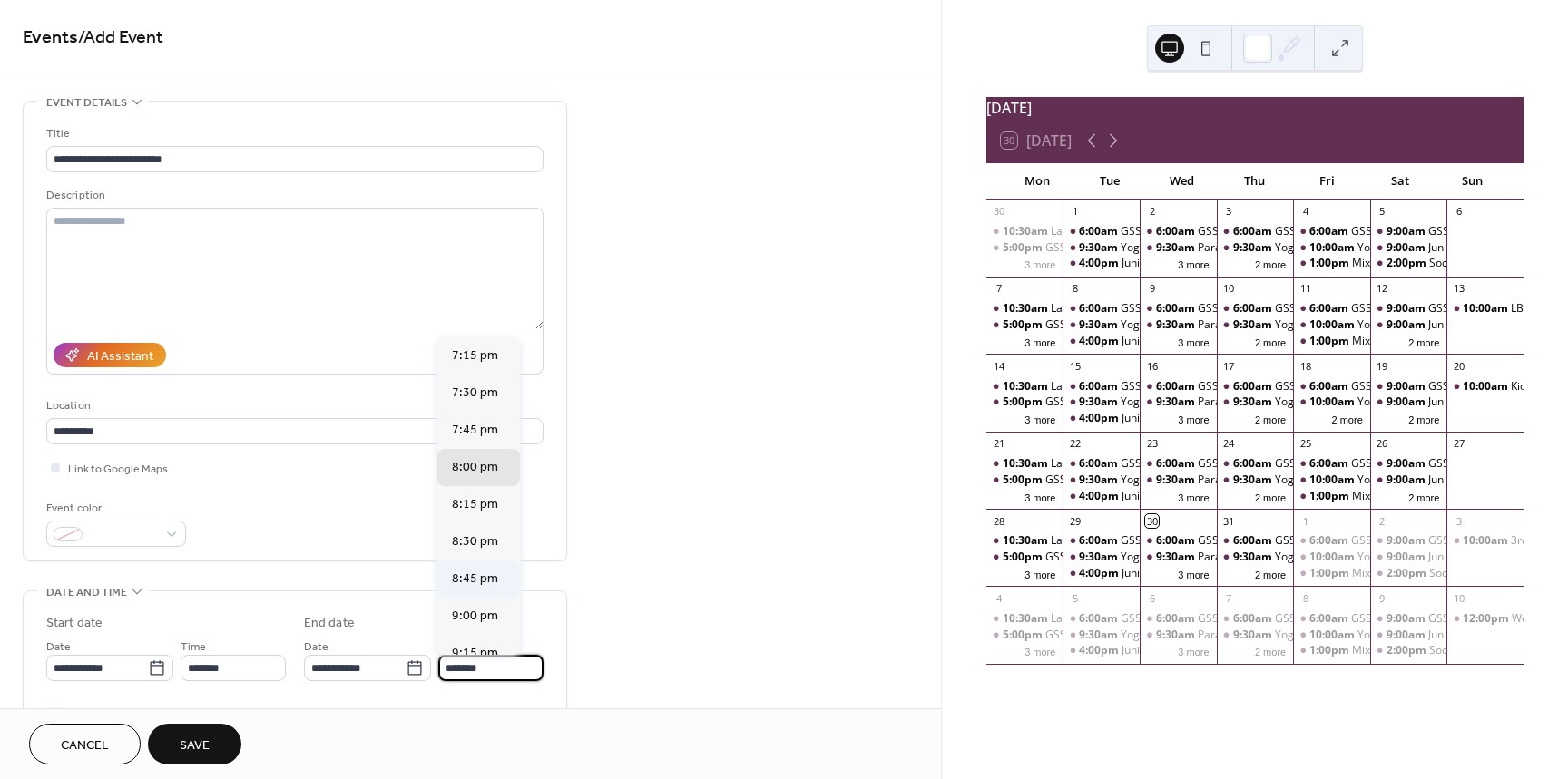 scroll, scrollTop: 389, scrollLeft: 0, axis: vertical 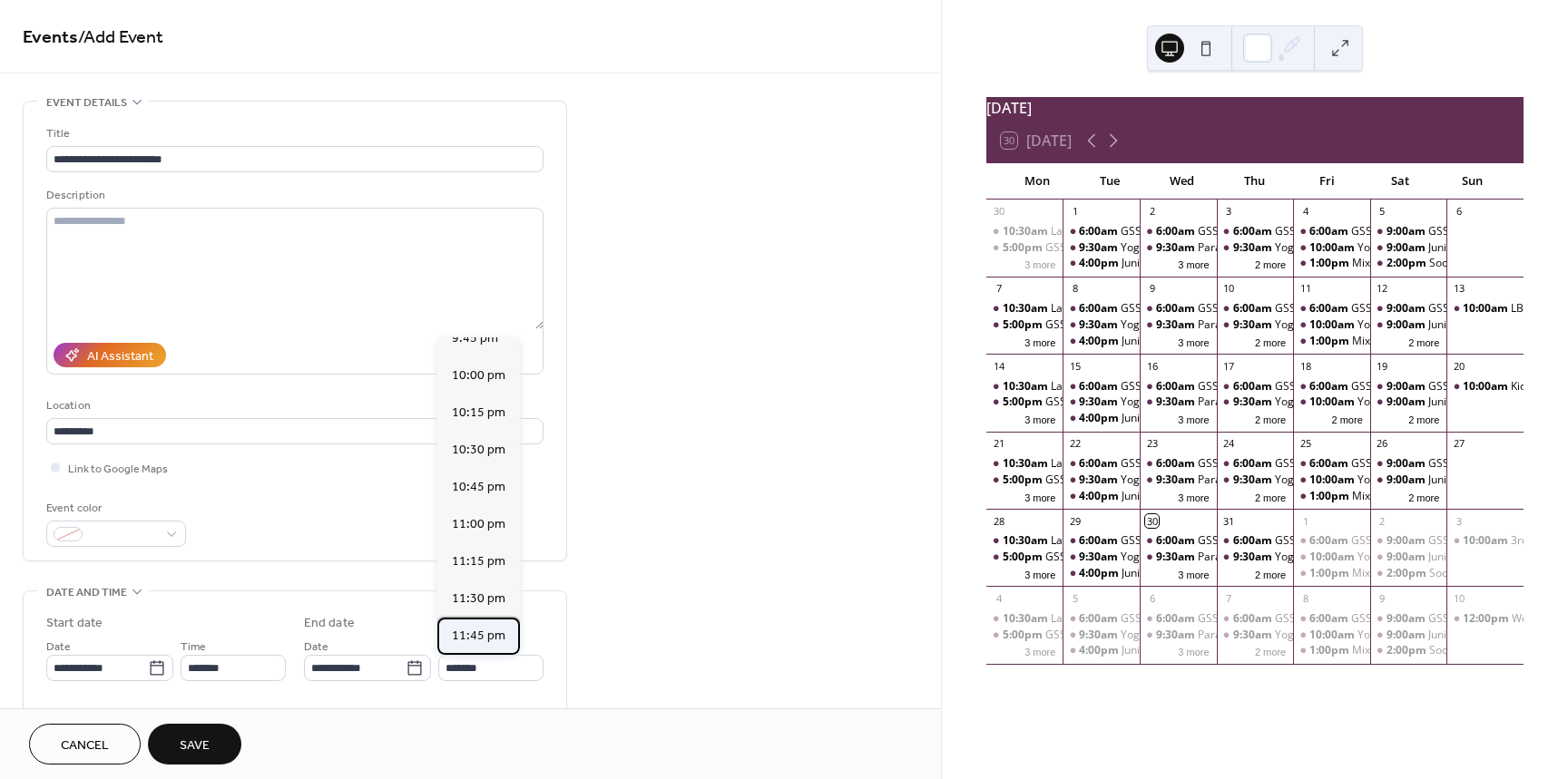 click on "11:45 pm" at bounding box center [478, 636] 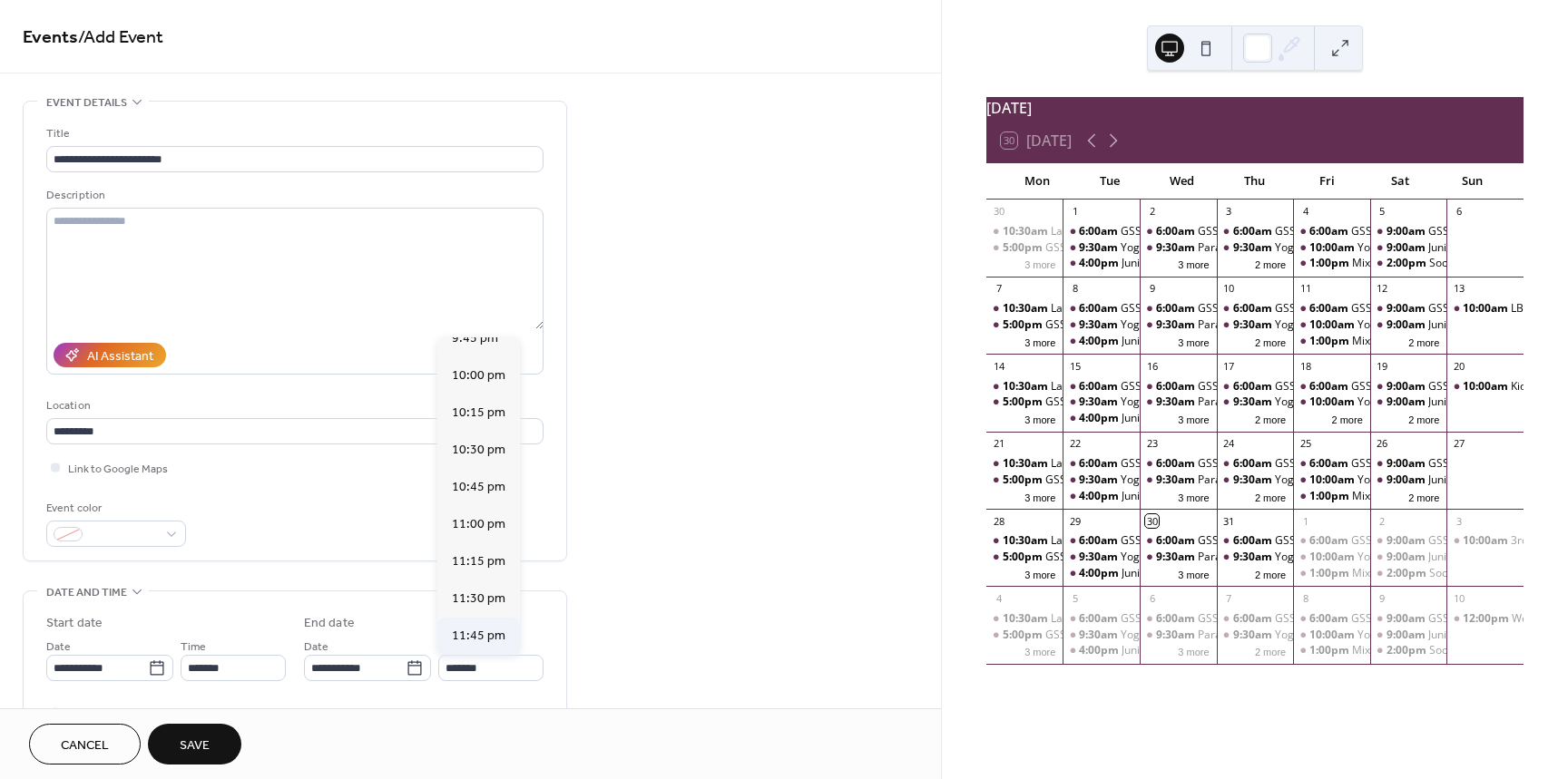 type on "********" 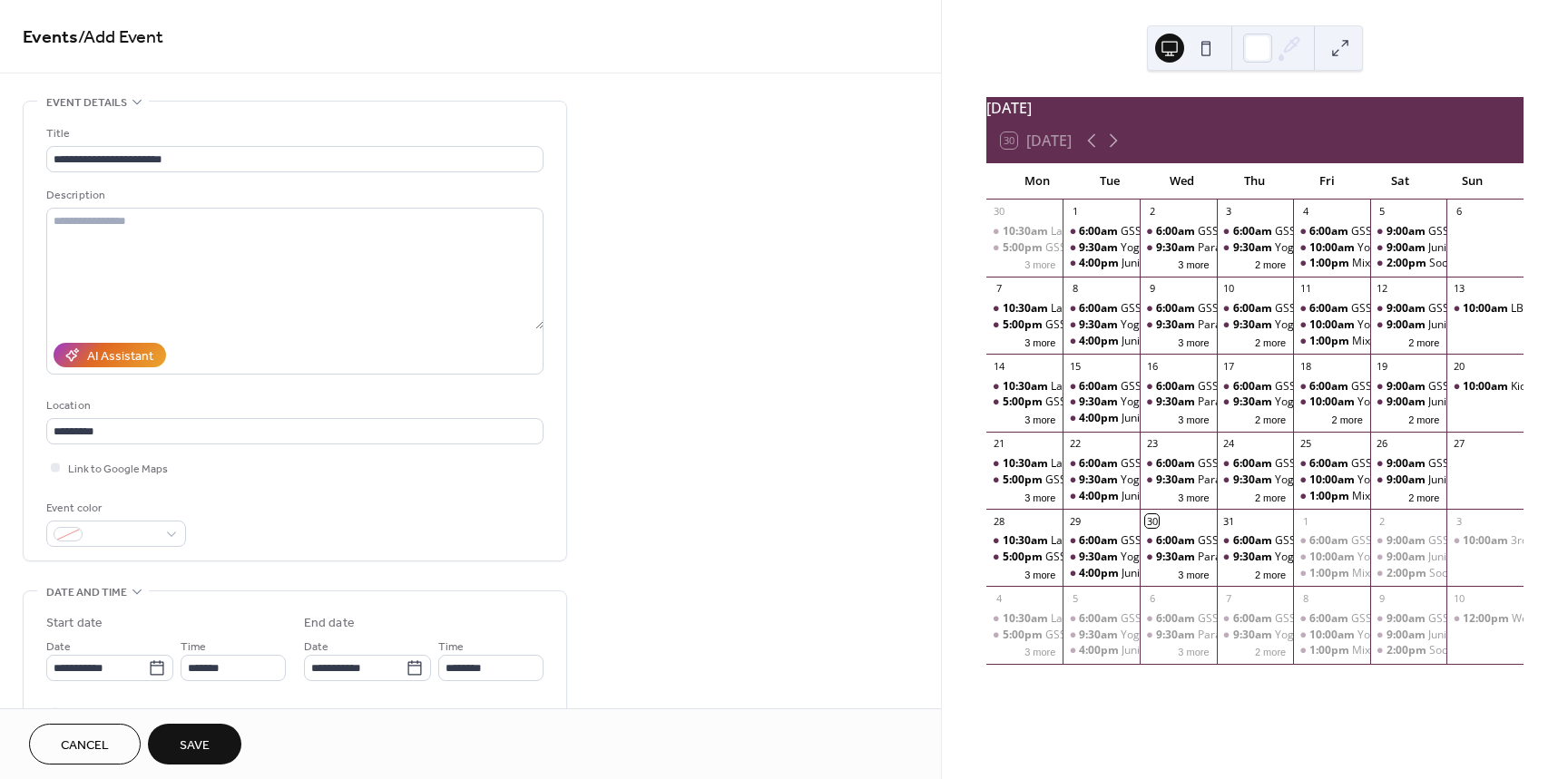 click on "Save" at bounding box center [194, 745] 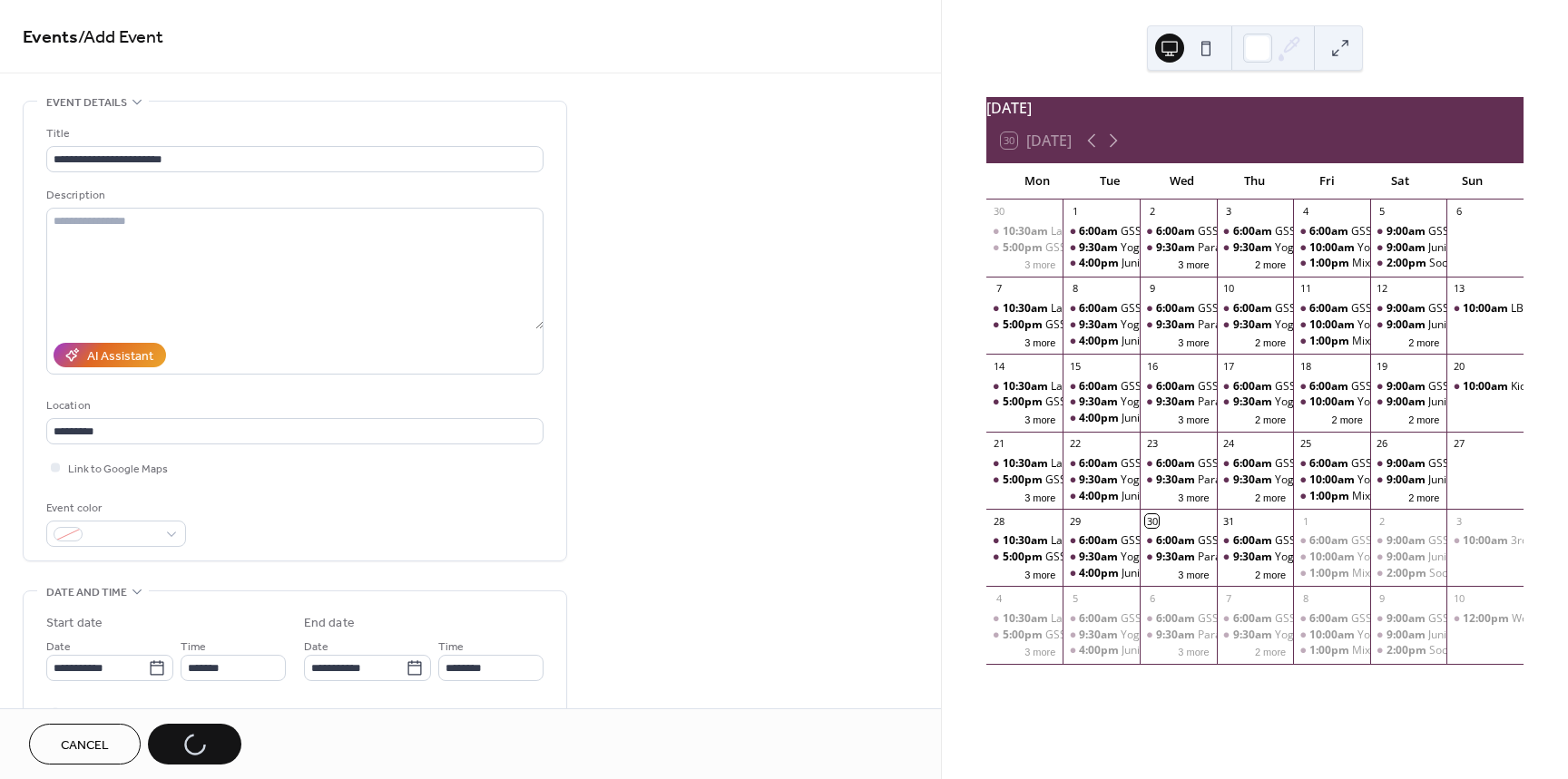 click on "Cancel Save" at bounding box center [135, 744] 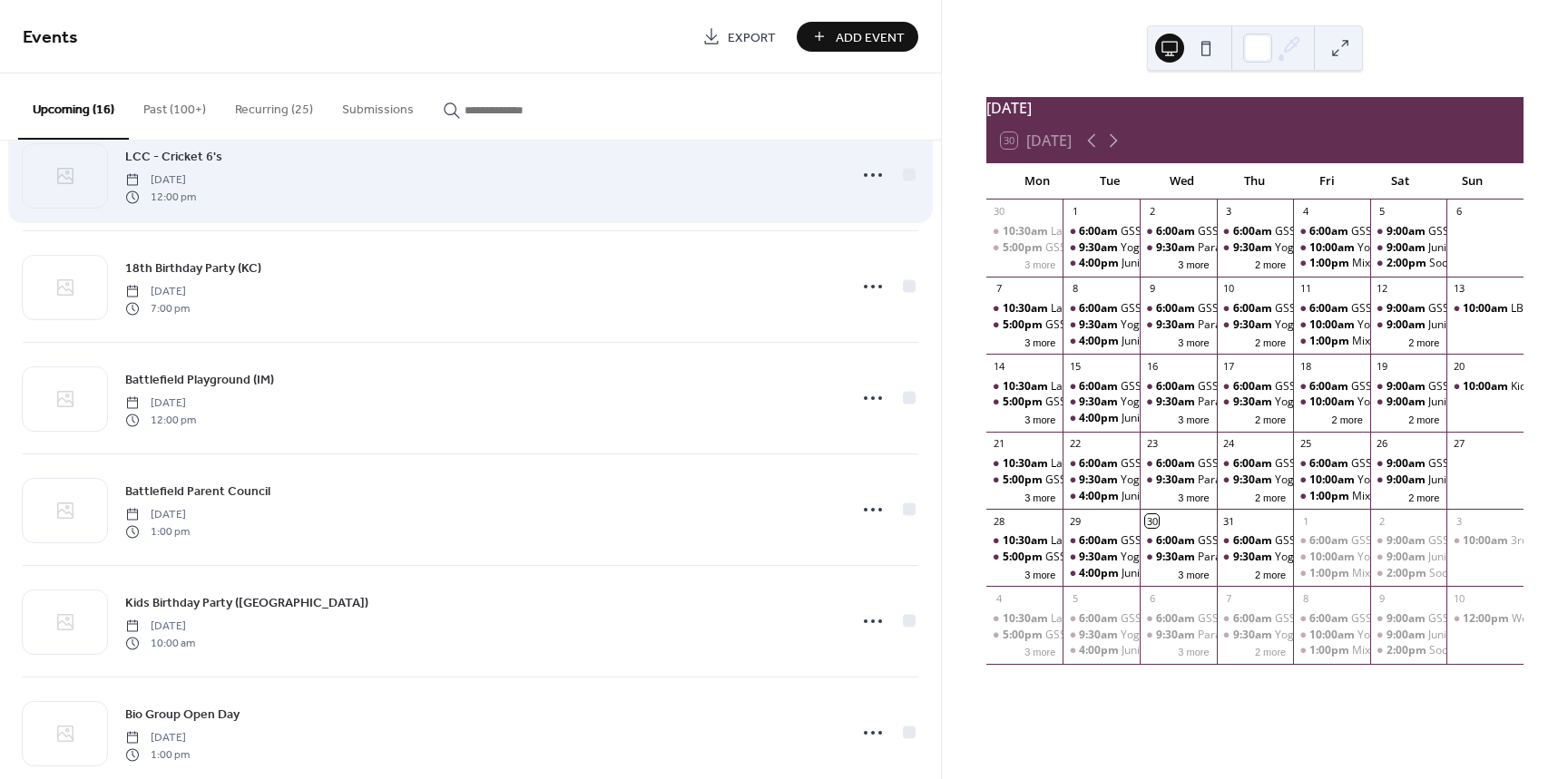 scroll, scrollTop: 510, scrollLeft: 0, axis: vertical 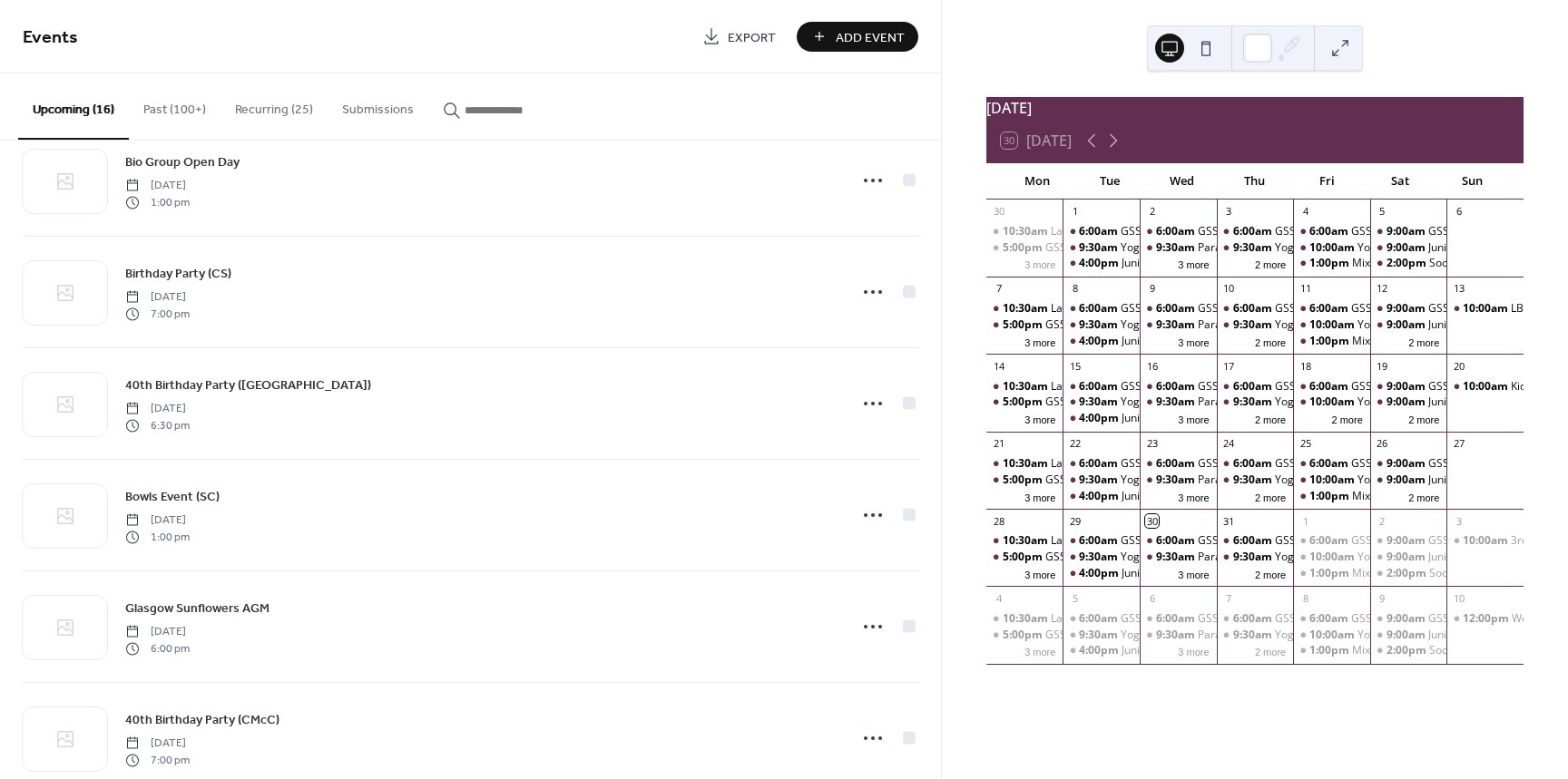click on "Add Event" at bounding box center (870, 37) 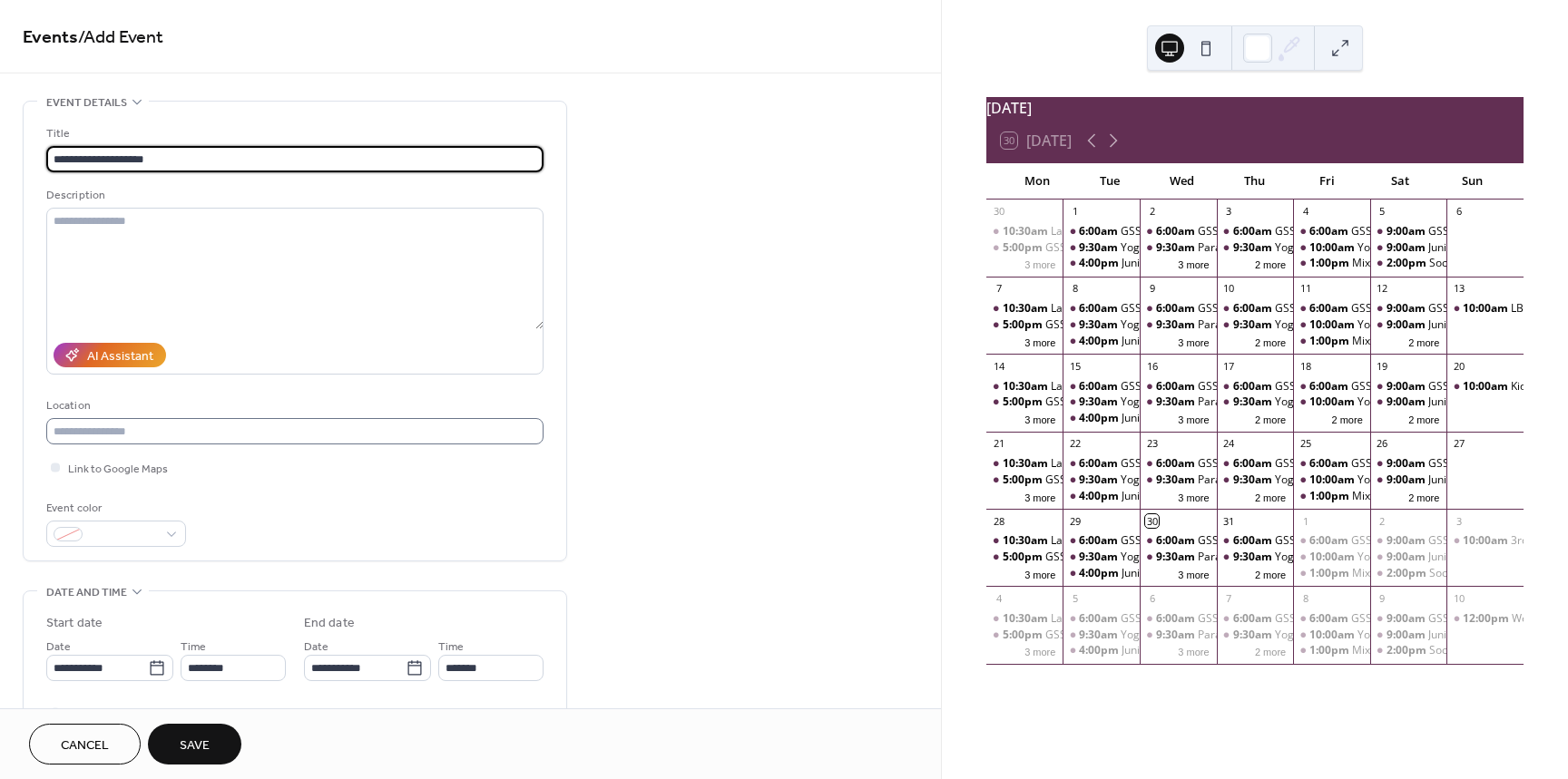 type on "**********" 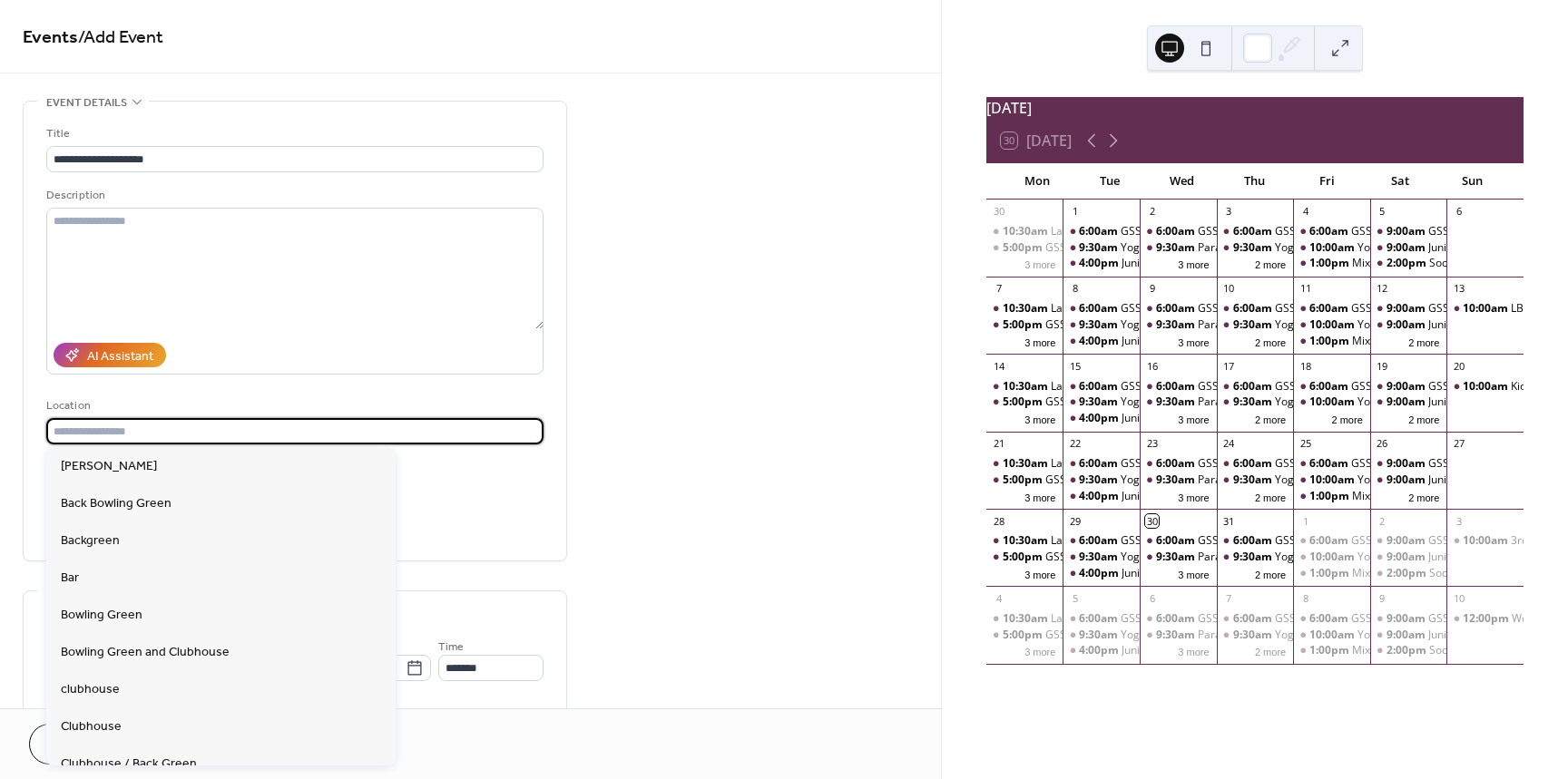 click at bounding box center (295, 431) 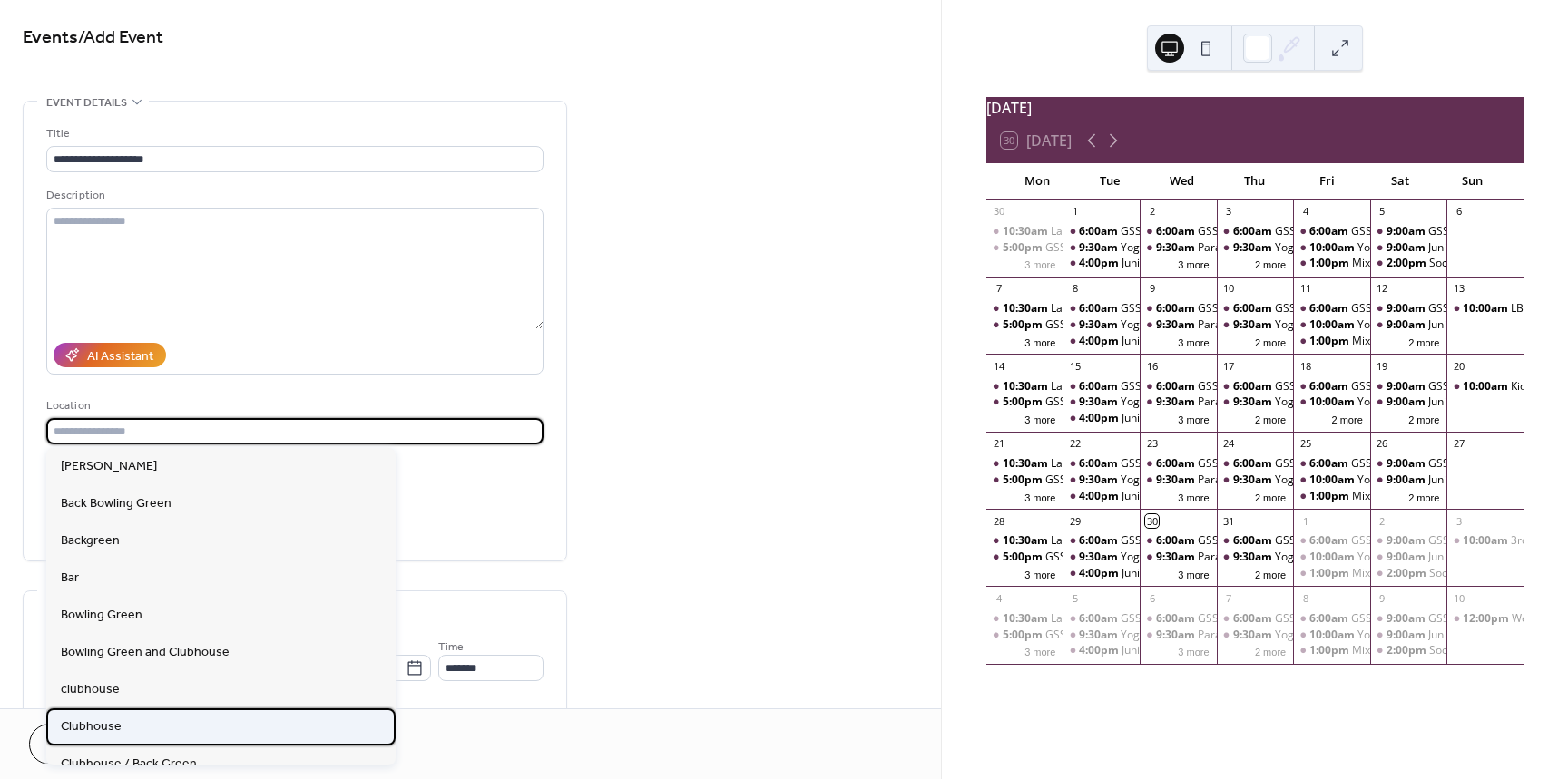 click on "Clubhouse" at bounding box center [220, 726] 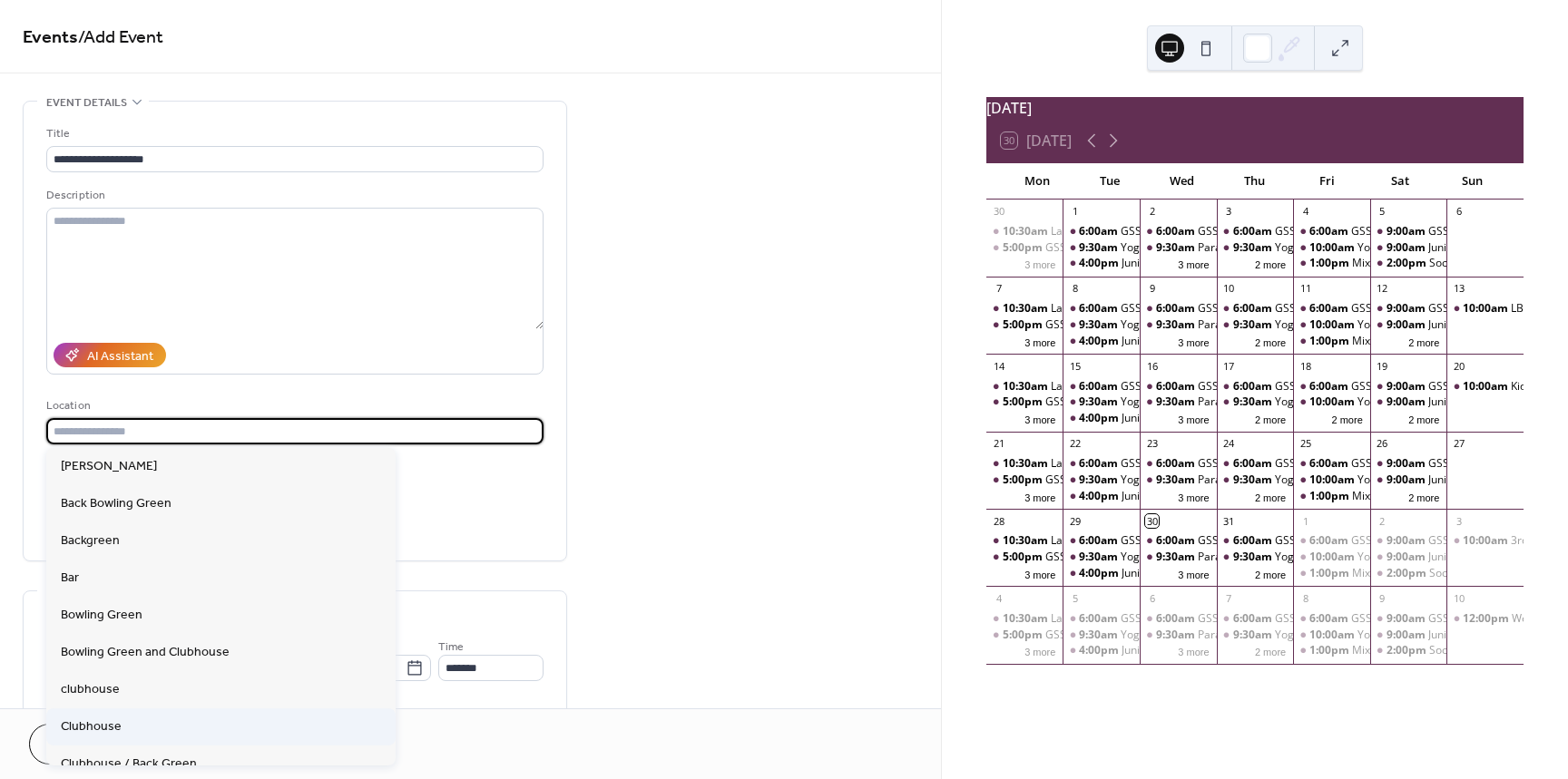 type on "*********" 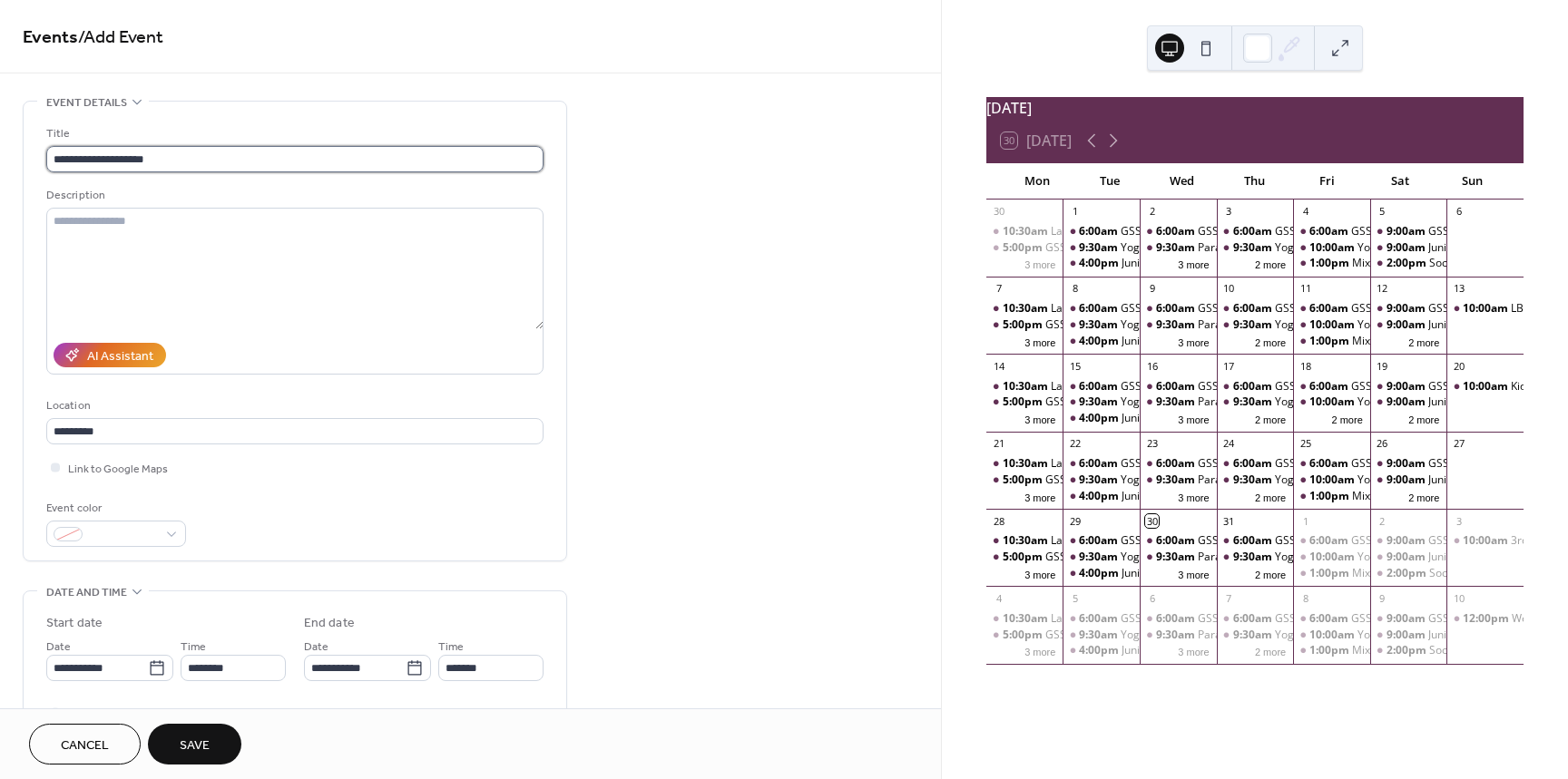 click on "**********" at bounding box center (295, 159) 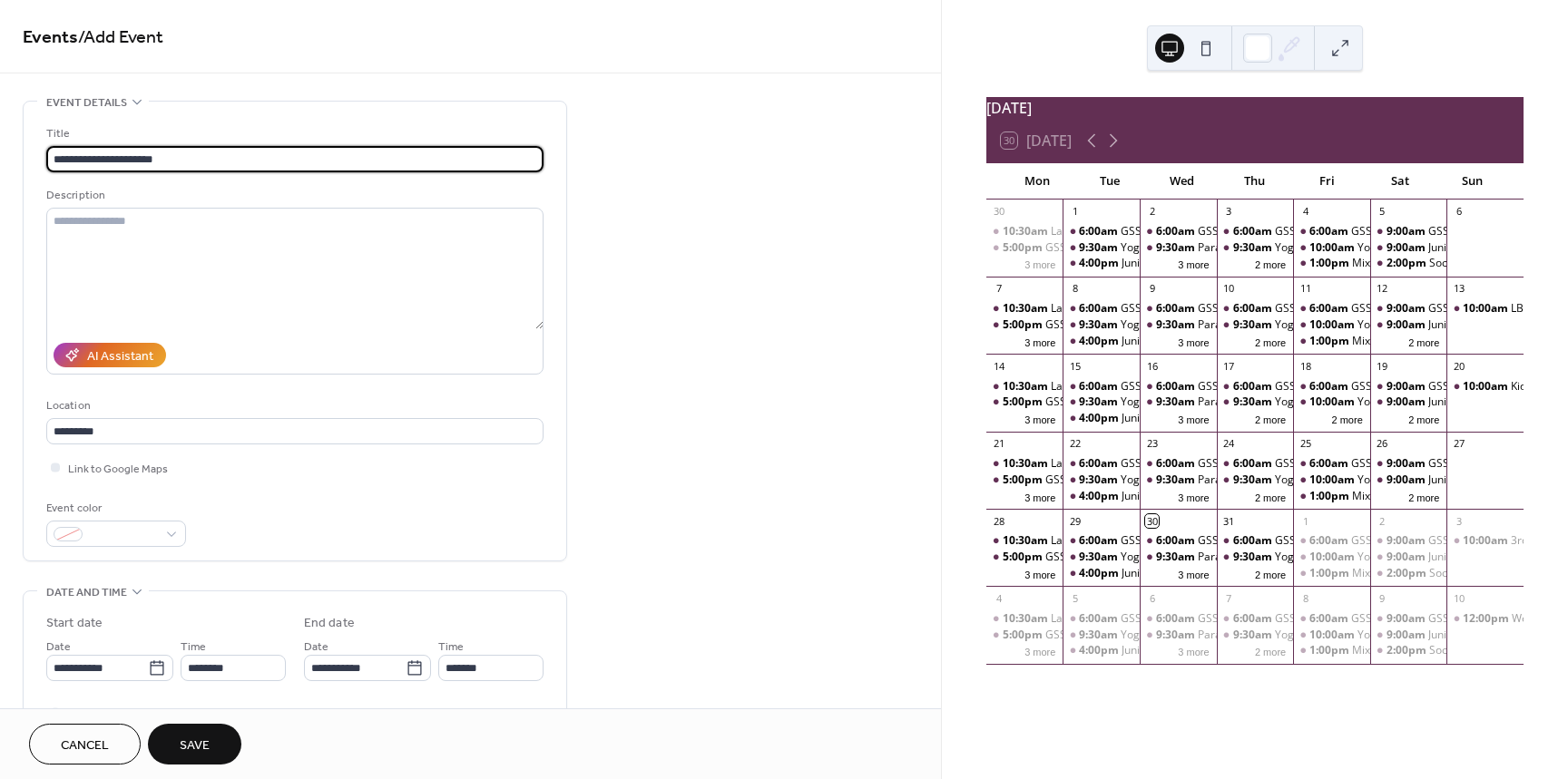 type on "**********" 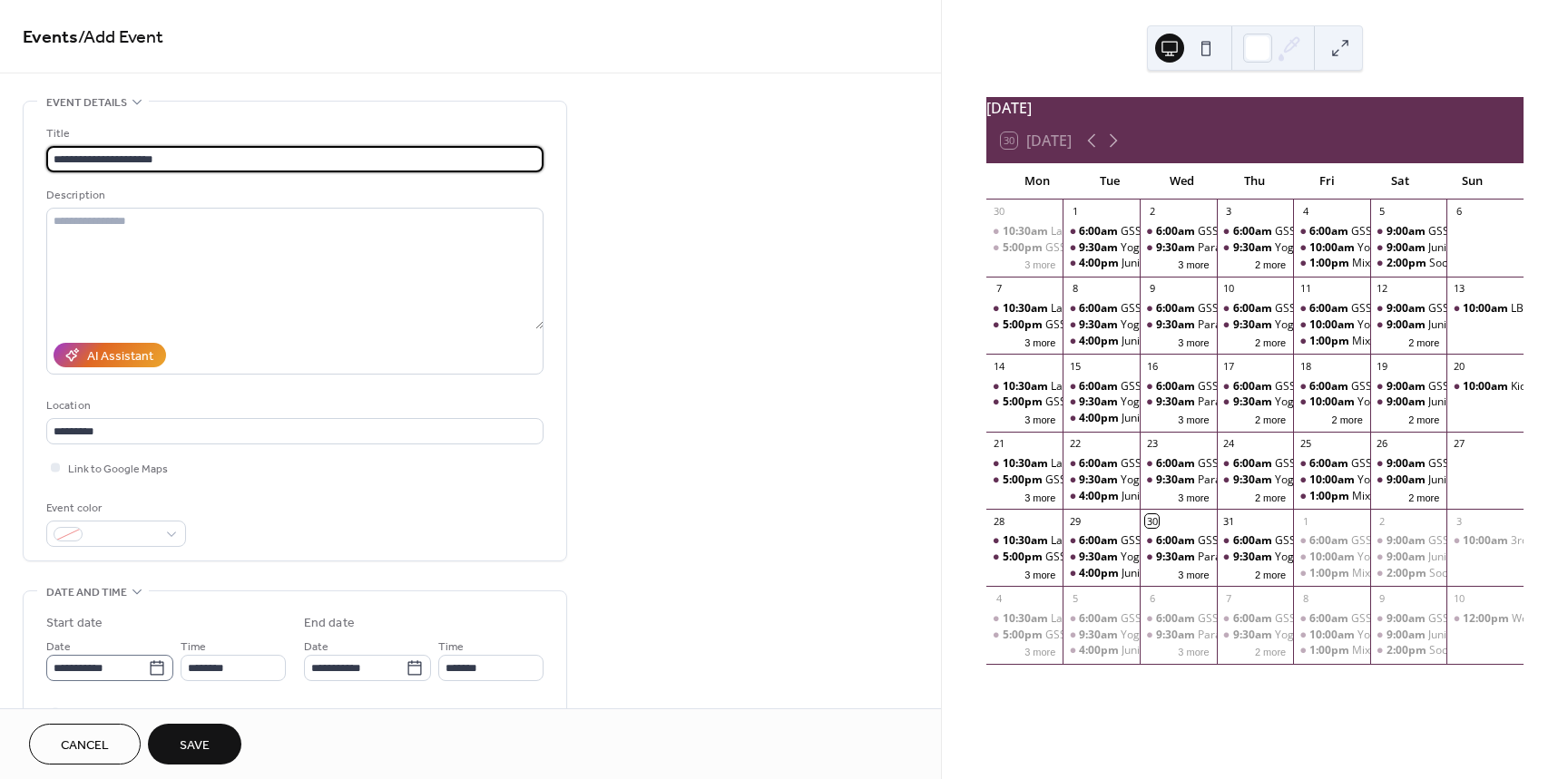click 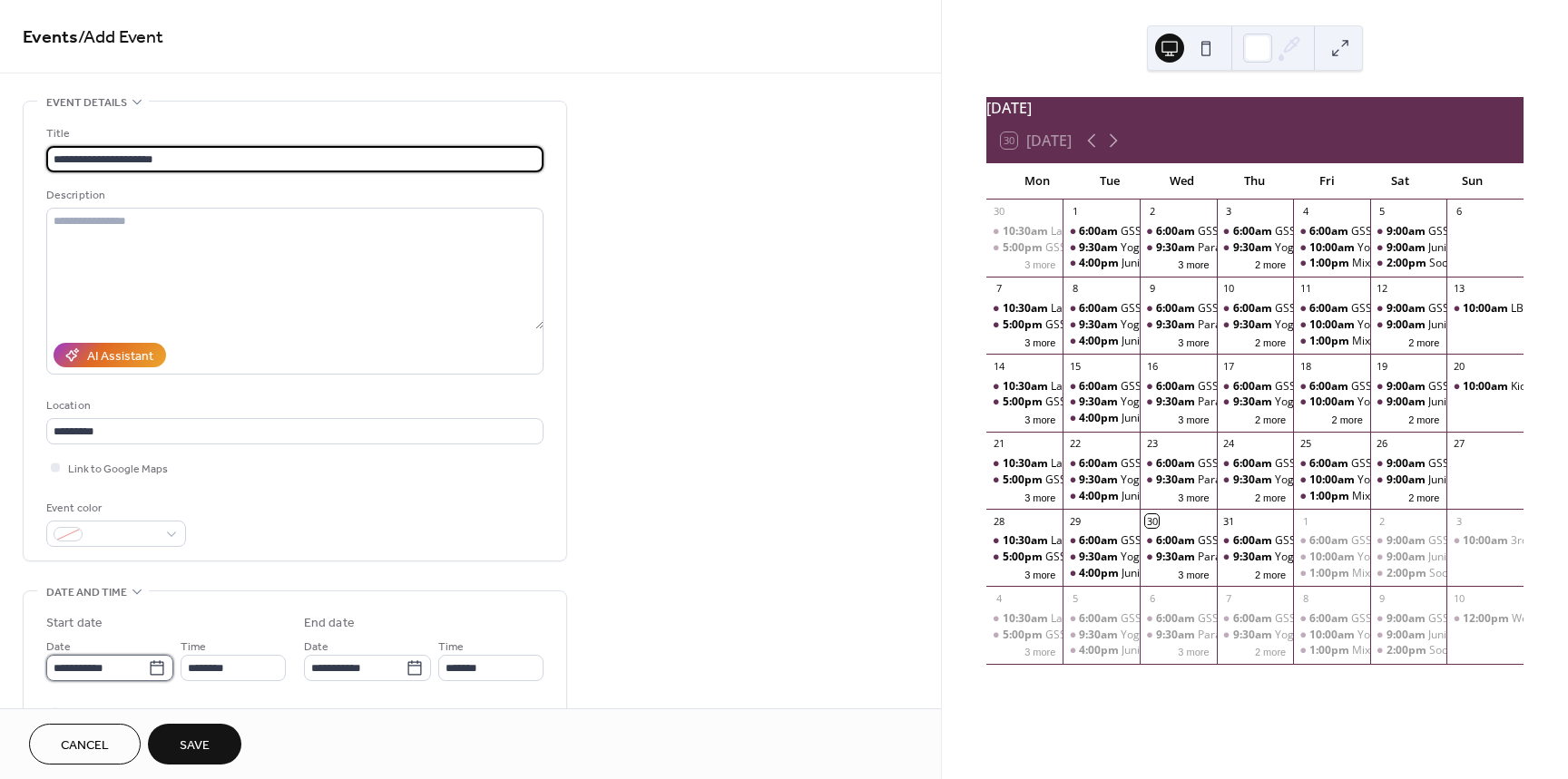 click on "**********" at bounding box center [97, 667] 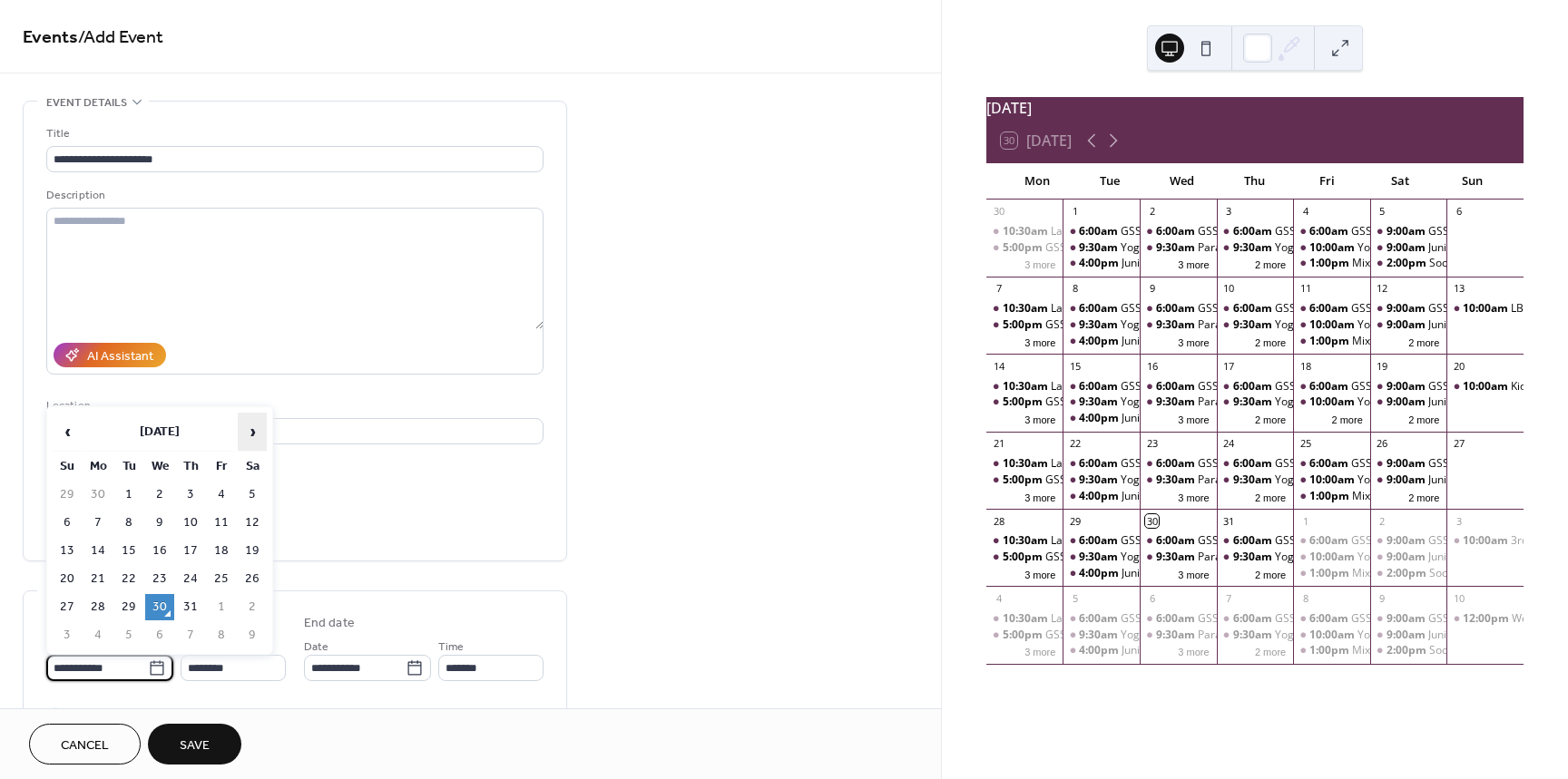 click on "›" at bounding box center [252, 432] 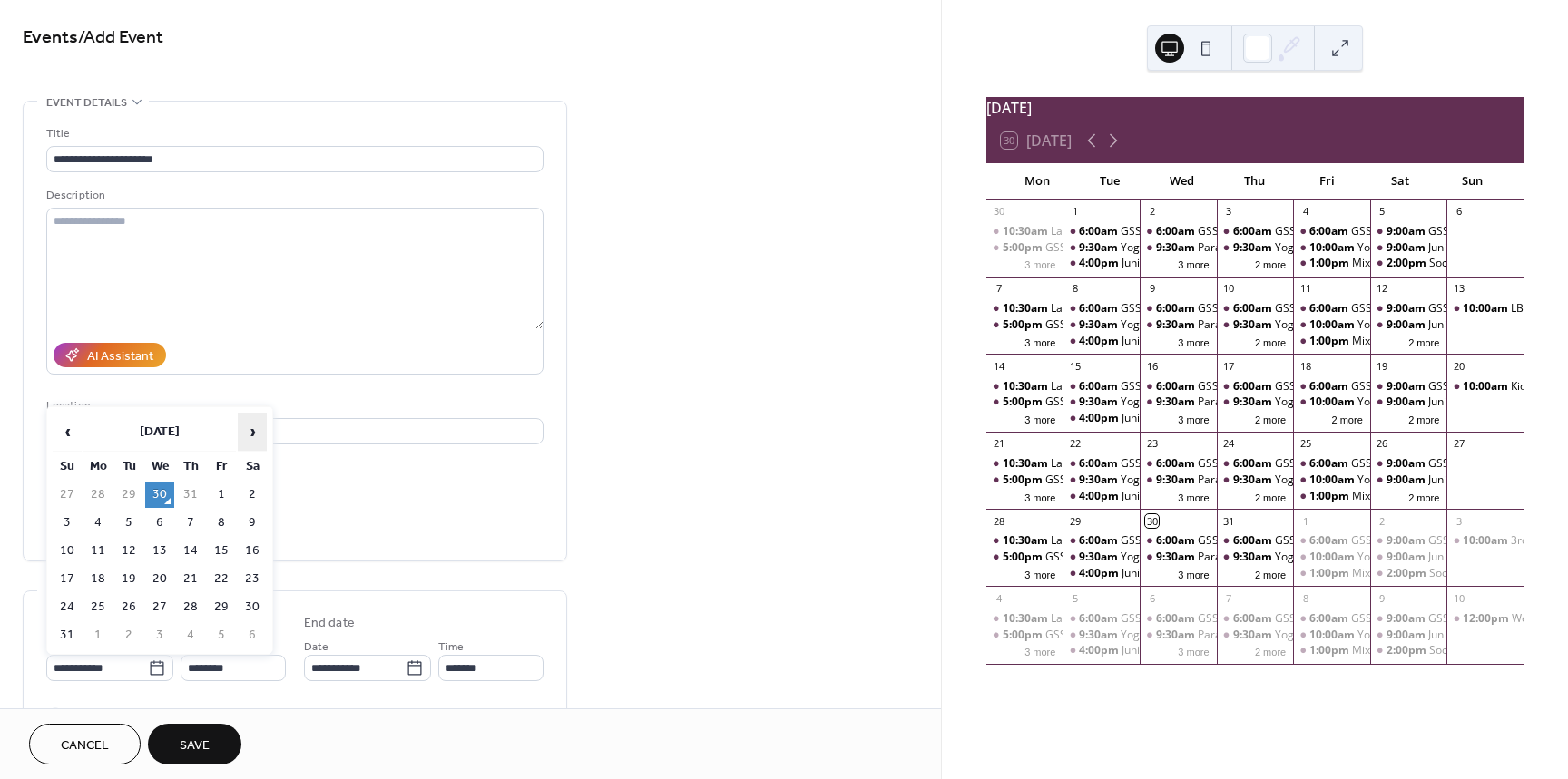 click on "›" at bounding box center (252, 432) 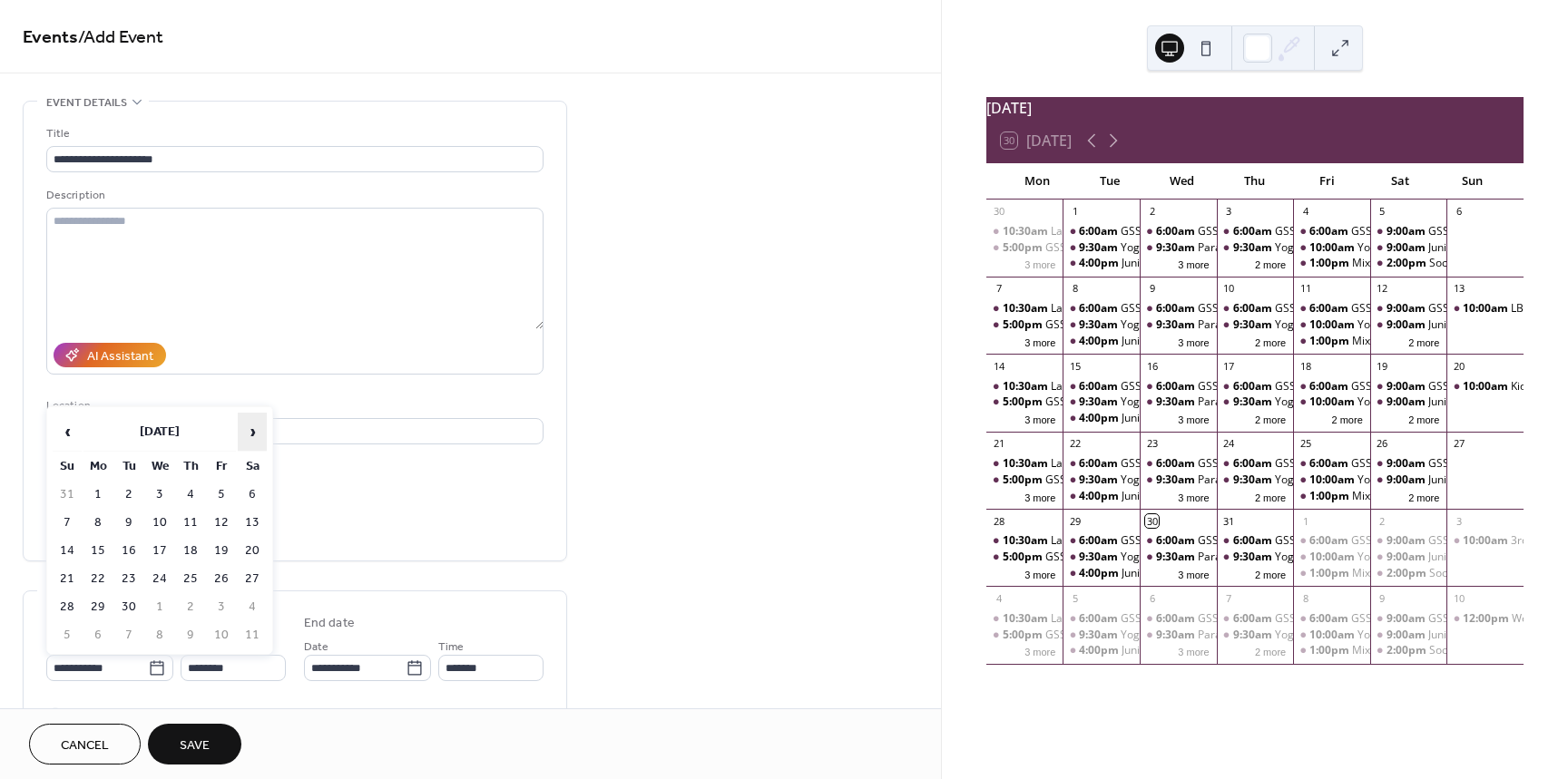 click on "›" at bounding box center (252, 432) 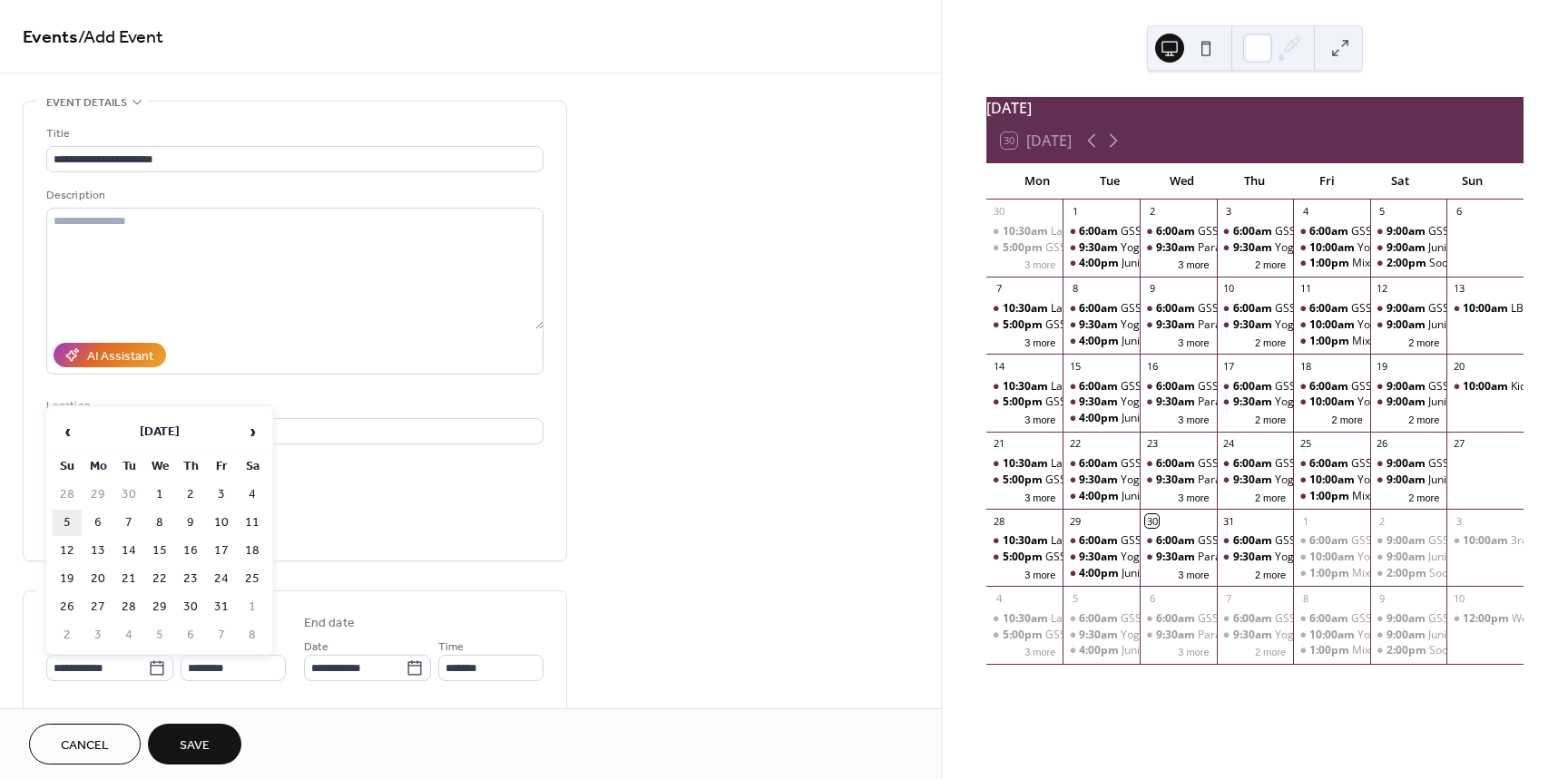 click on "5" at bounding box center [67, 522] 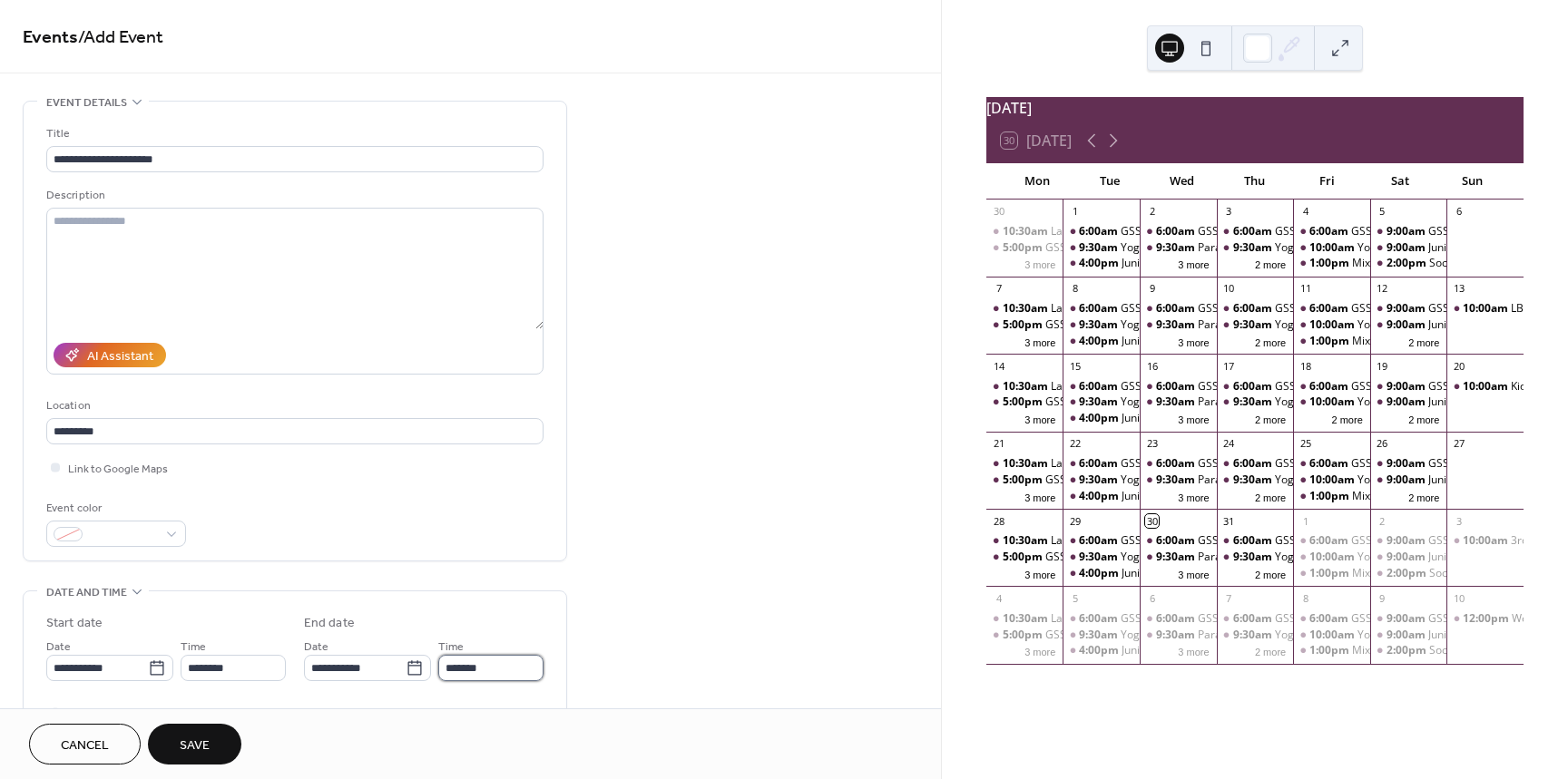 click on "*******" at bounding box center [491, 667] 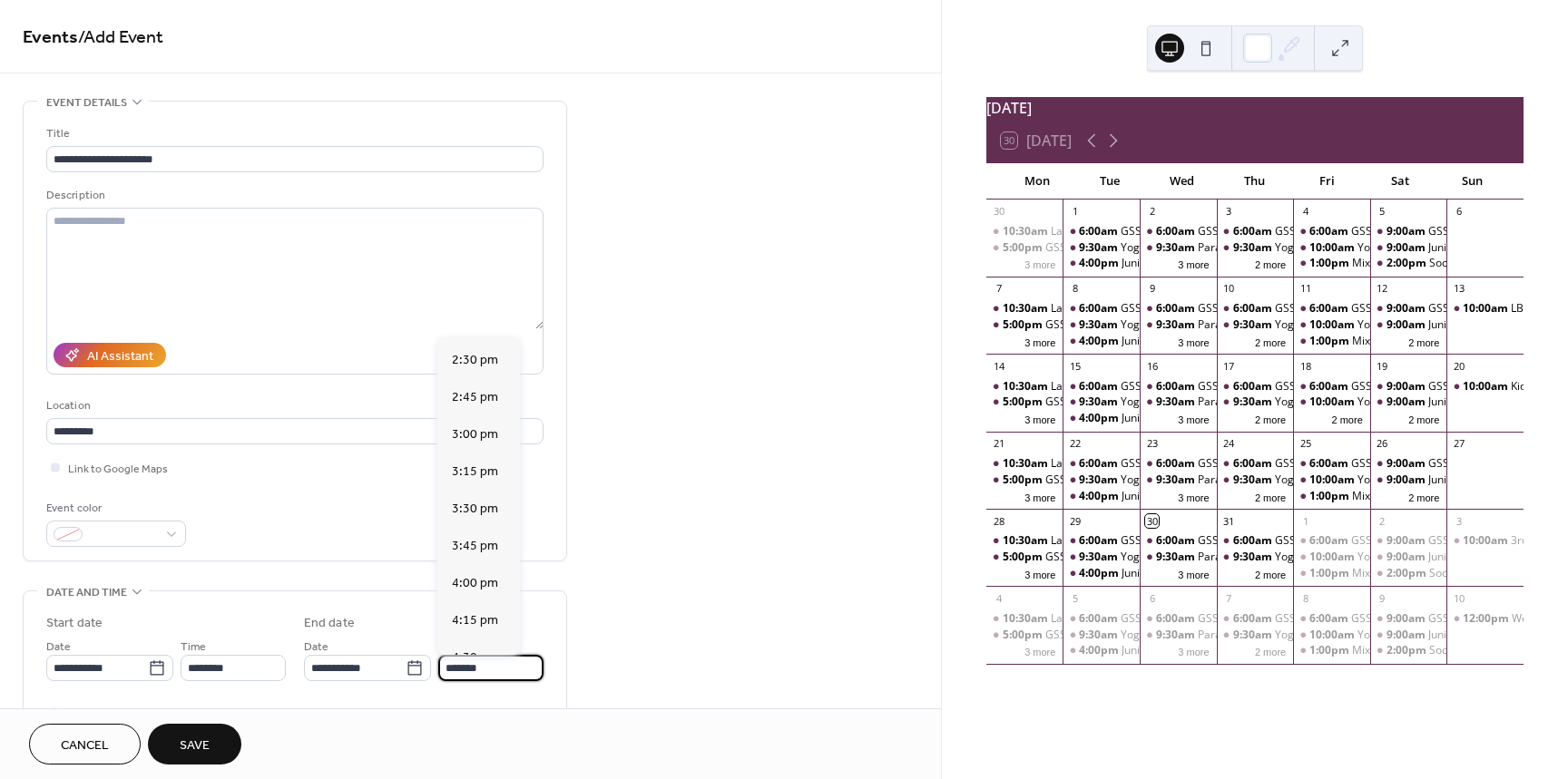scroll, scrollTop: 353, scrollLeft: 0, axis: vertical 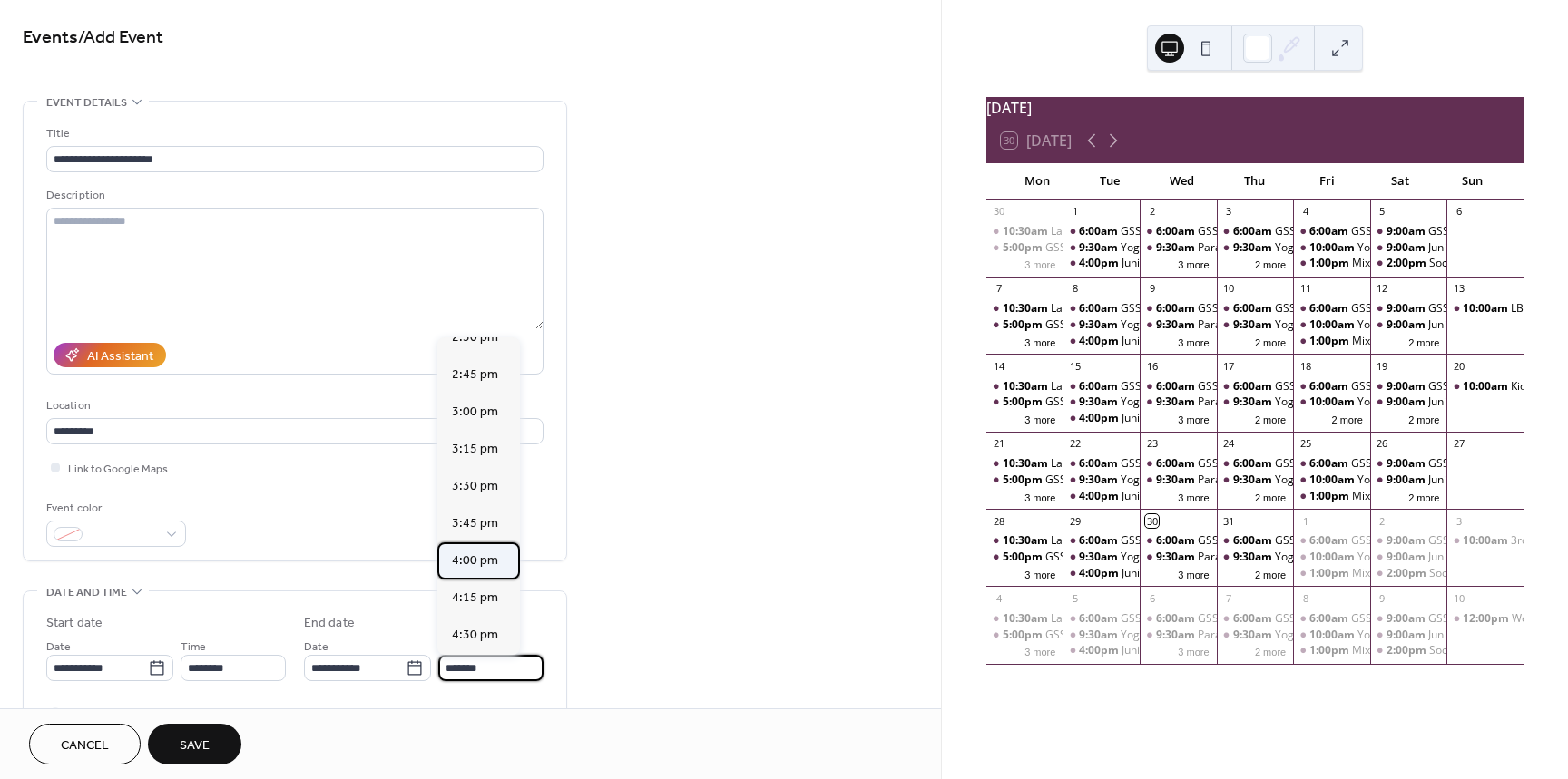 click on "4:00 pm" at bounding box center (475, 560) 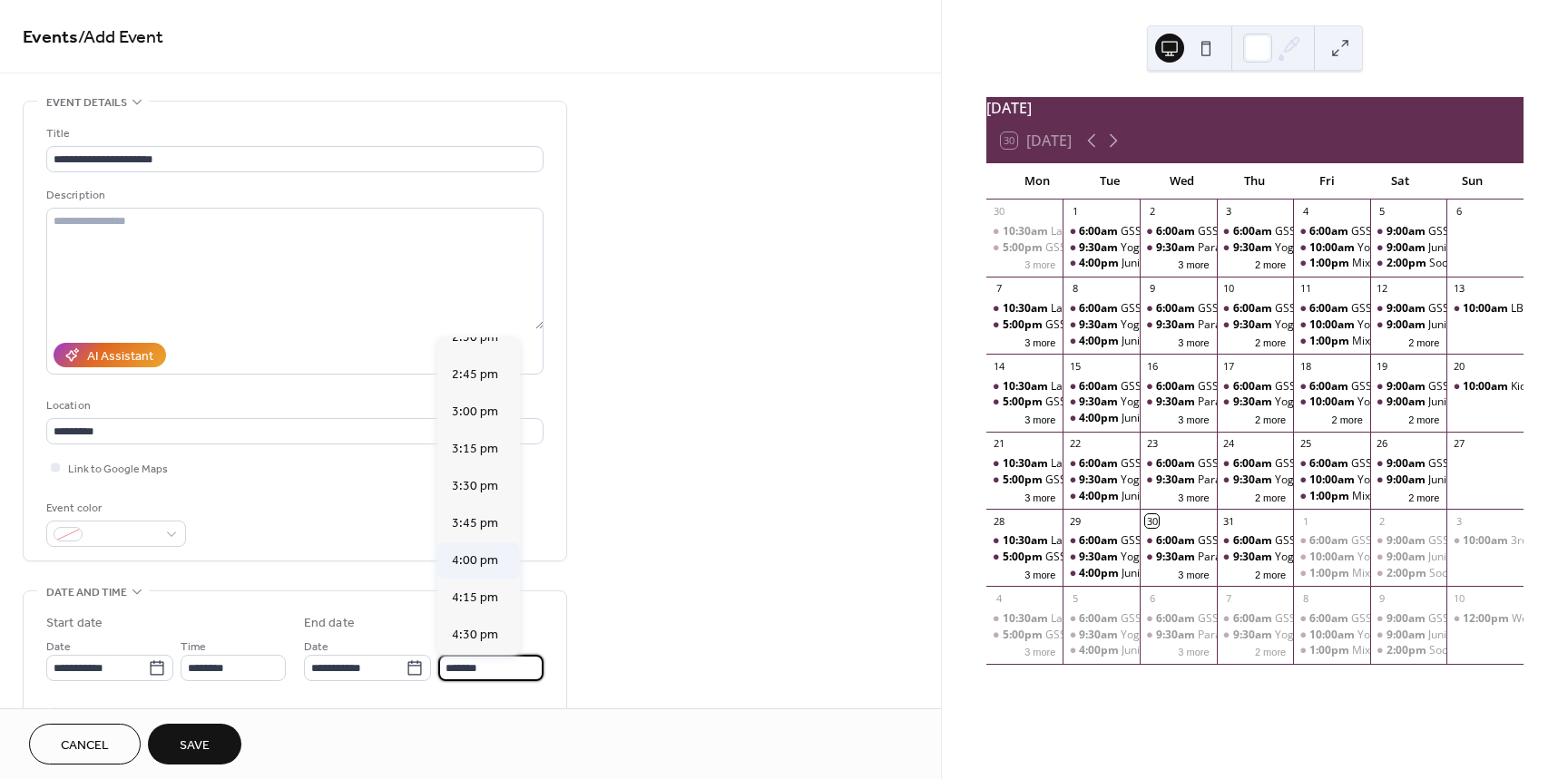 type on "*******" 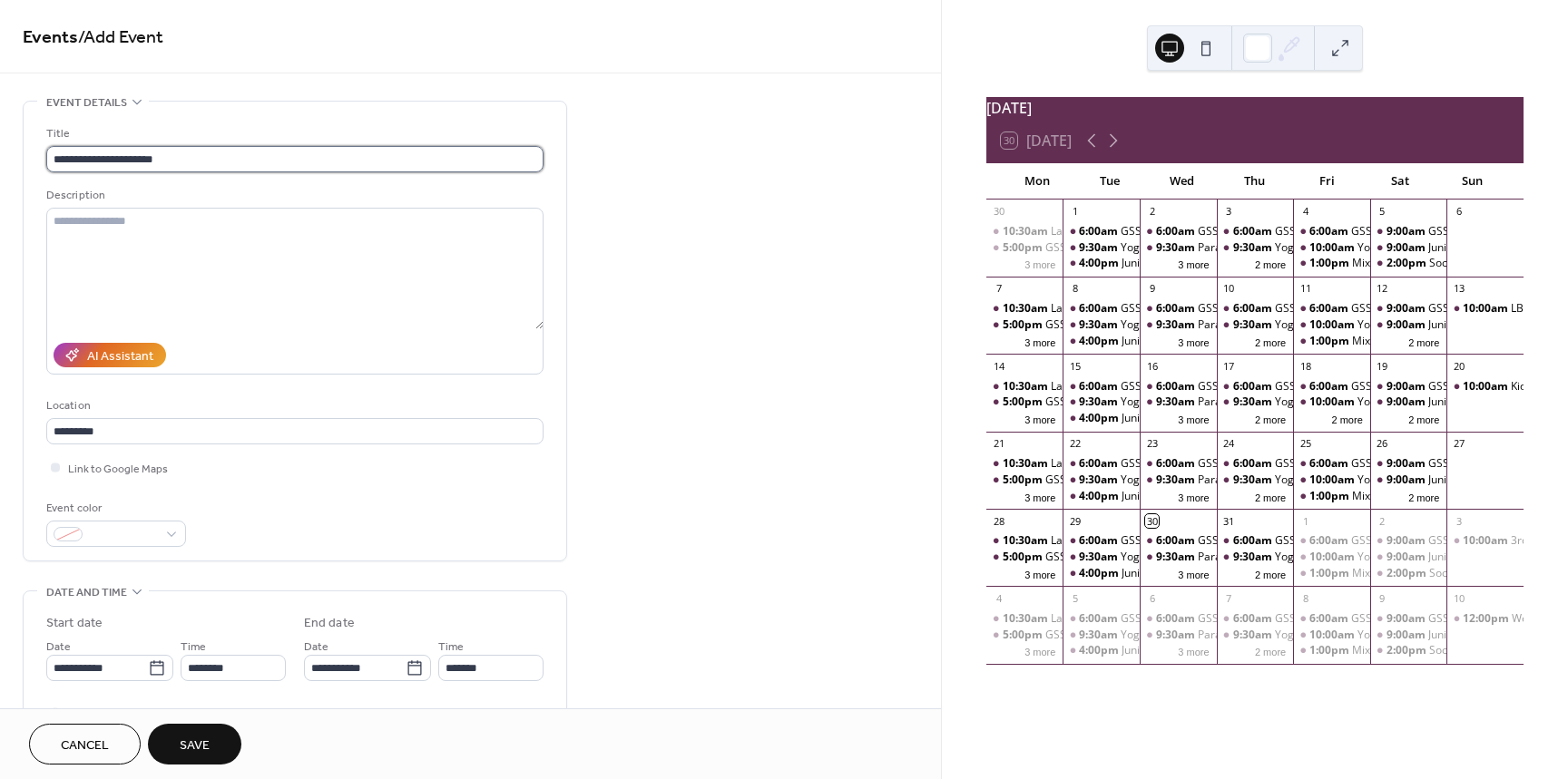 click on "**********" at bounding box center [295, 159] 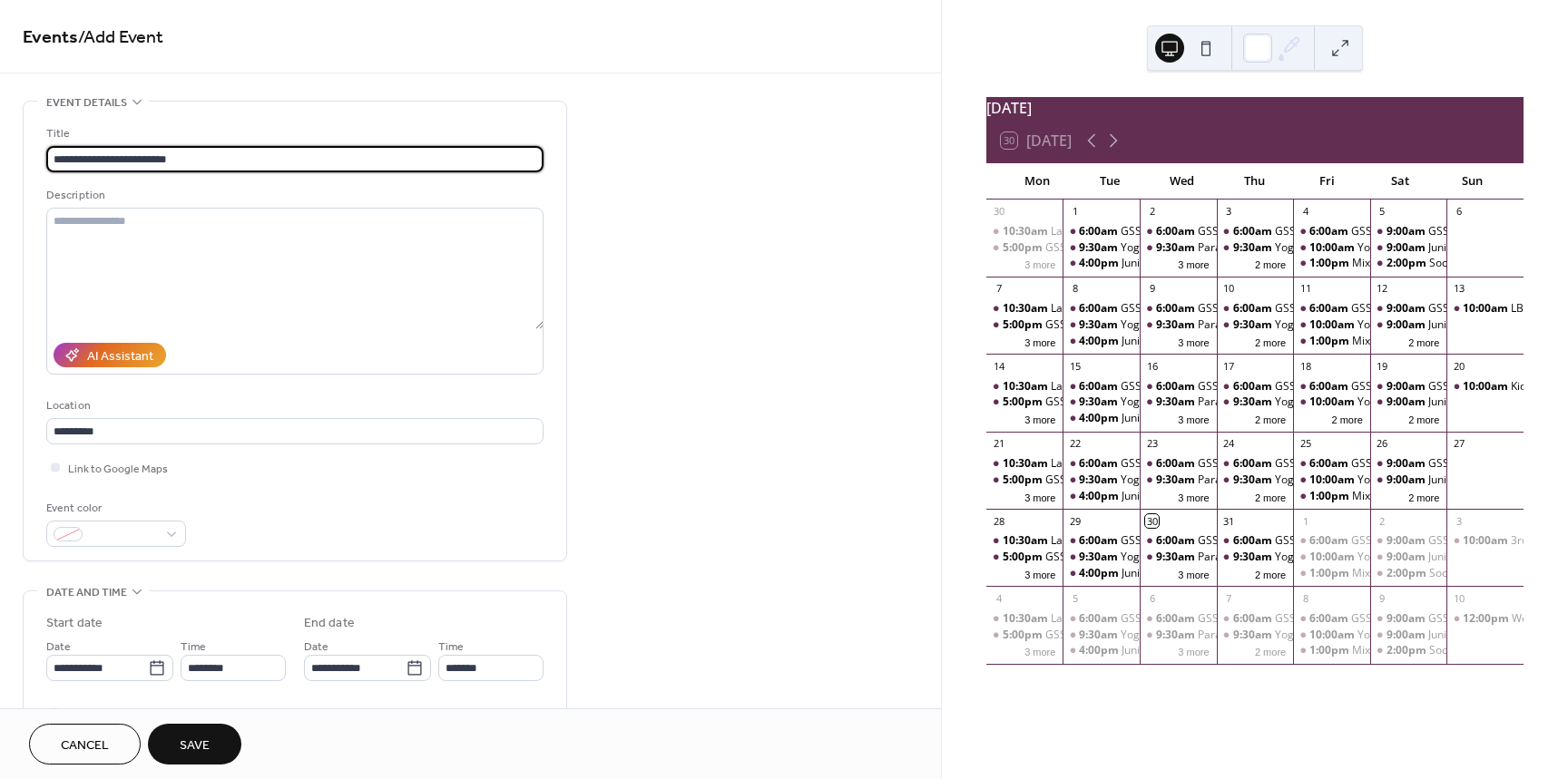 type on "**********" 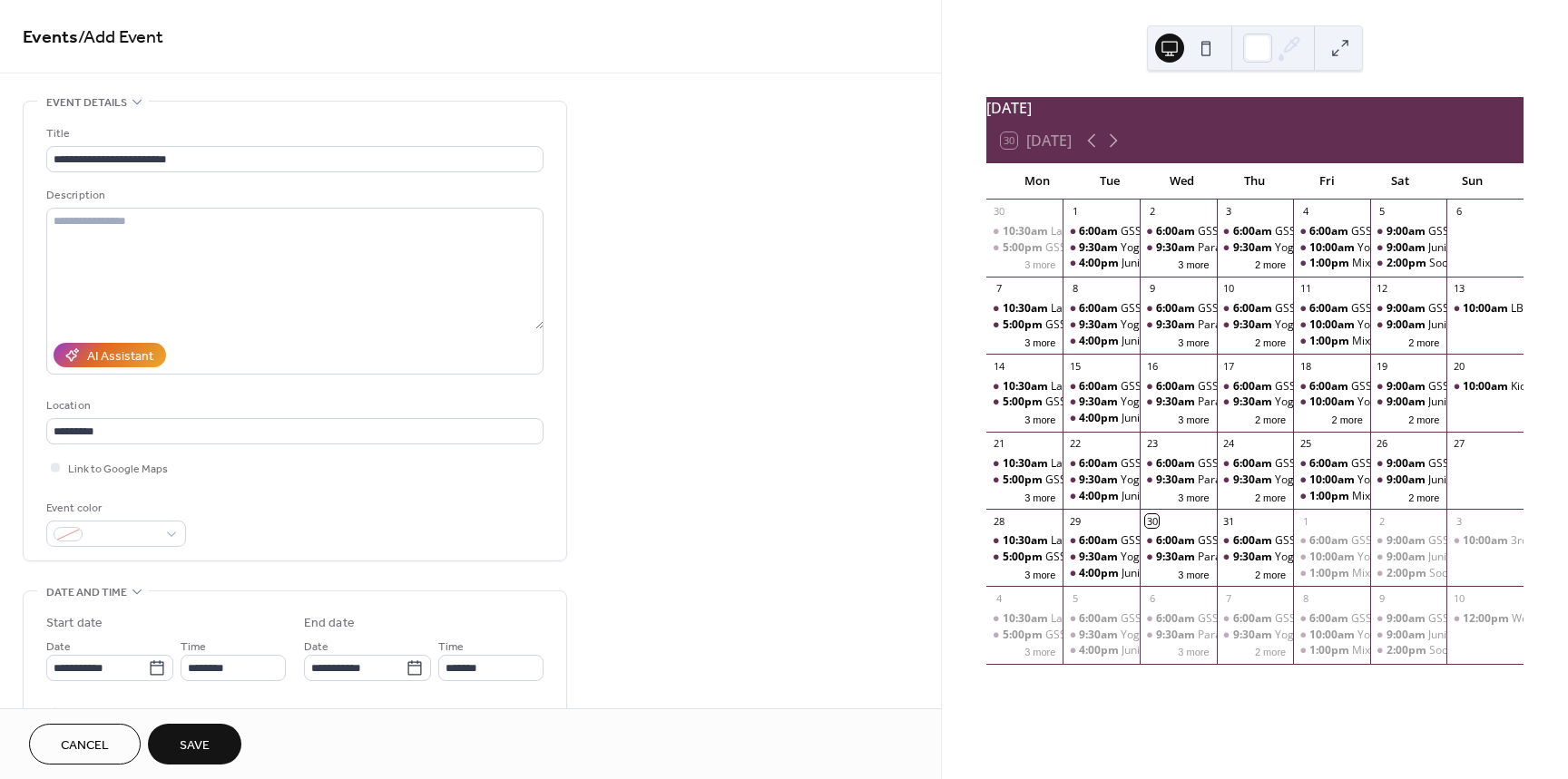 click on "Save" at bounding box center (194, 745) 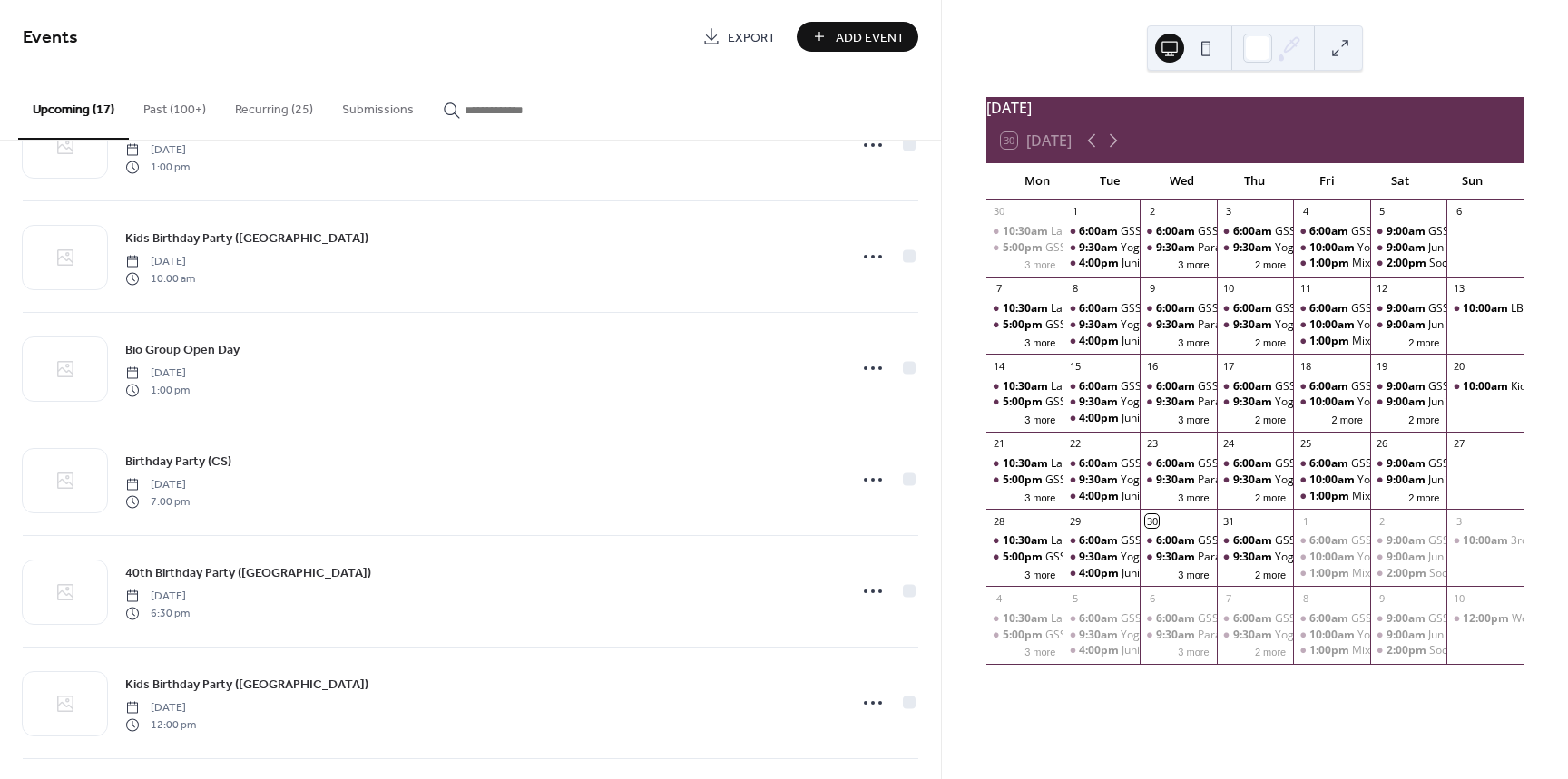scroll, scrollTop: 862, scrollLeft: 0, axis: vertical 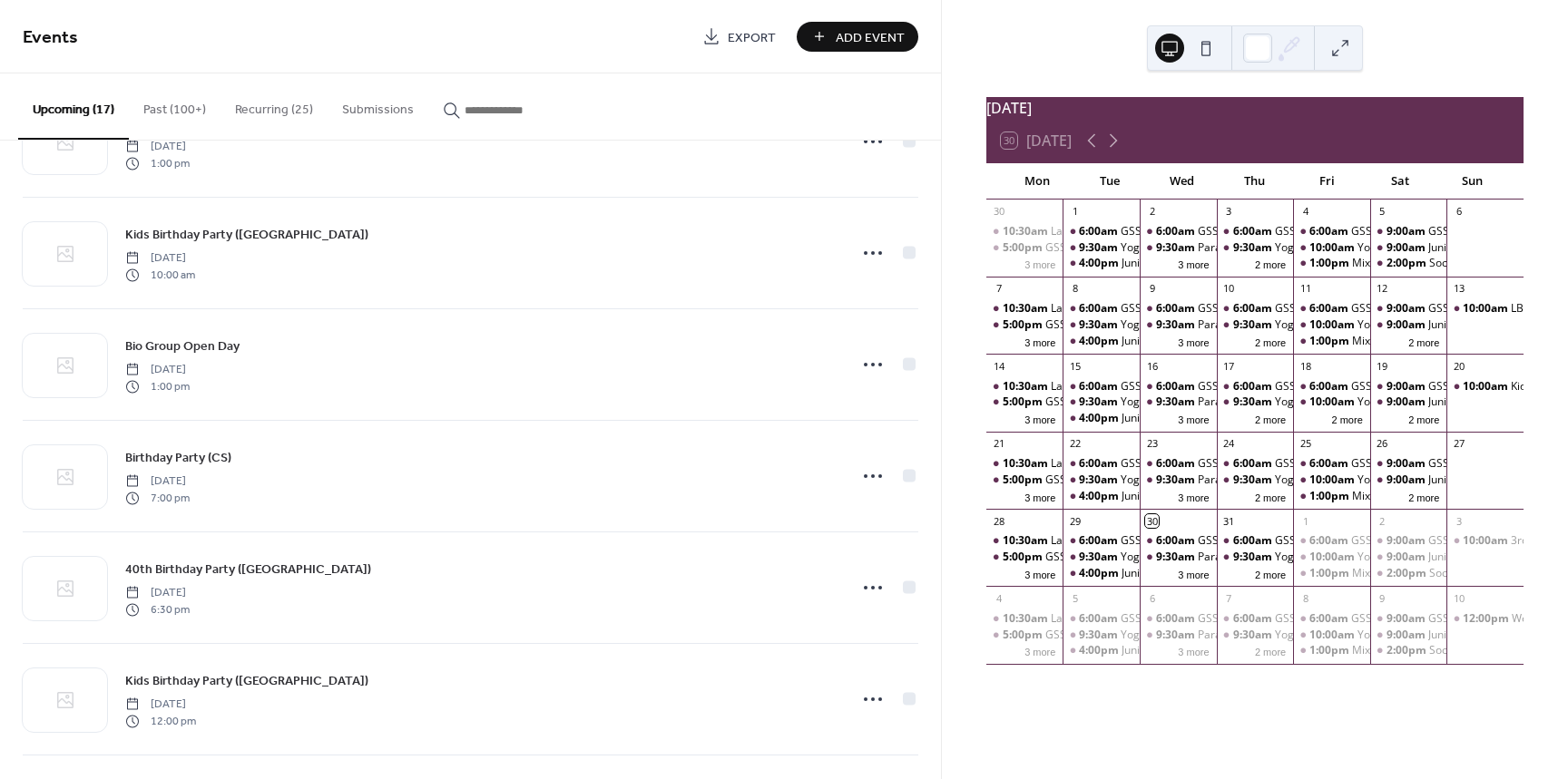 click on "Add Event" at bounding box center (870, 37) 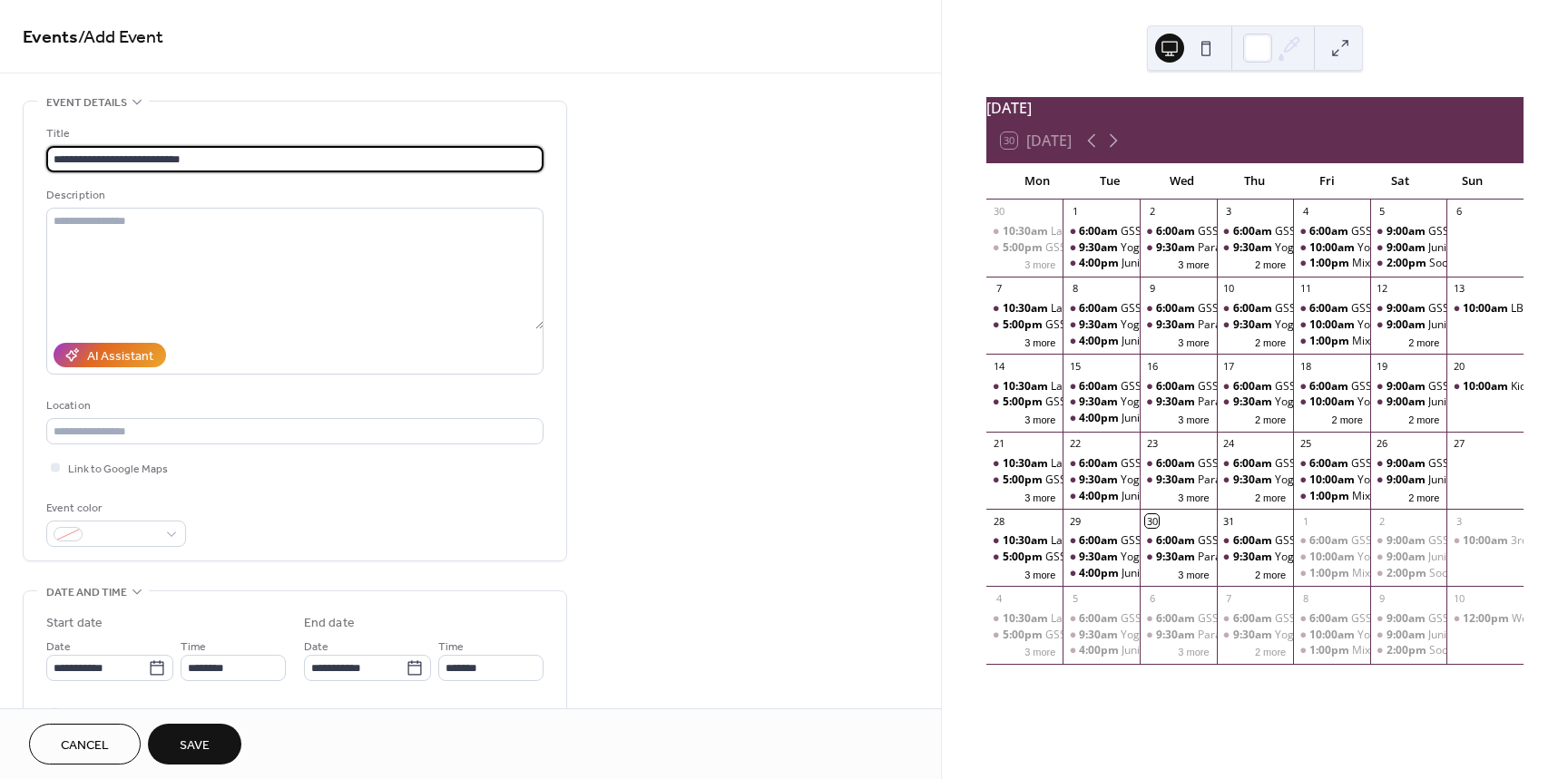 type on "**********" 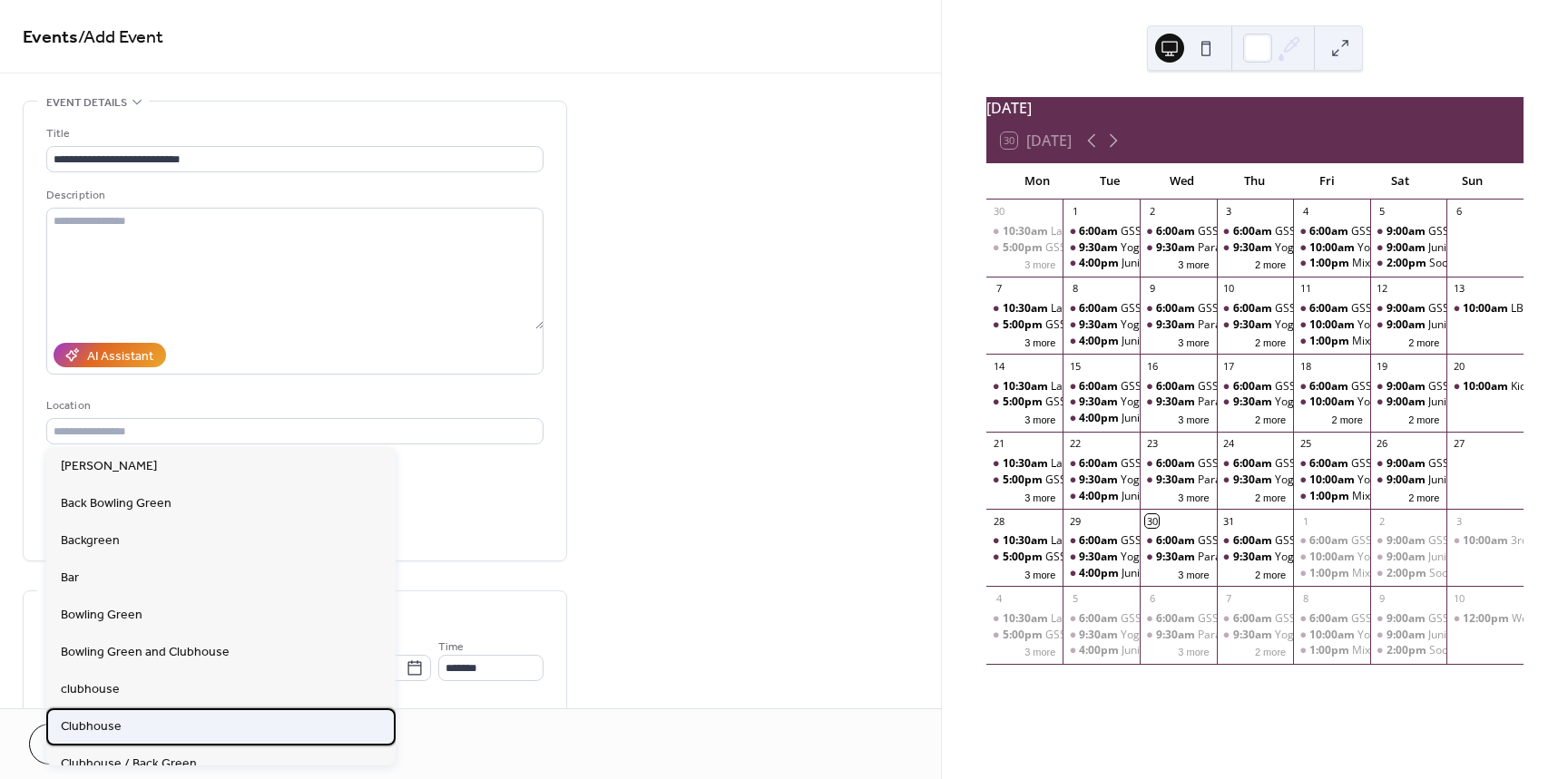 click on "Clubhouse" at bounding box center (91, 726) 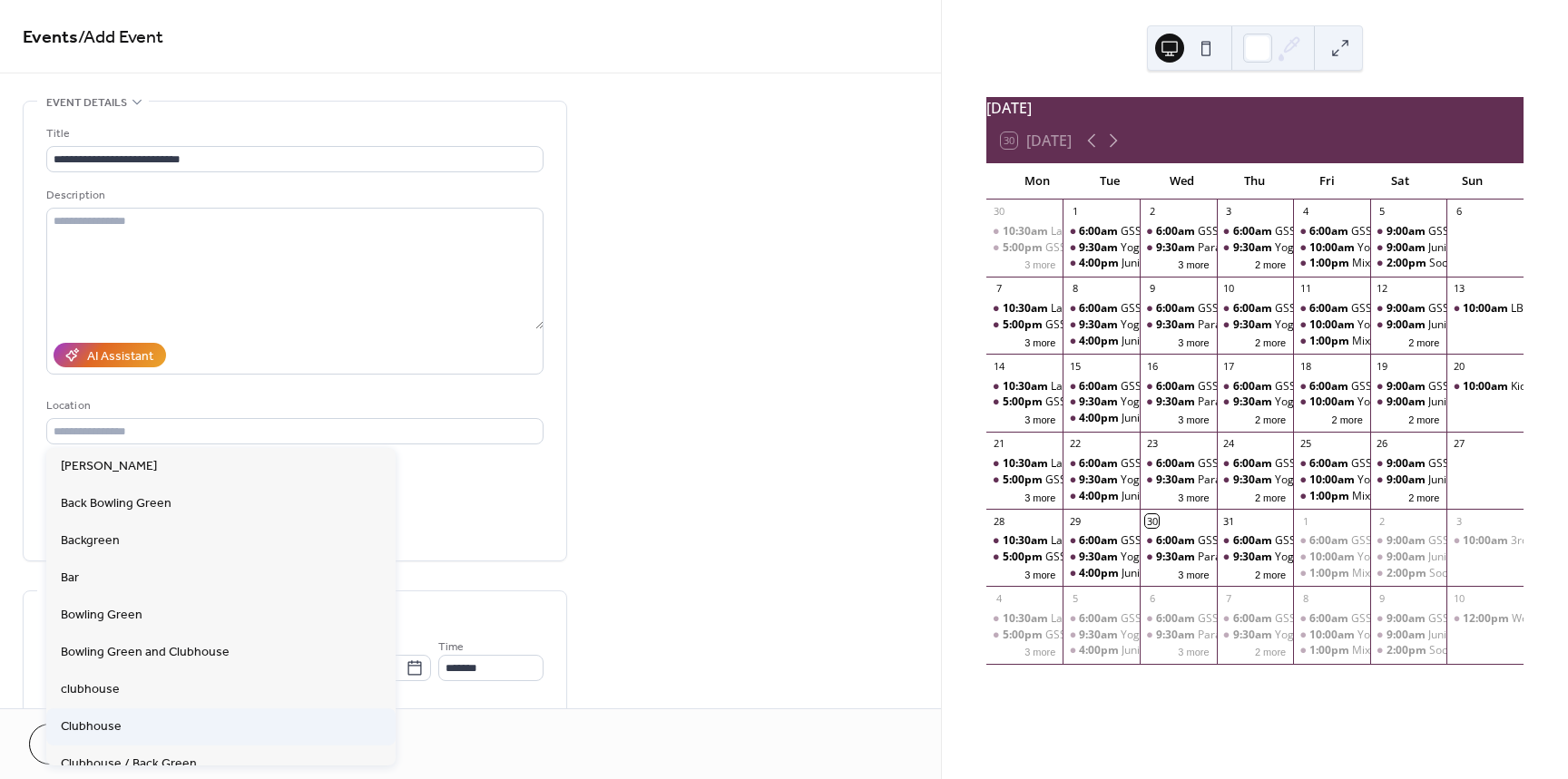 type on "*********" 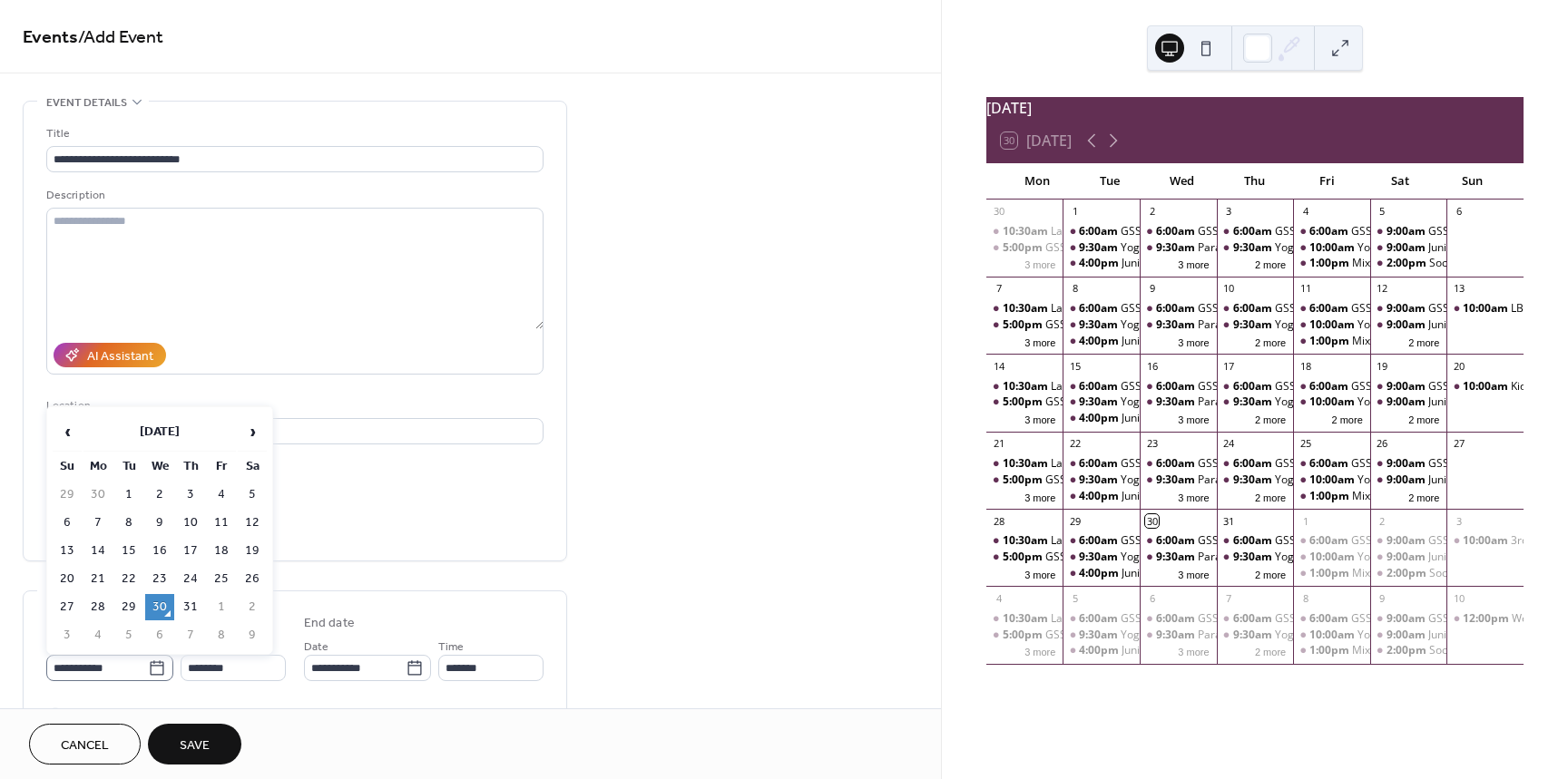 click 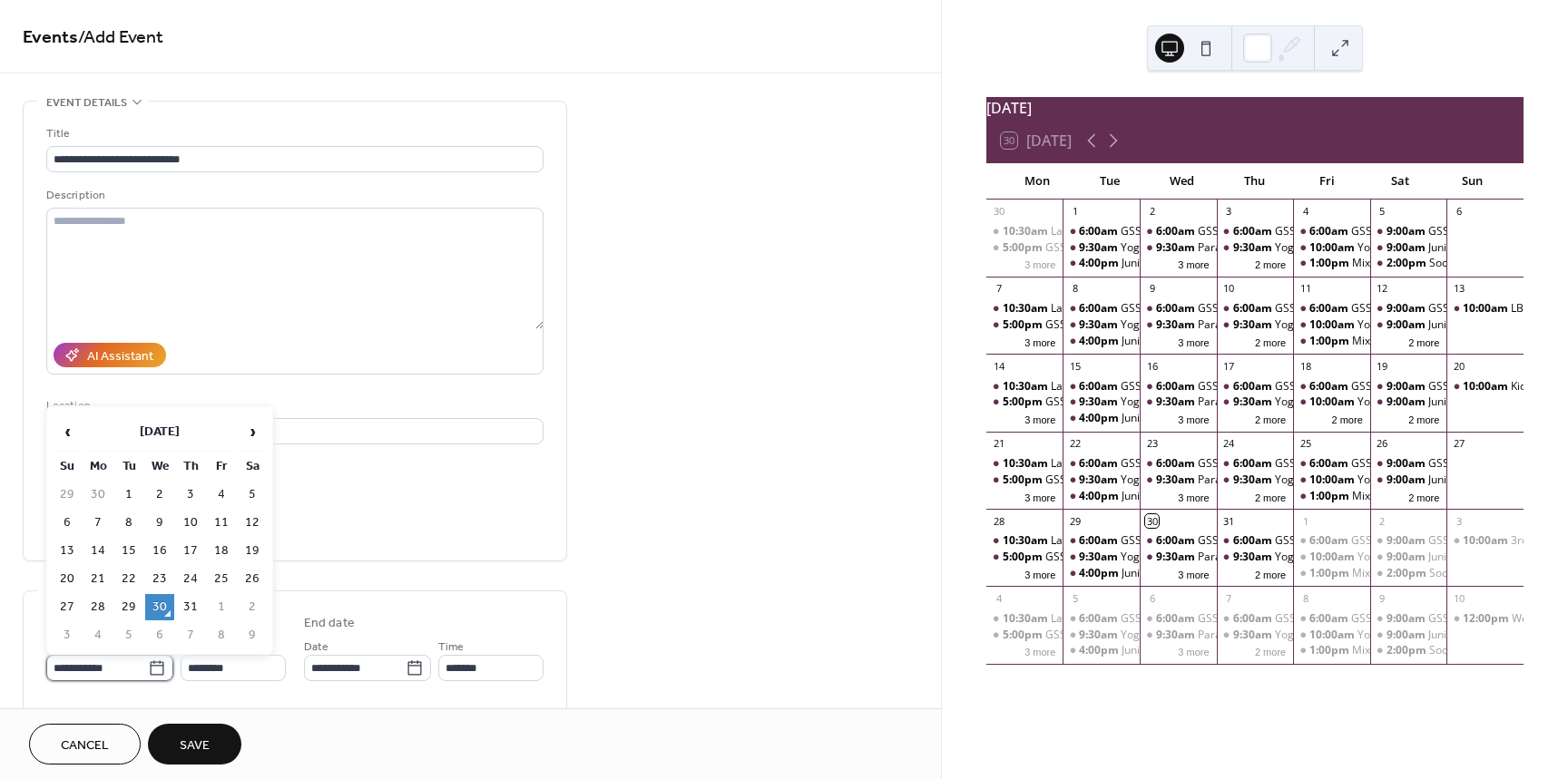 click on "**********" at bounding box center [97, 667] 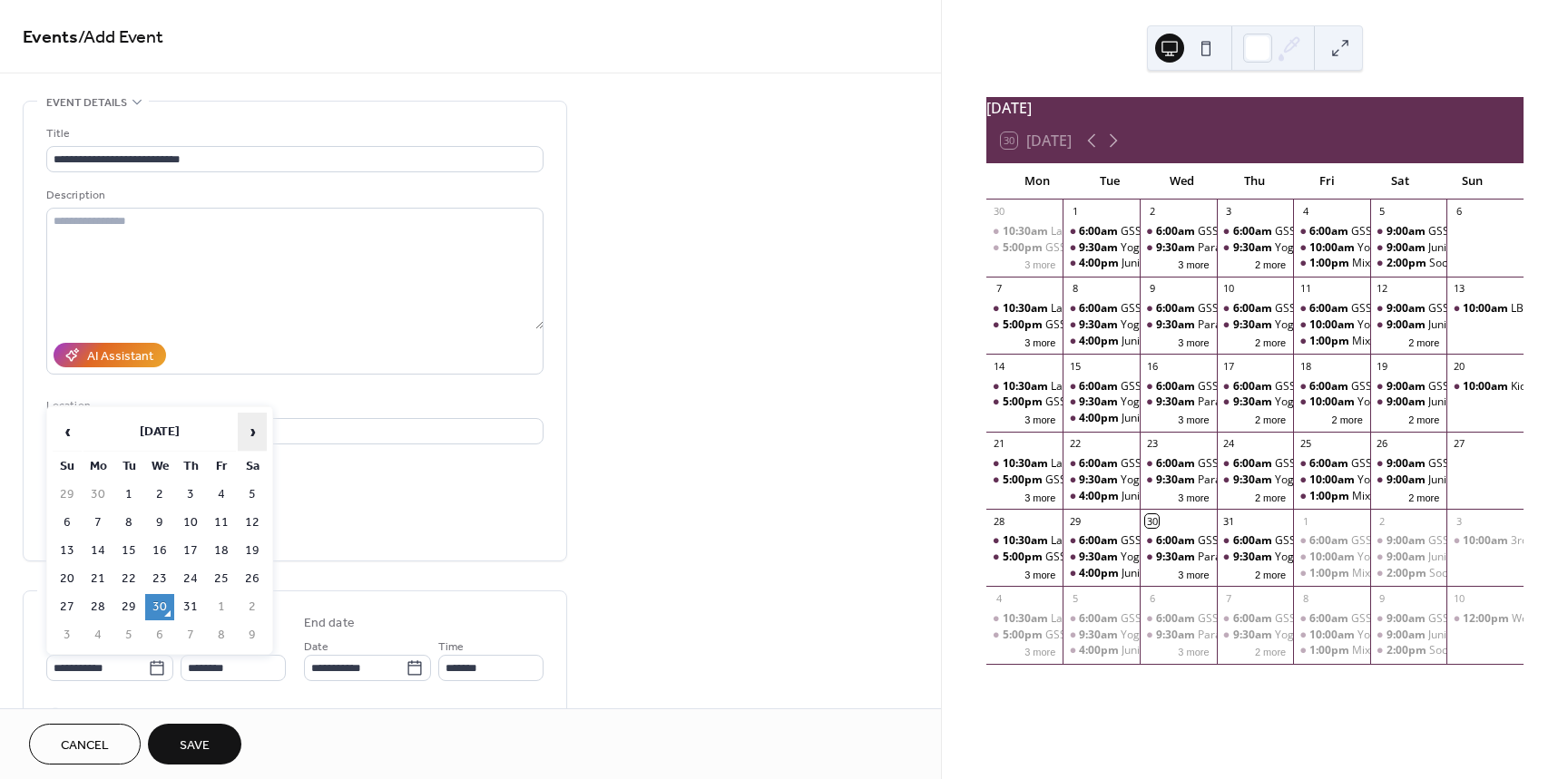 click on "›" at bounding box center (252, 432) 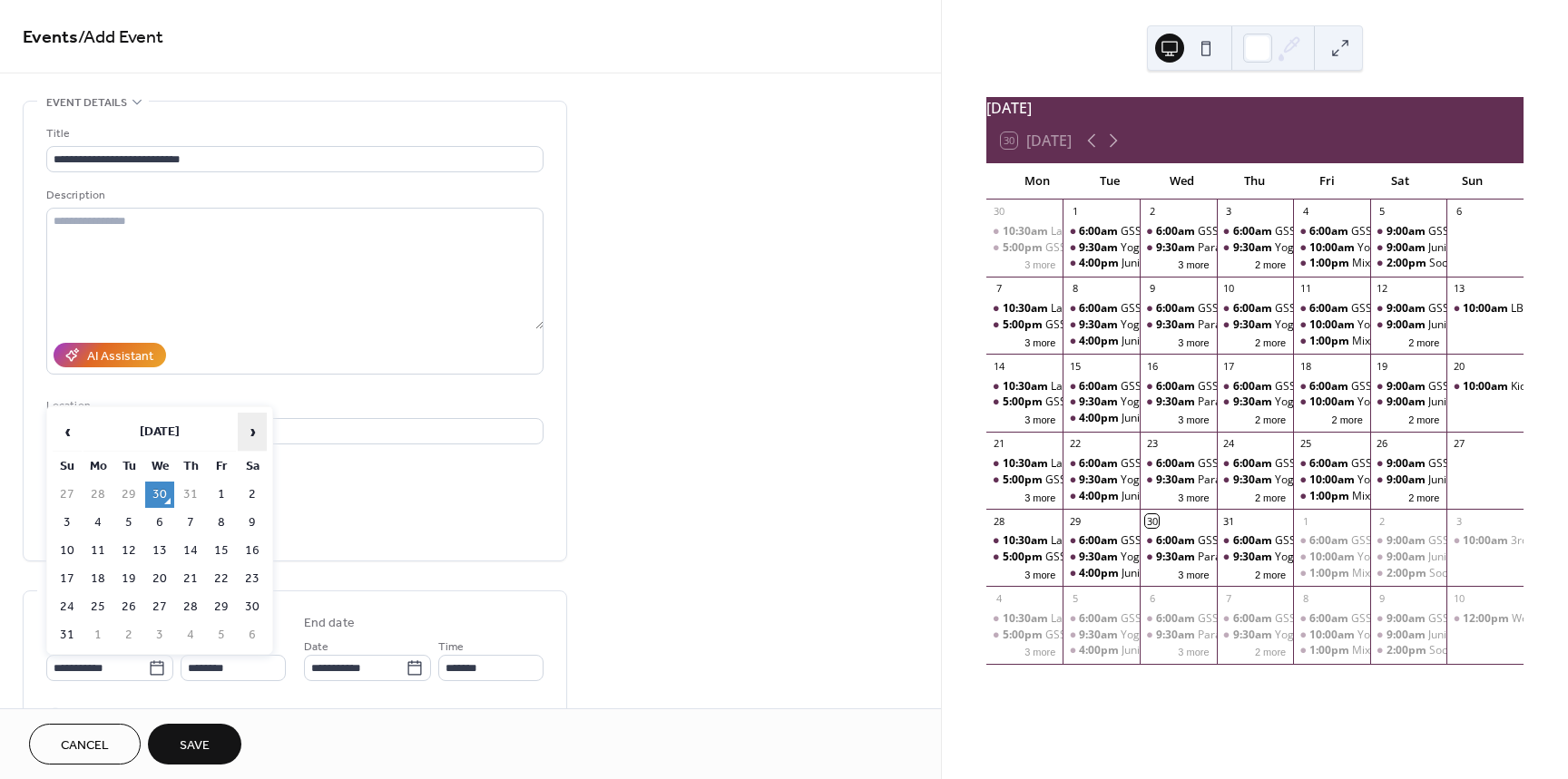 click on "›" at bounding box center [252, 432] 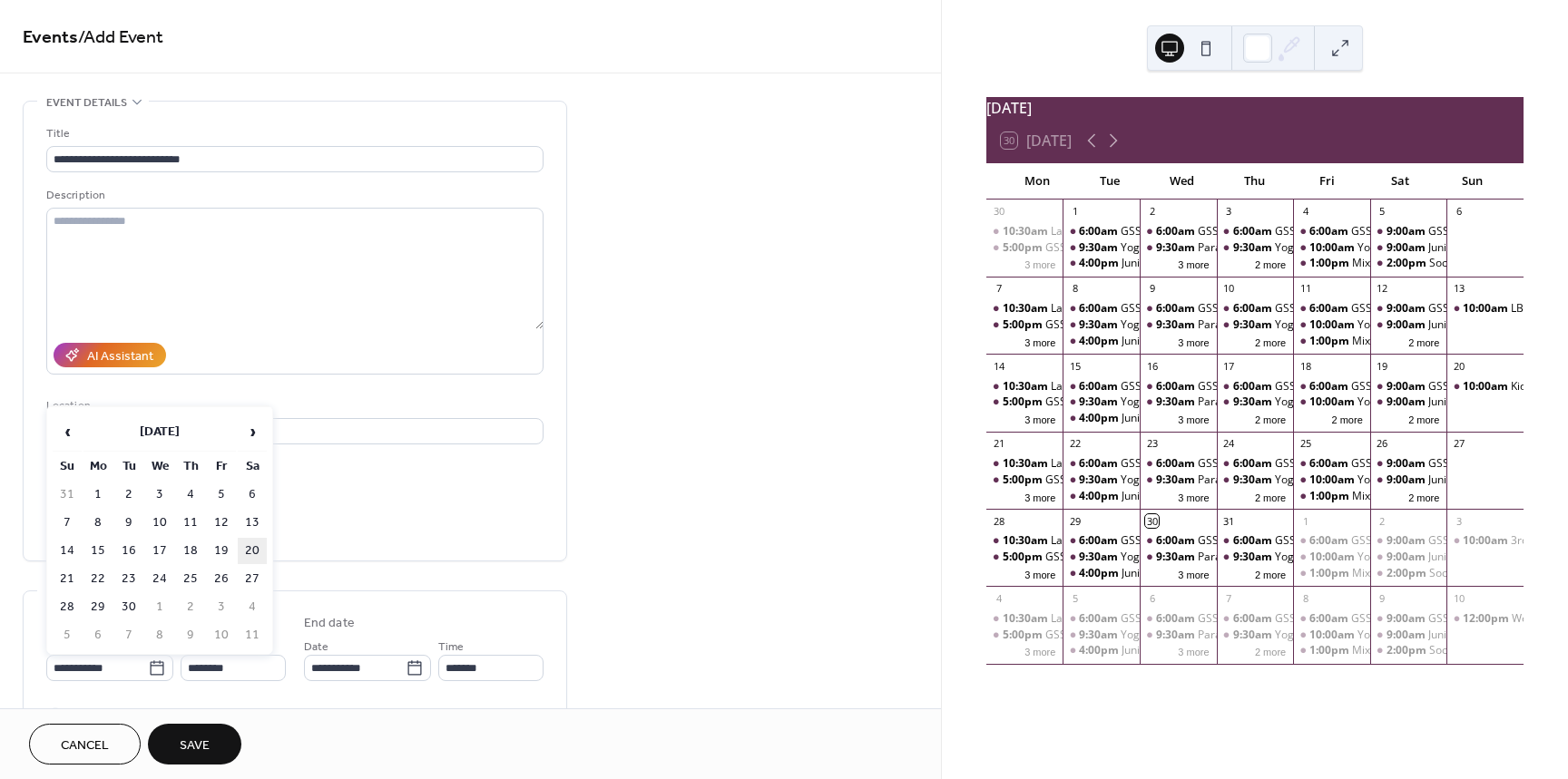 click on "20" at bounding box center (252, 550) 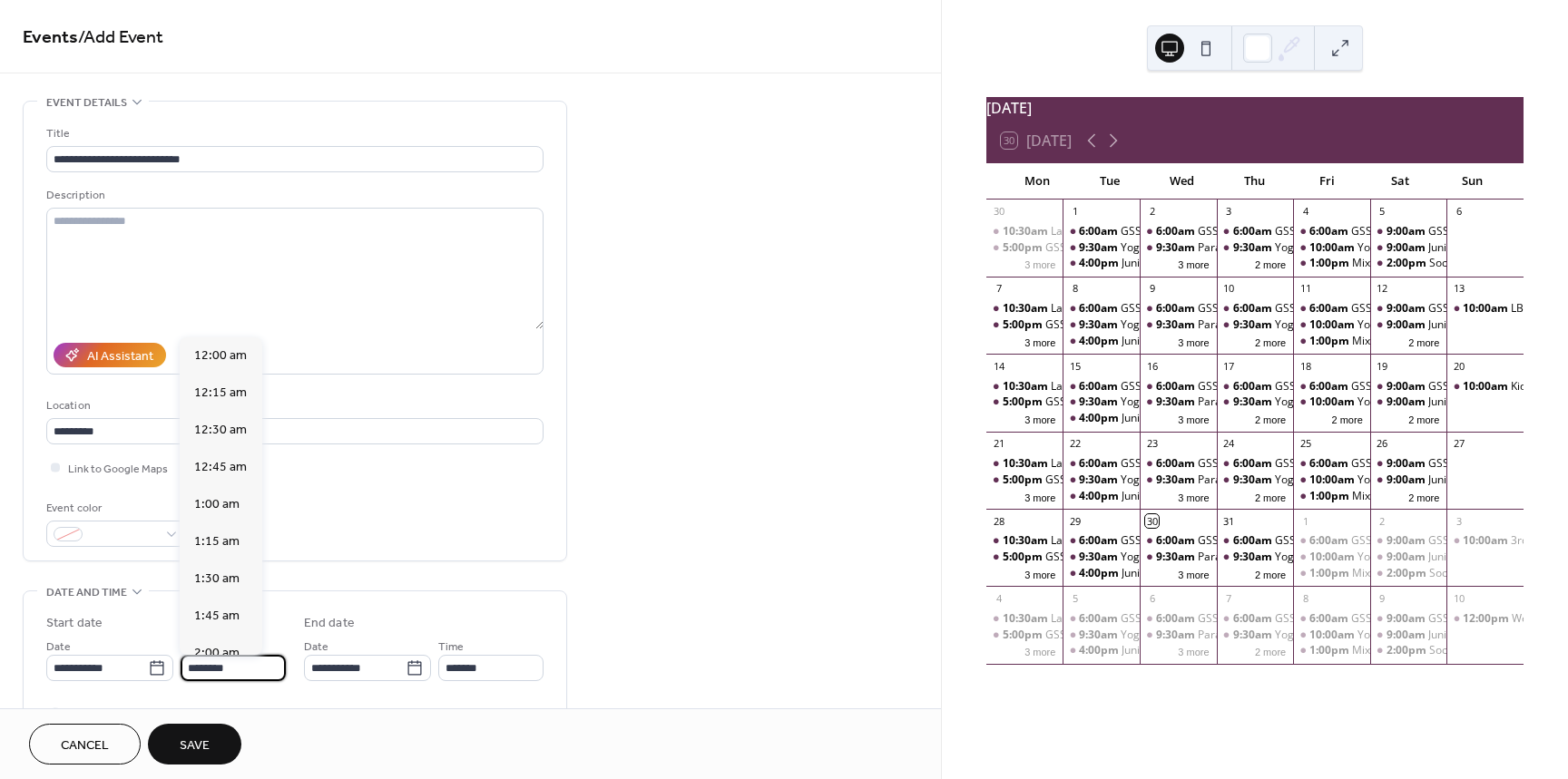 click on "********" at bounding box center [233, 667] 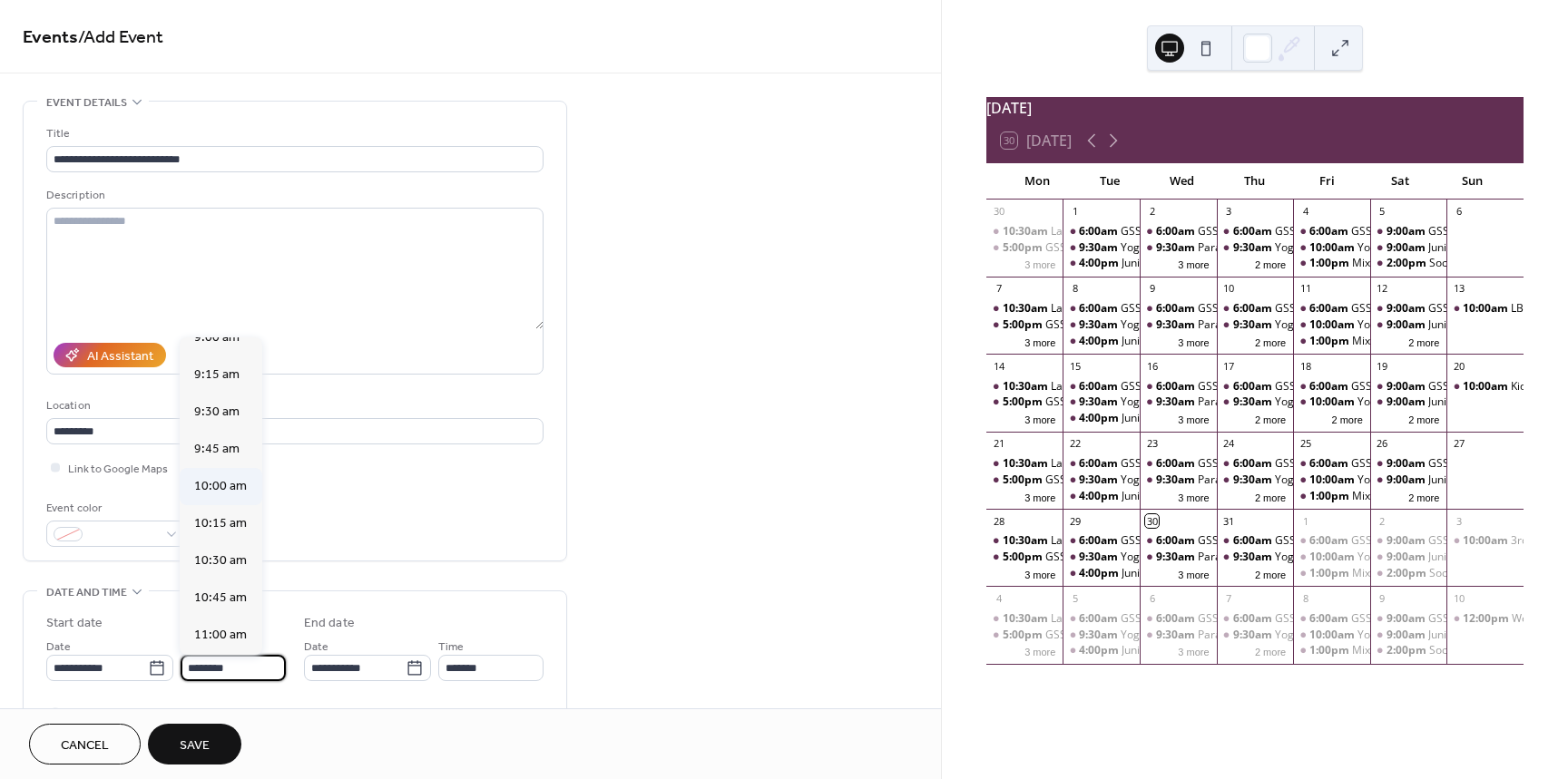 scroll, scrollTop: 1358, scrollLeft: 0, axis: vertical 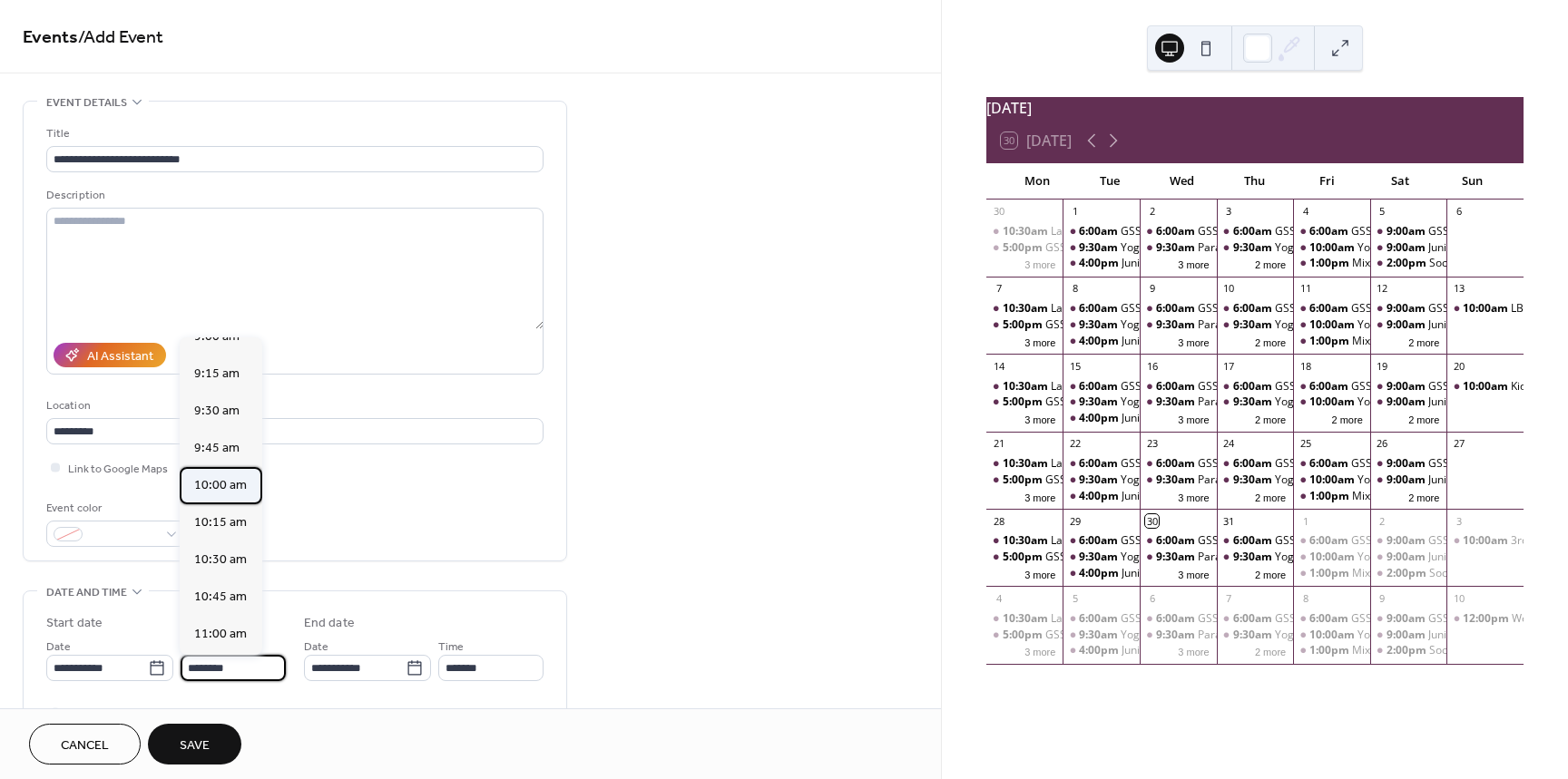 click on "10:00 am" at bounding box center [220, 485] 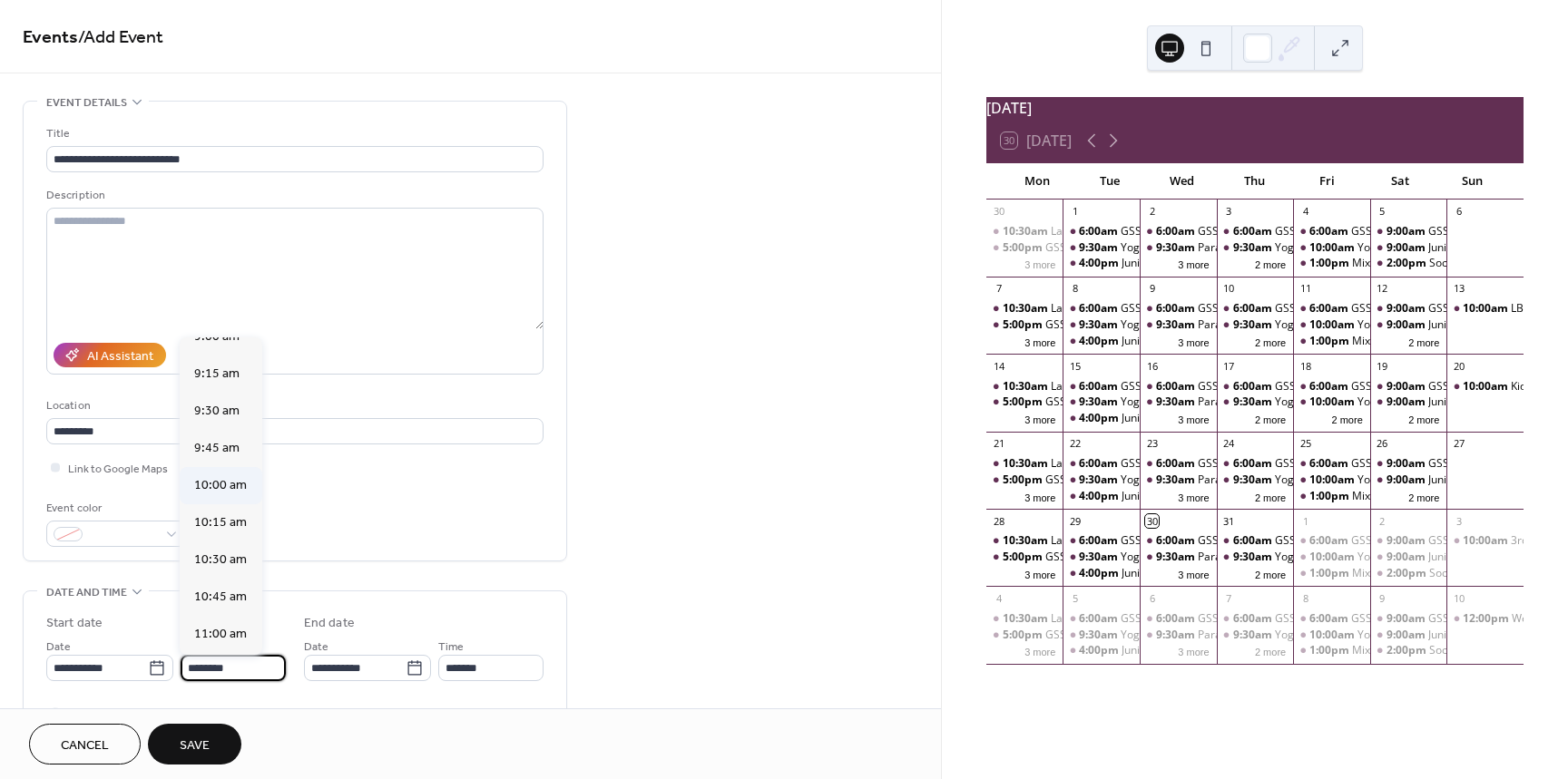 type on "********" 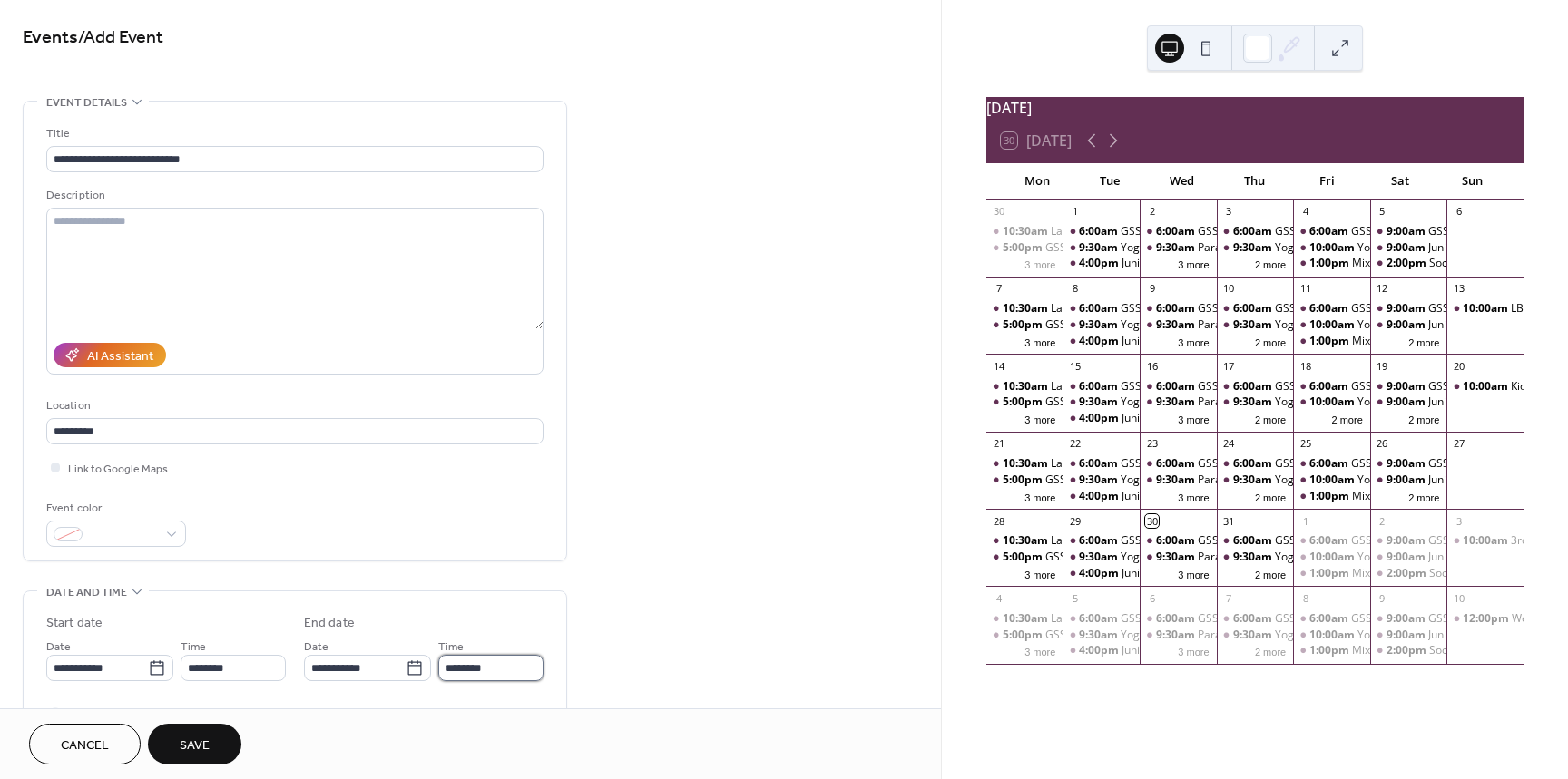 click on "********" at bounding box center (491, 667) 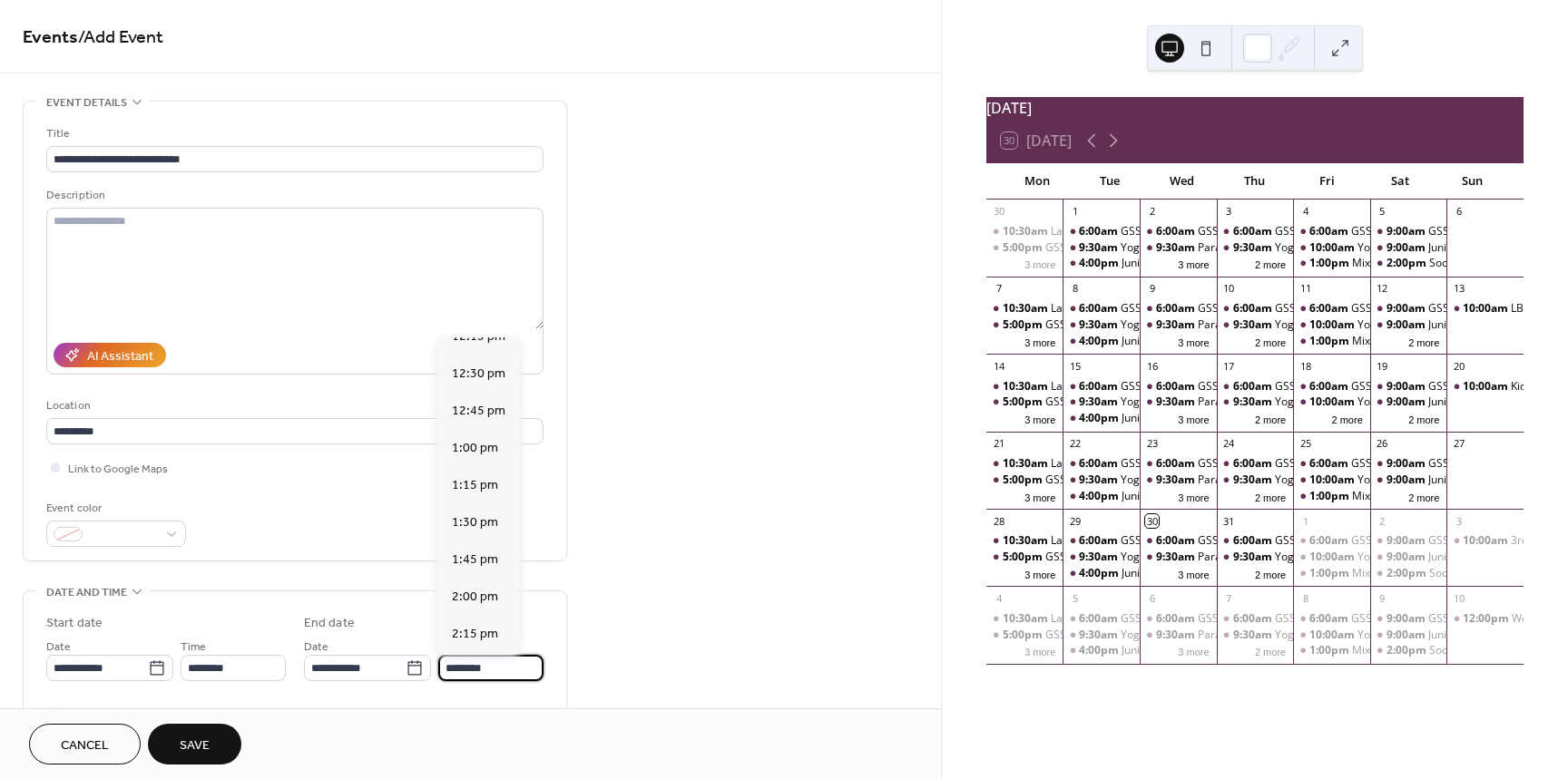scroll, scrollTop: 317, scrollLeft: 0, axis: vertical 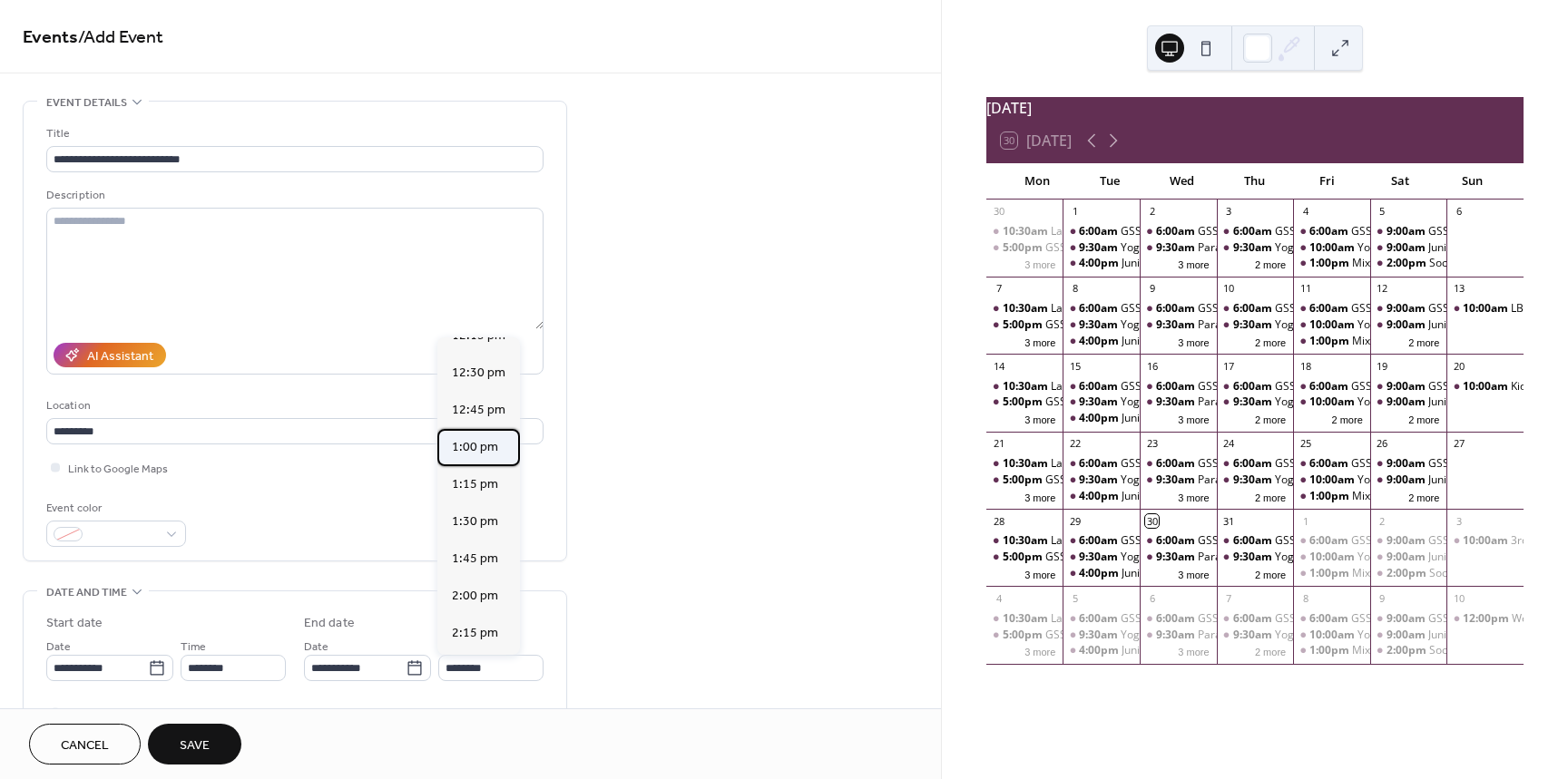 click on "1:00 pm" at bounding box center [475, 447] 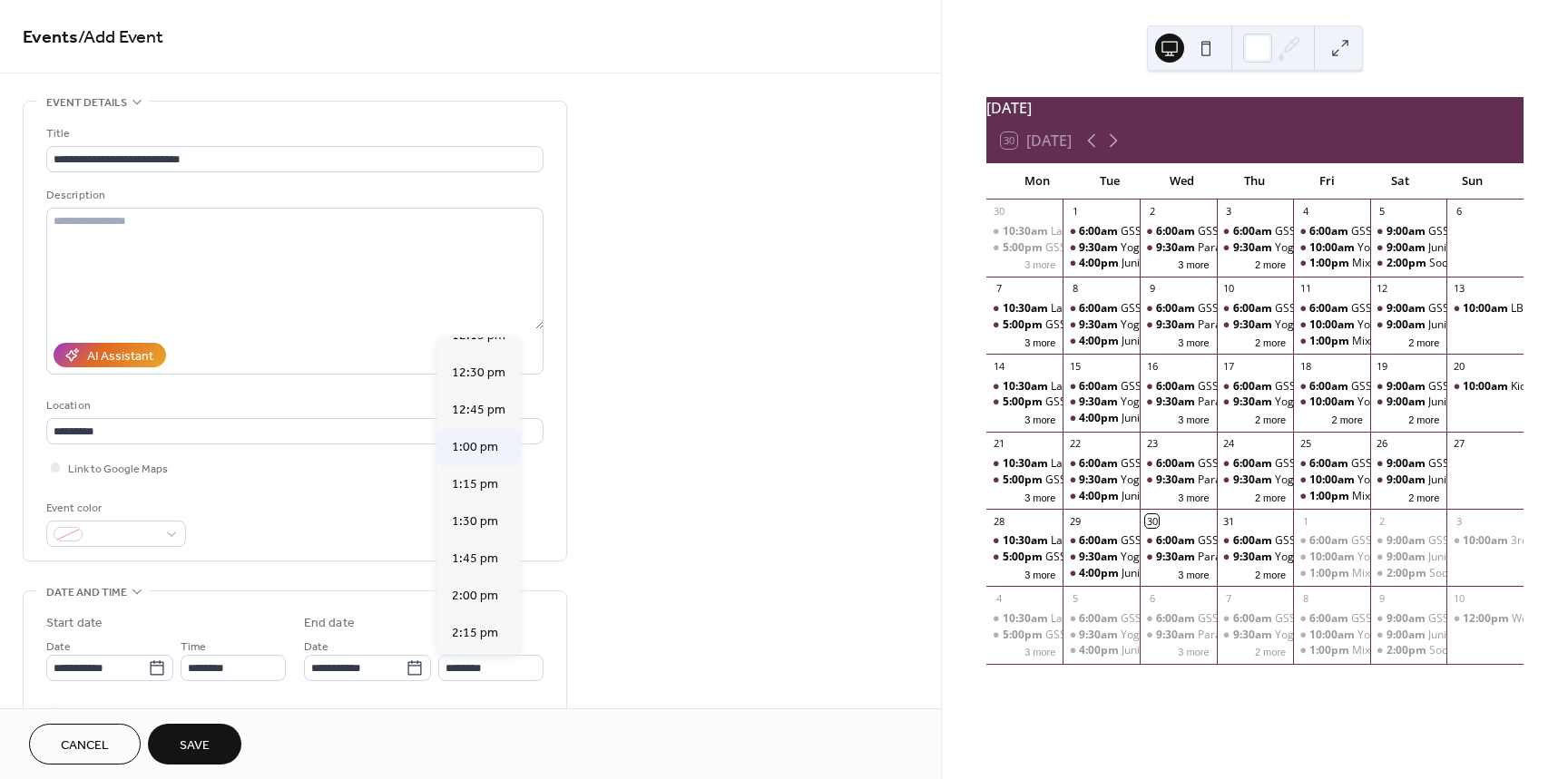 type on "*******" 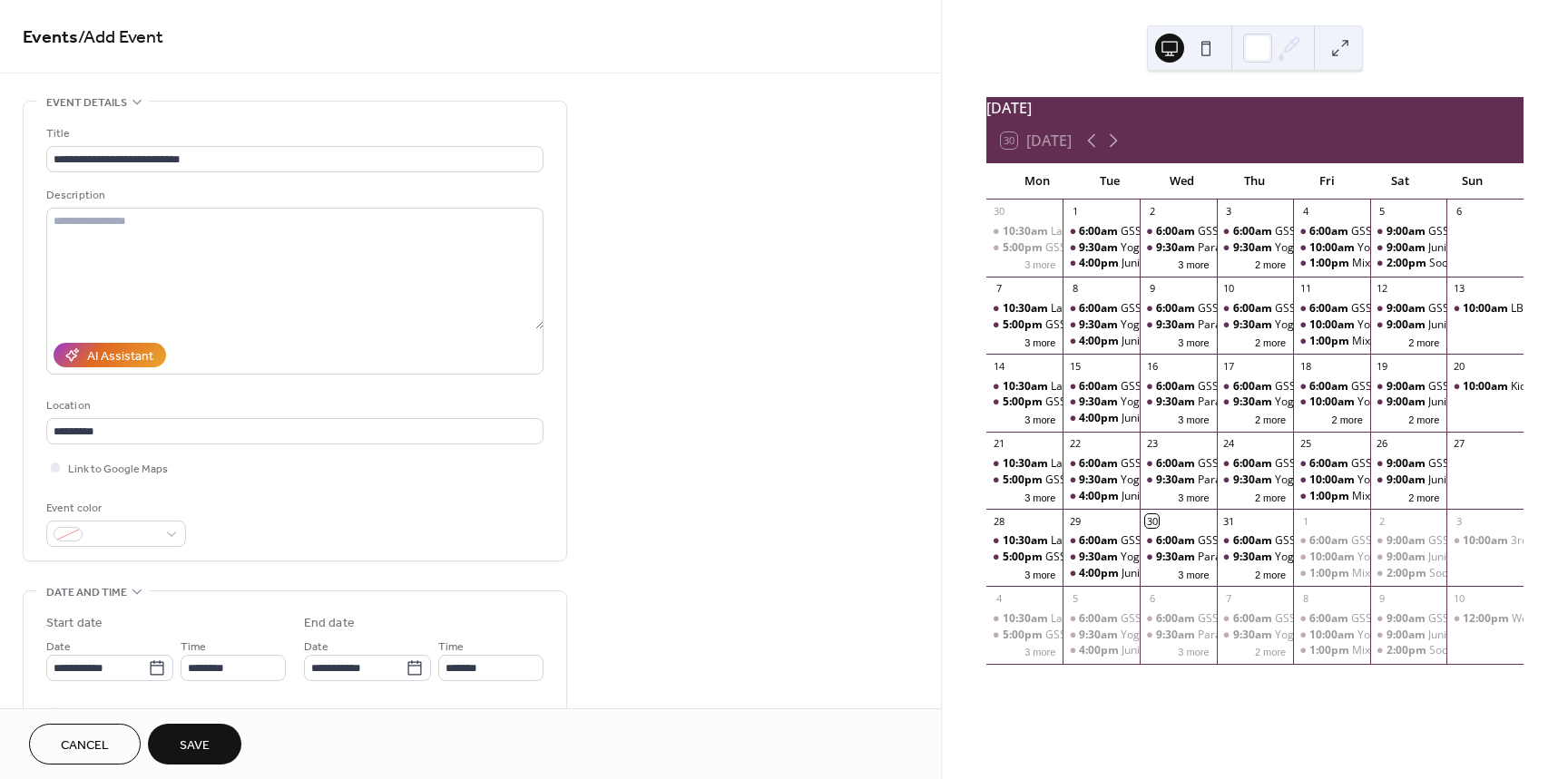 click on "Save" at bounding box center [194, 744] 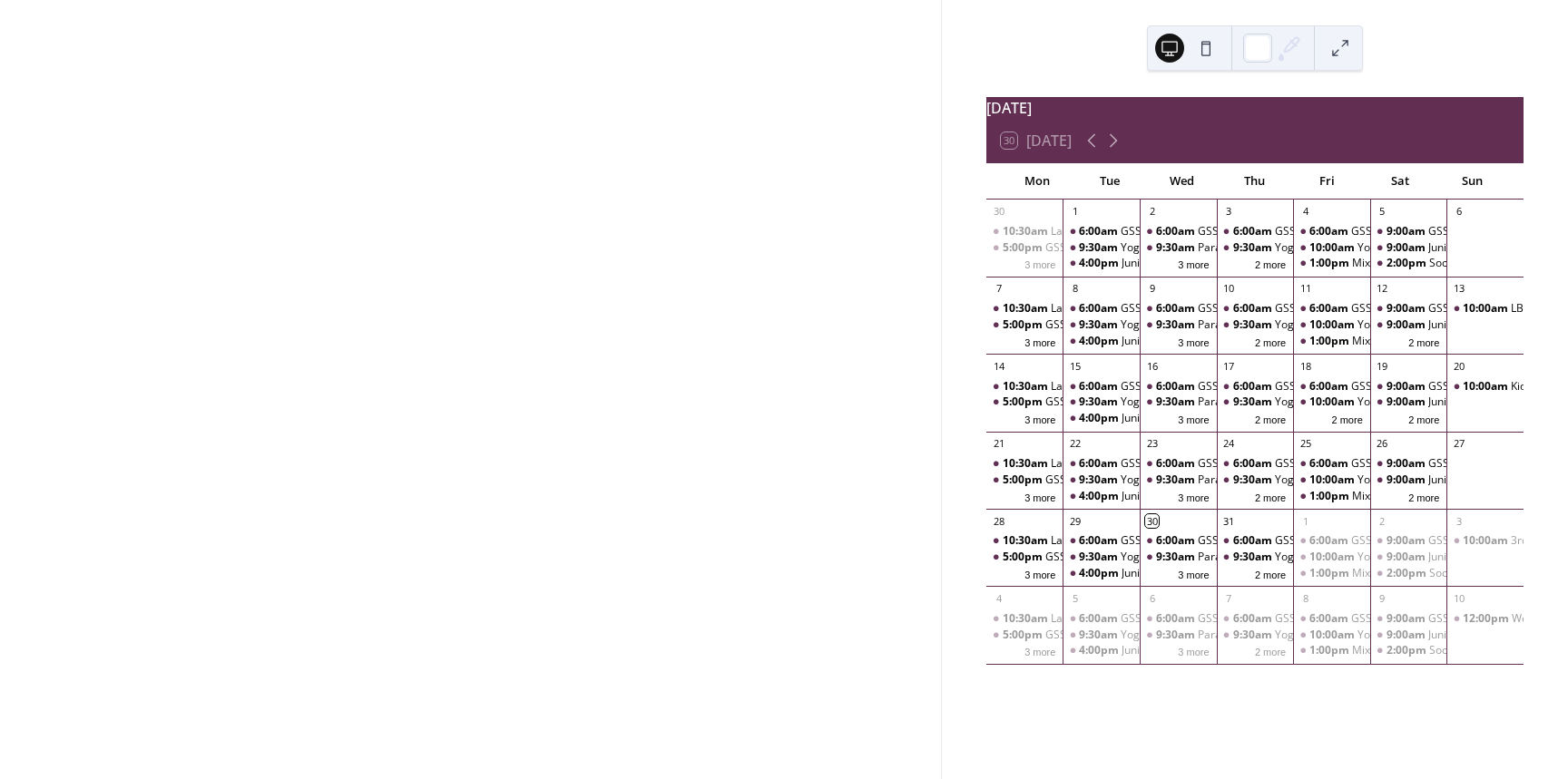 click at bounding box center (470, 389) 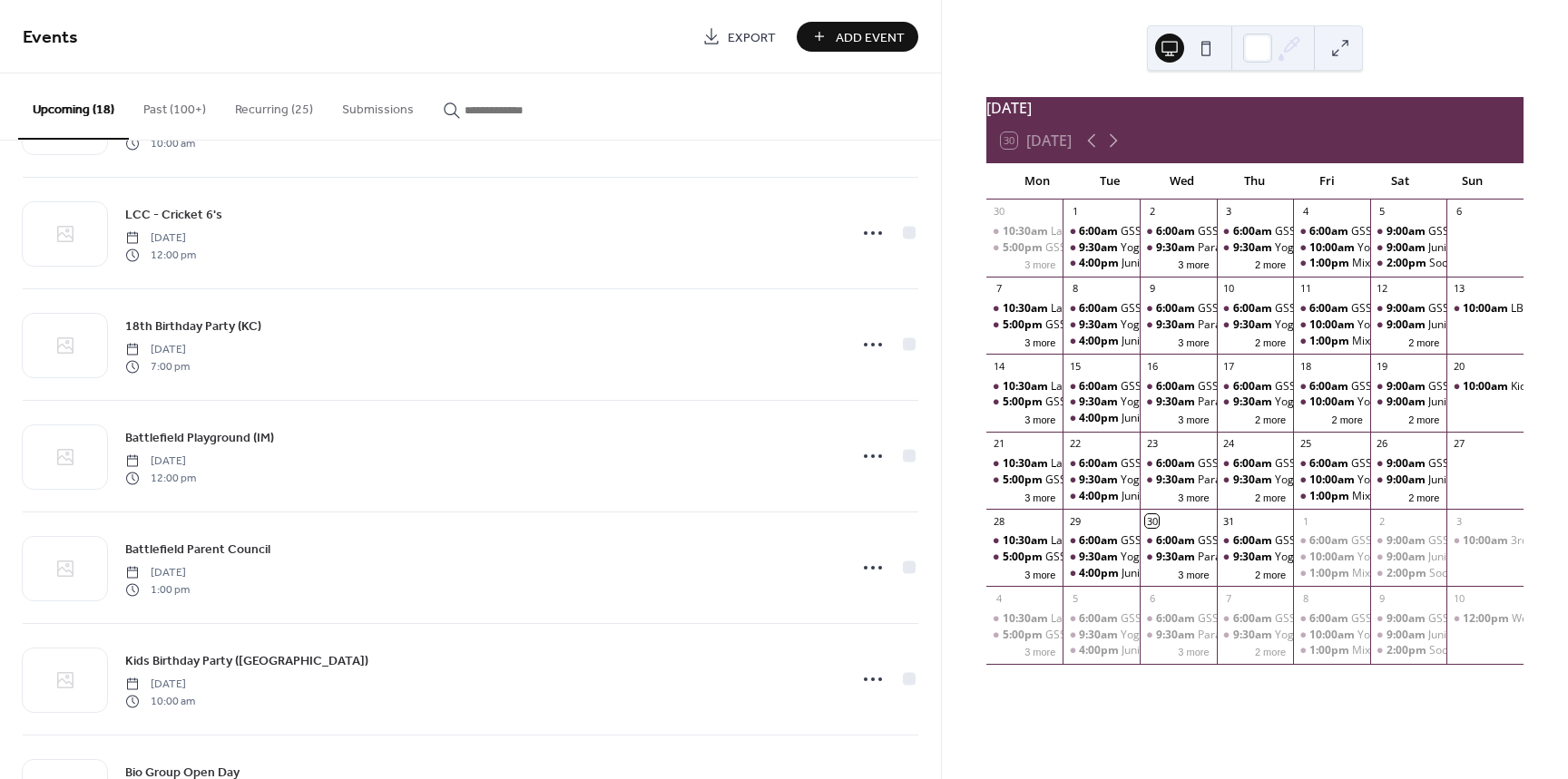 scroll, scrollTop: 438, scrollLeft: 0, axis: vertical 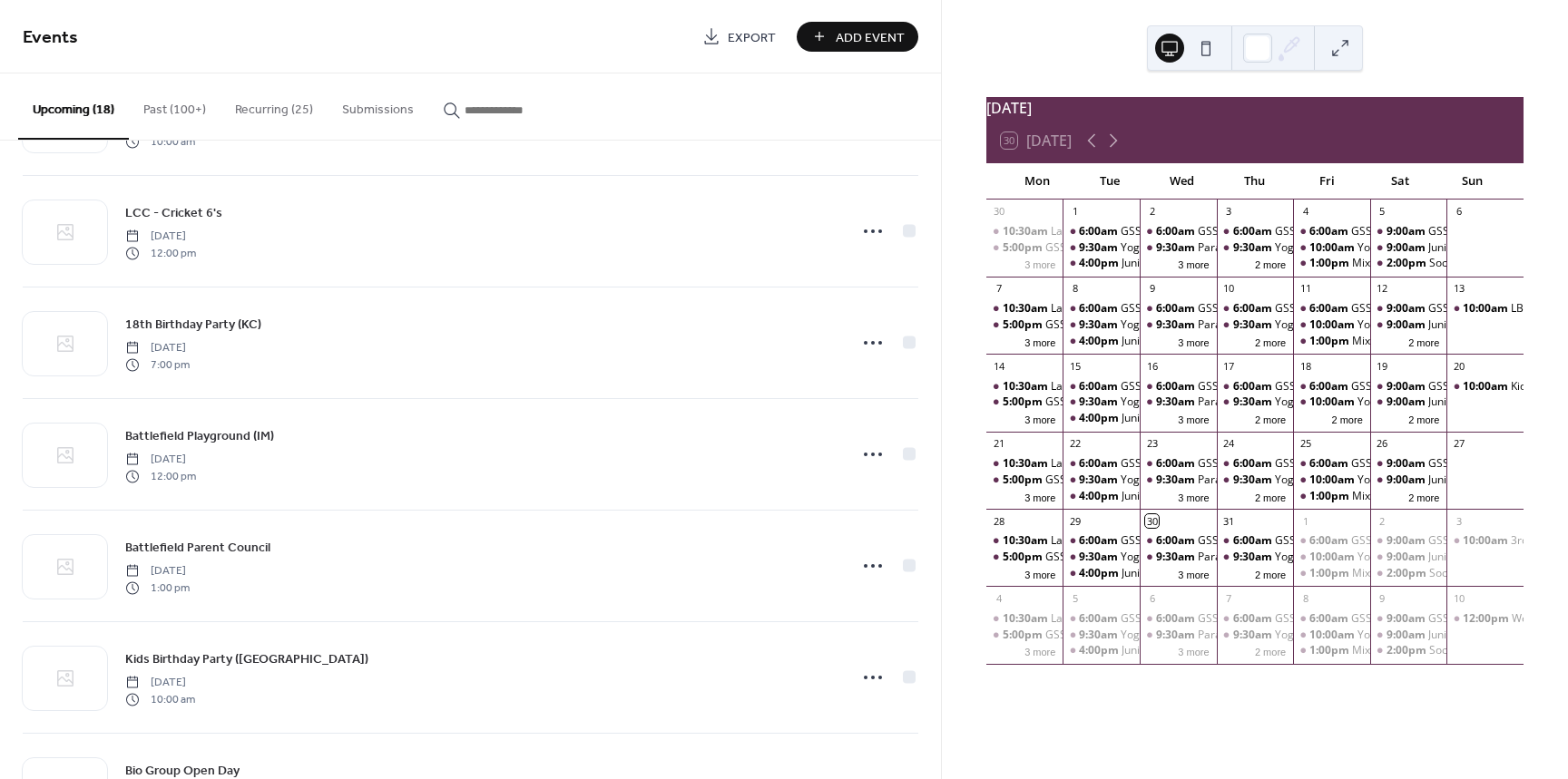 click on "Add Event" at bounding box center [858, 36] 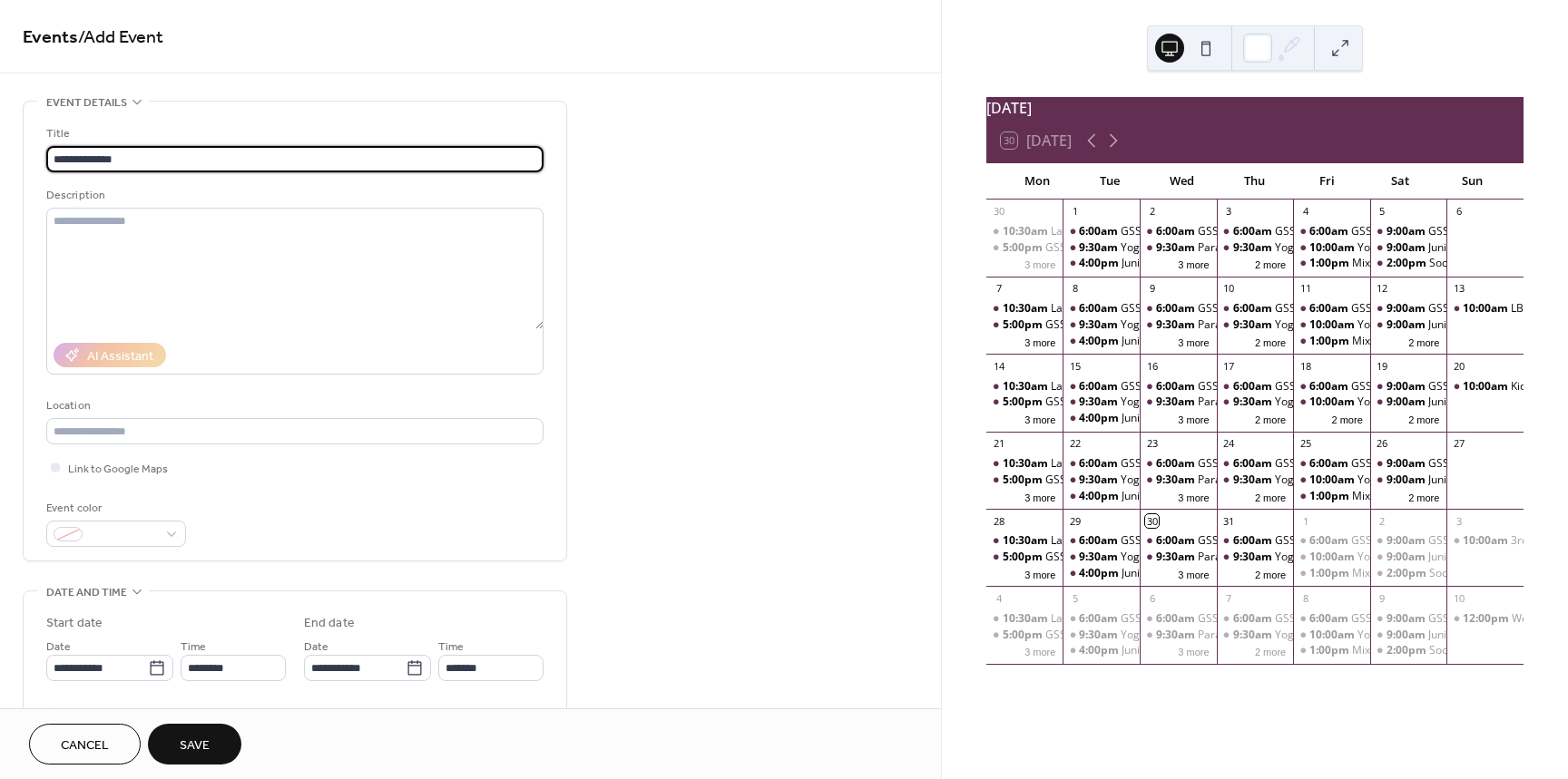 type on "**********" 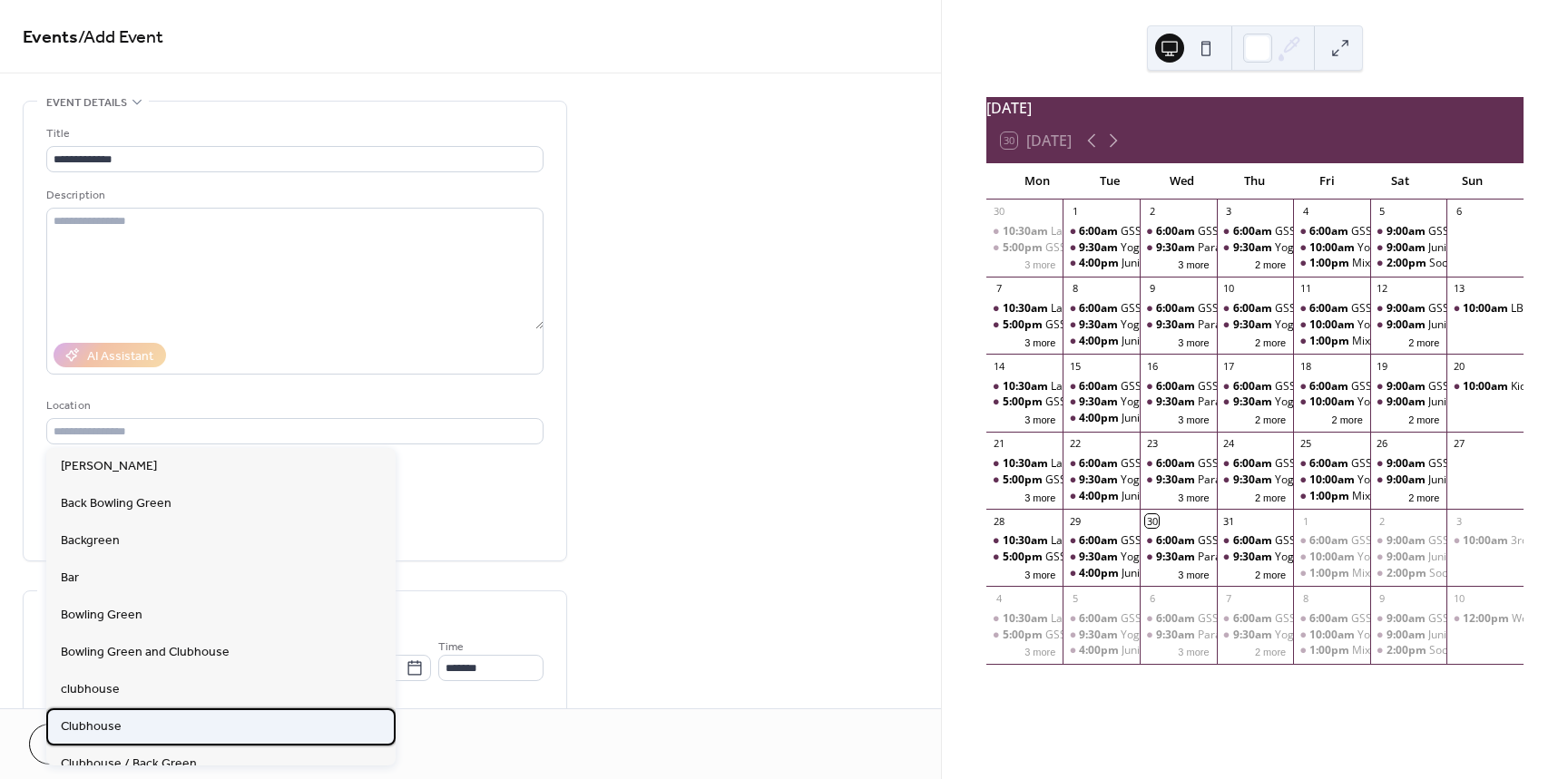 click on "Clubhouse" at bounding box center [91, 726] 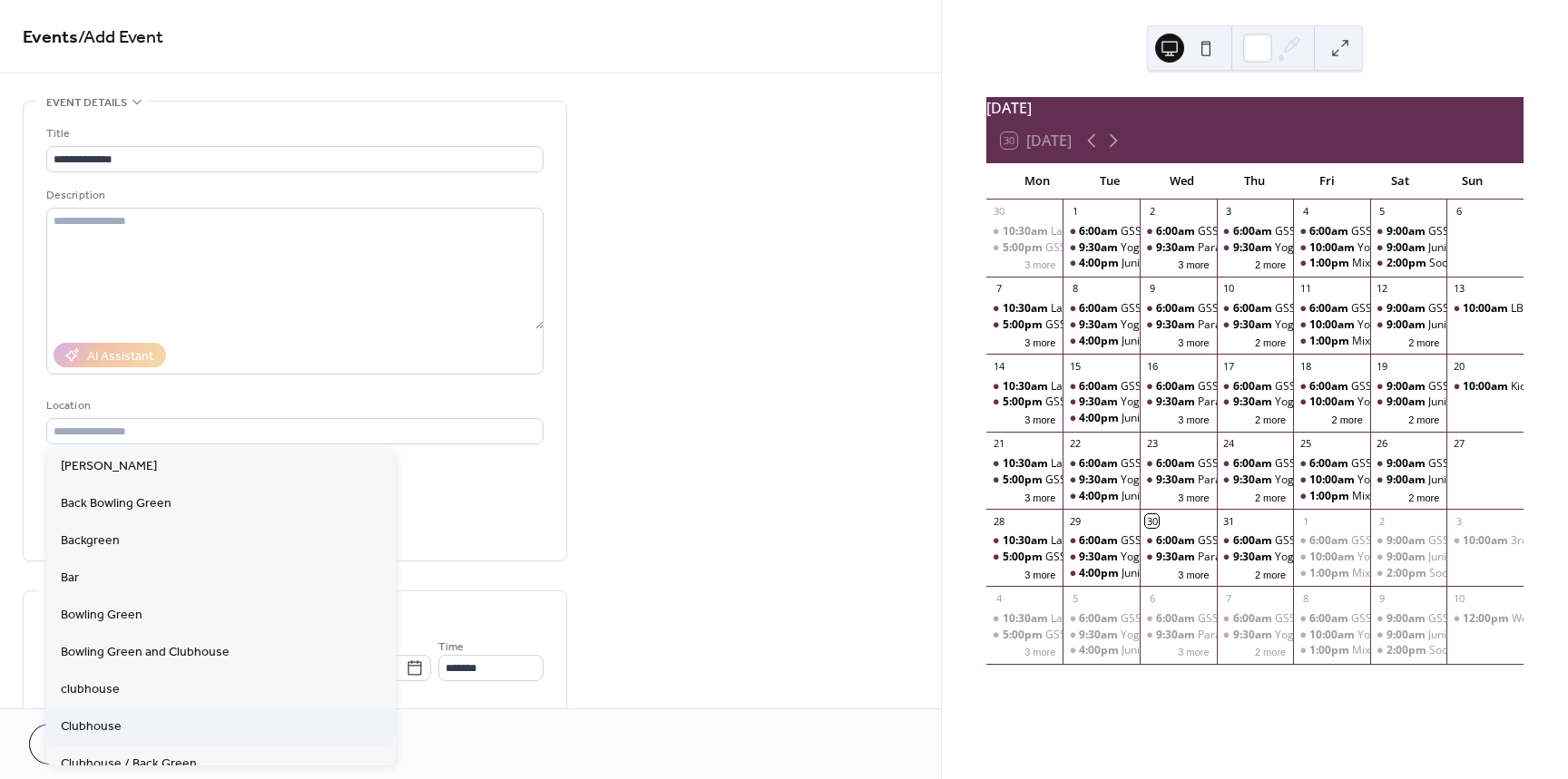 type on "*********" 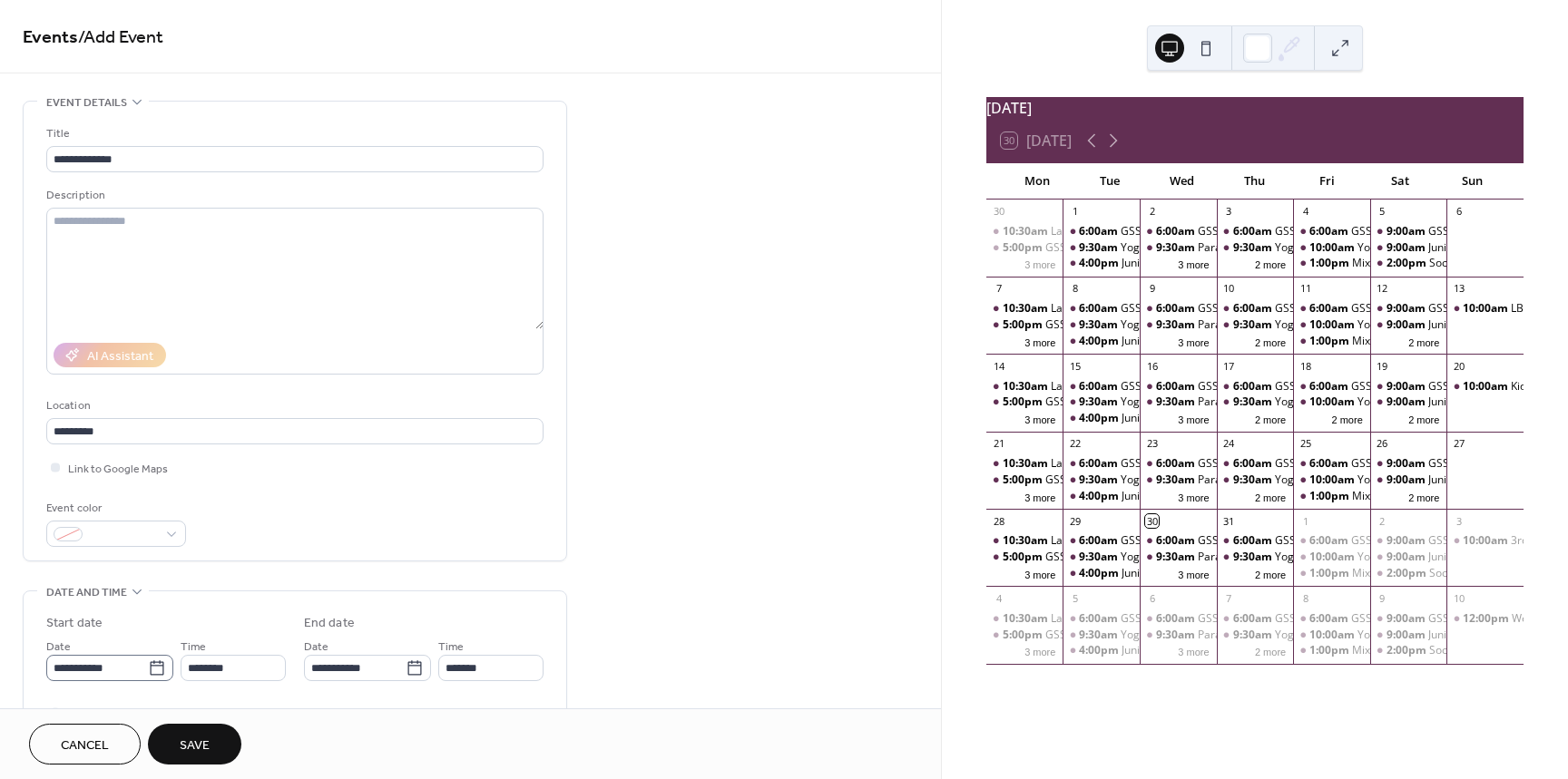 click 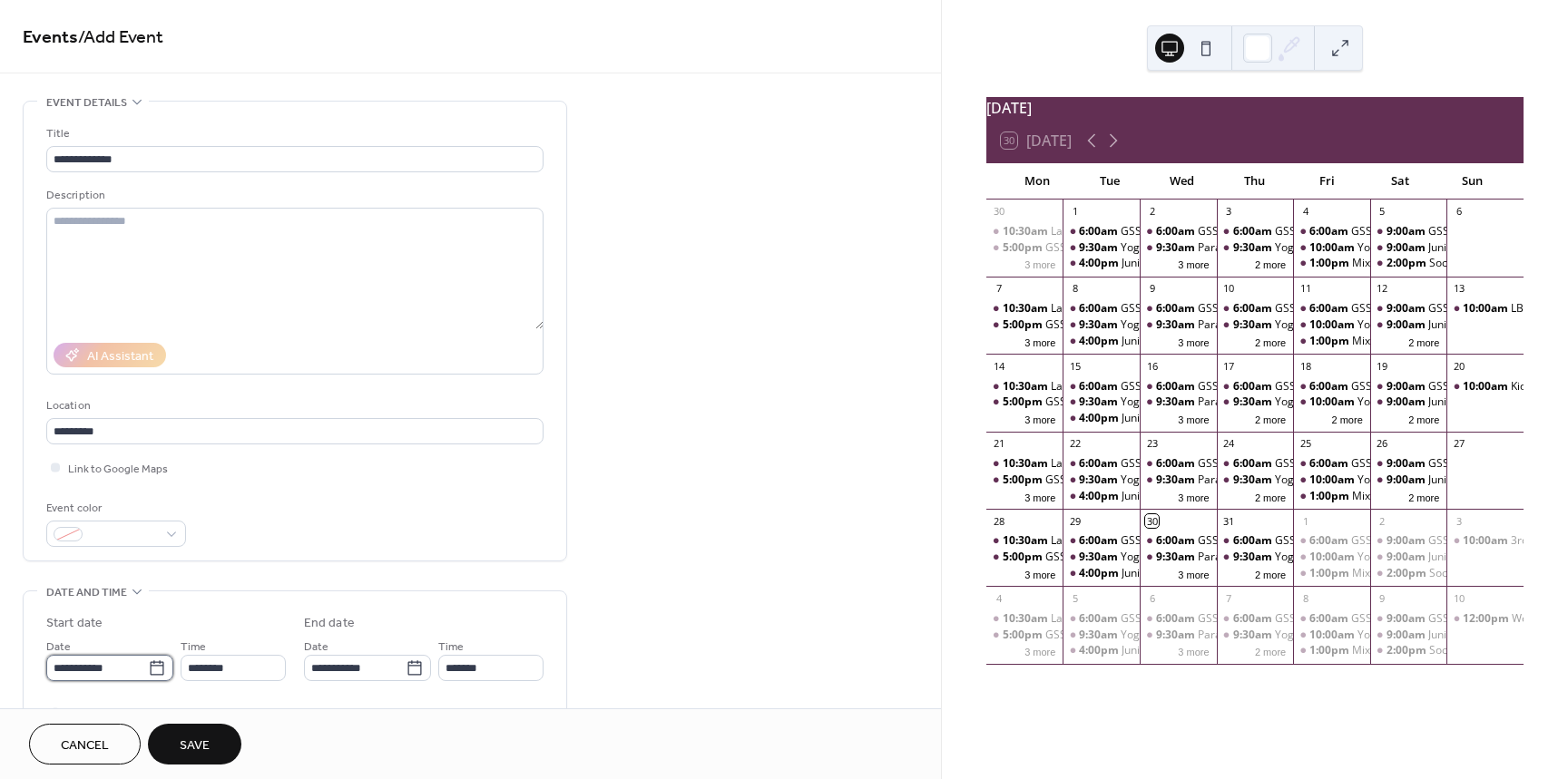 click on "**********" at bounding box center [97, 667] 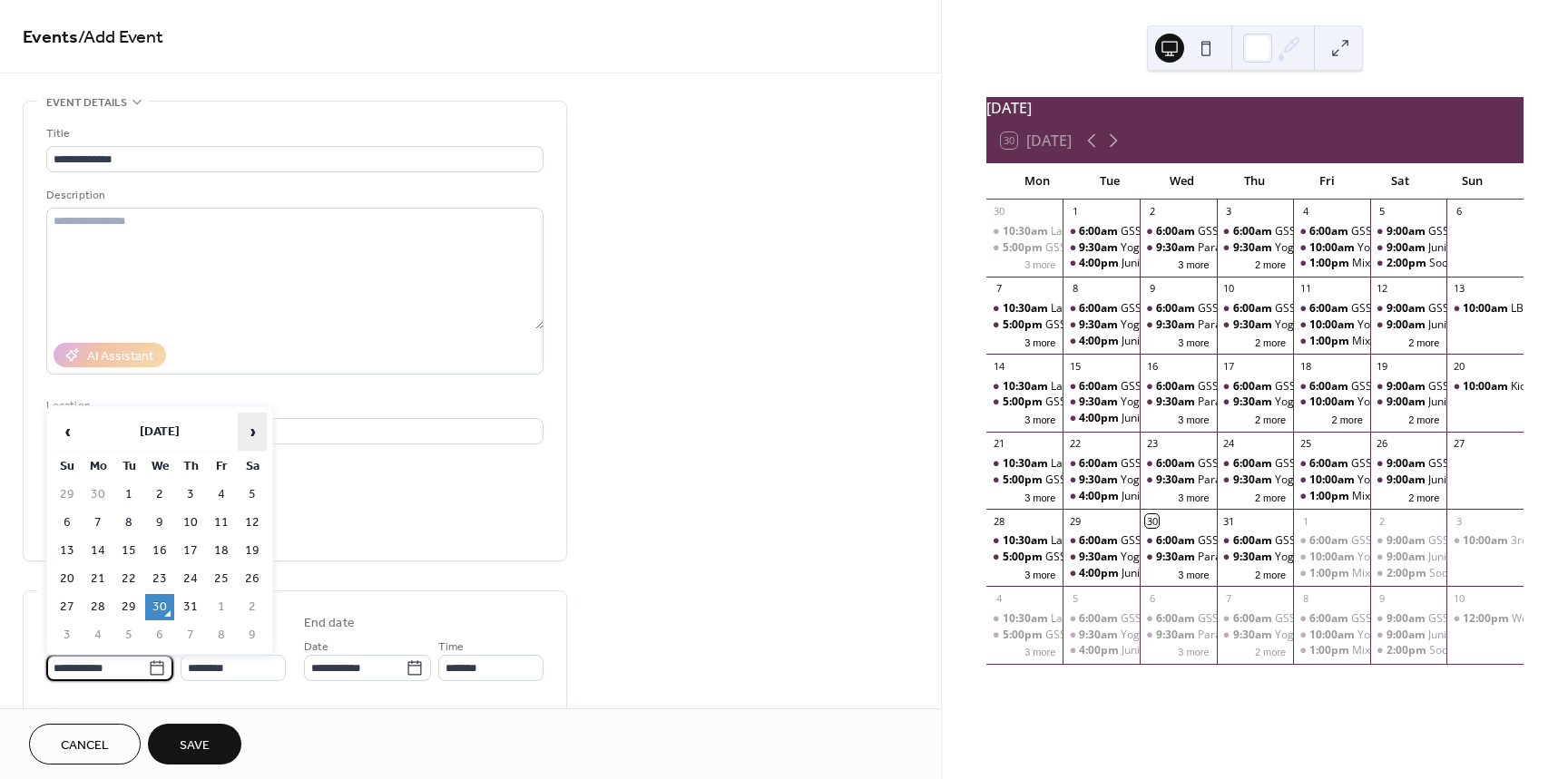 click on "›" at bounding box center [252, 432] 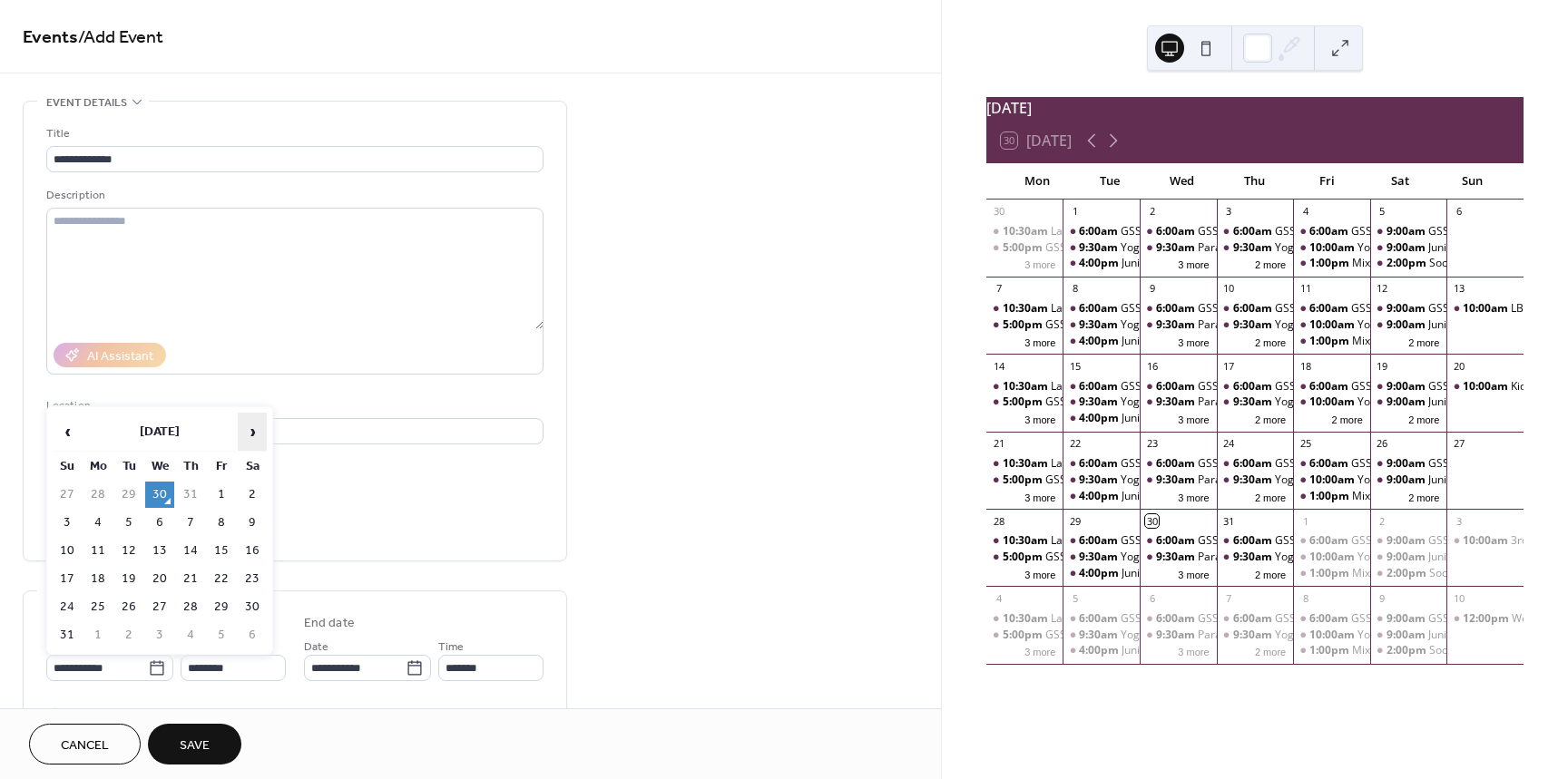 click on "›" at bounding box center (252, 432) 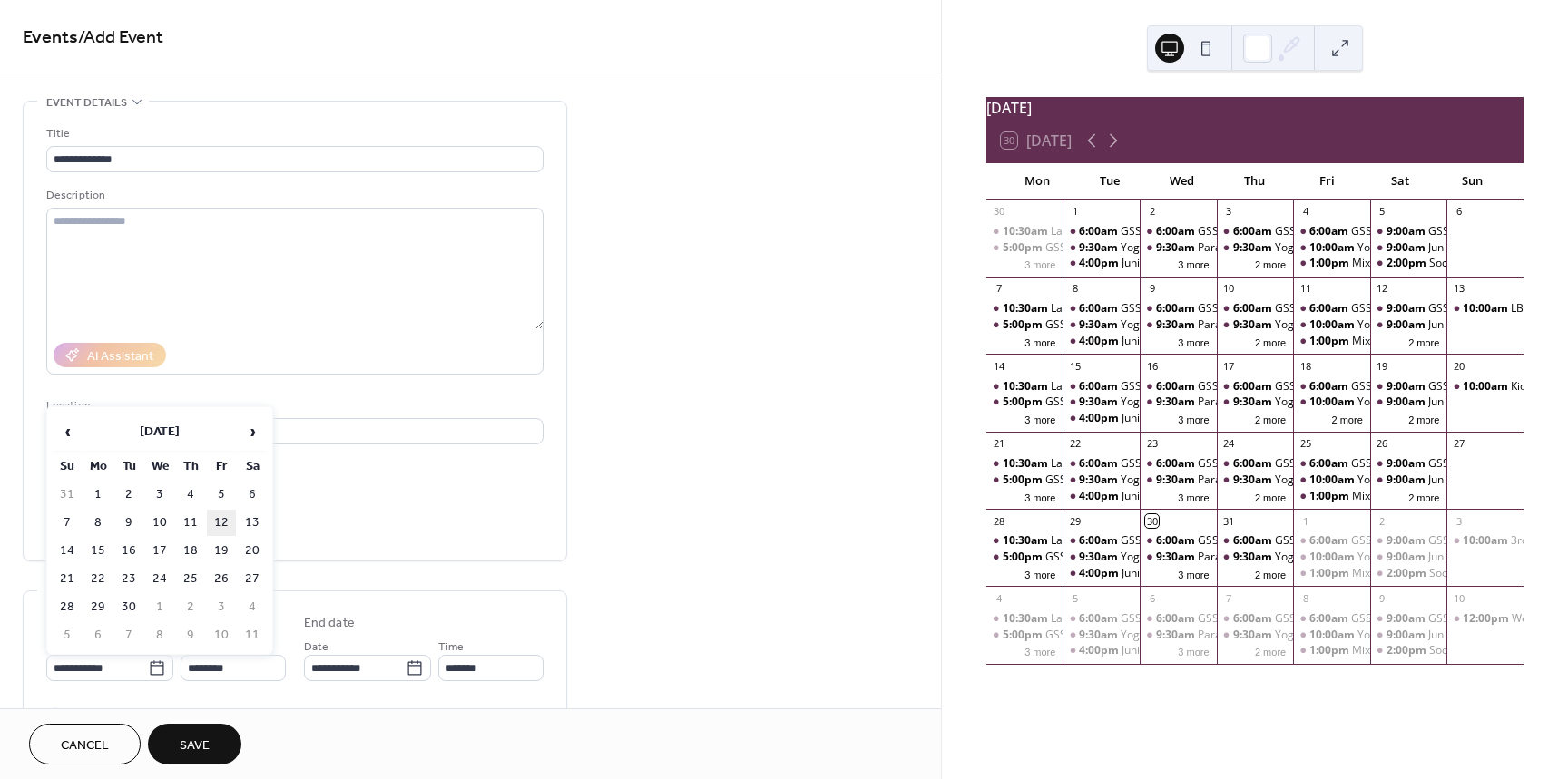 click on "12" at bounding box center (221, 522) 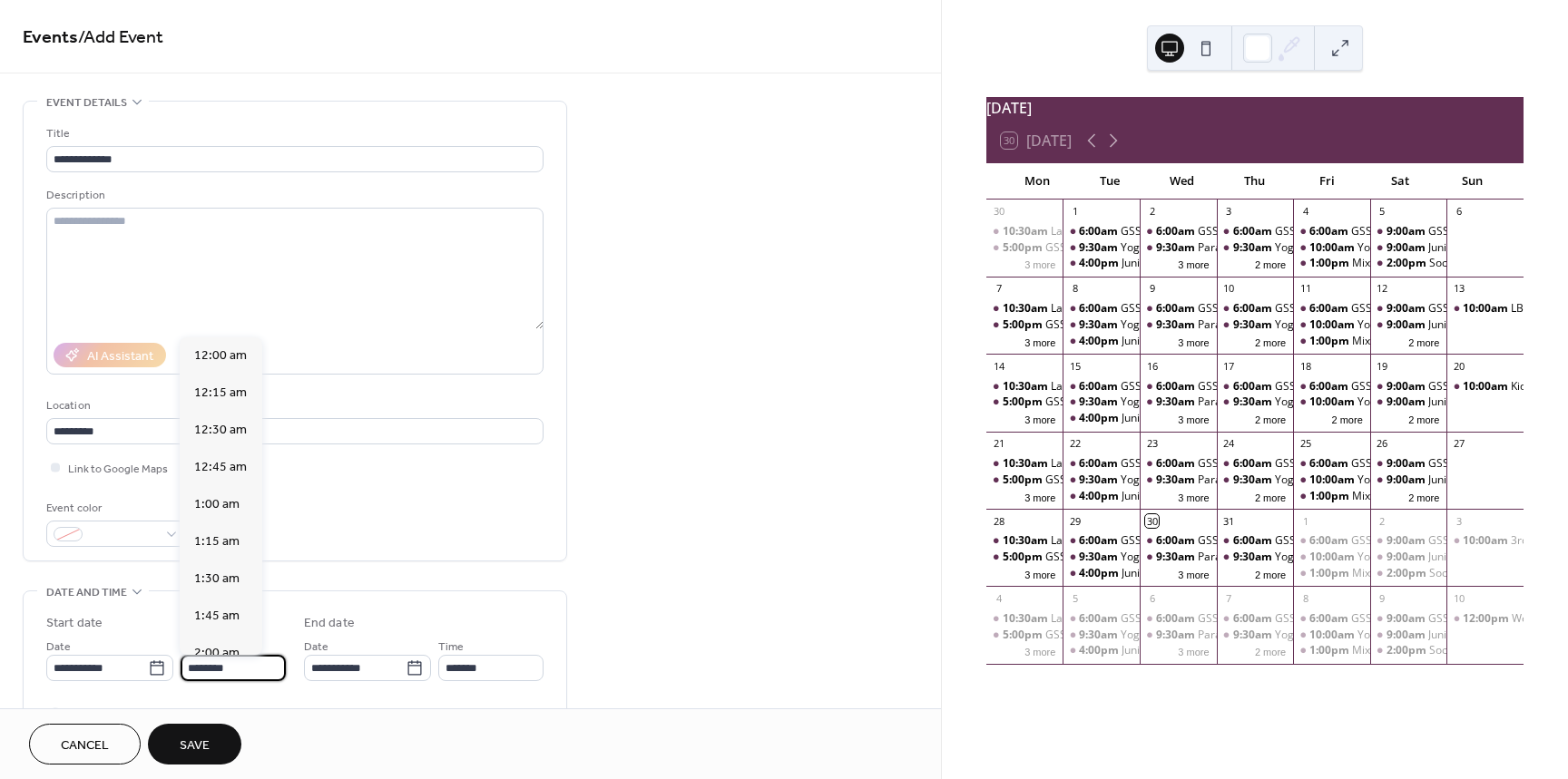 click on "********" at bounding box center [233, 667] 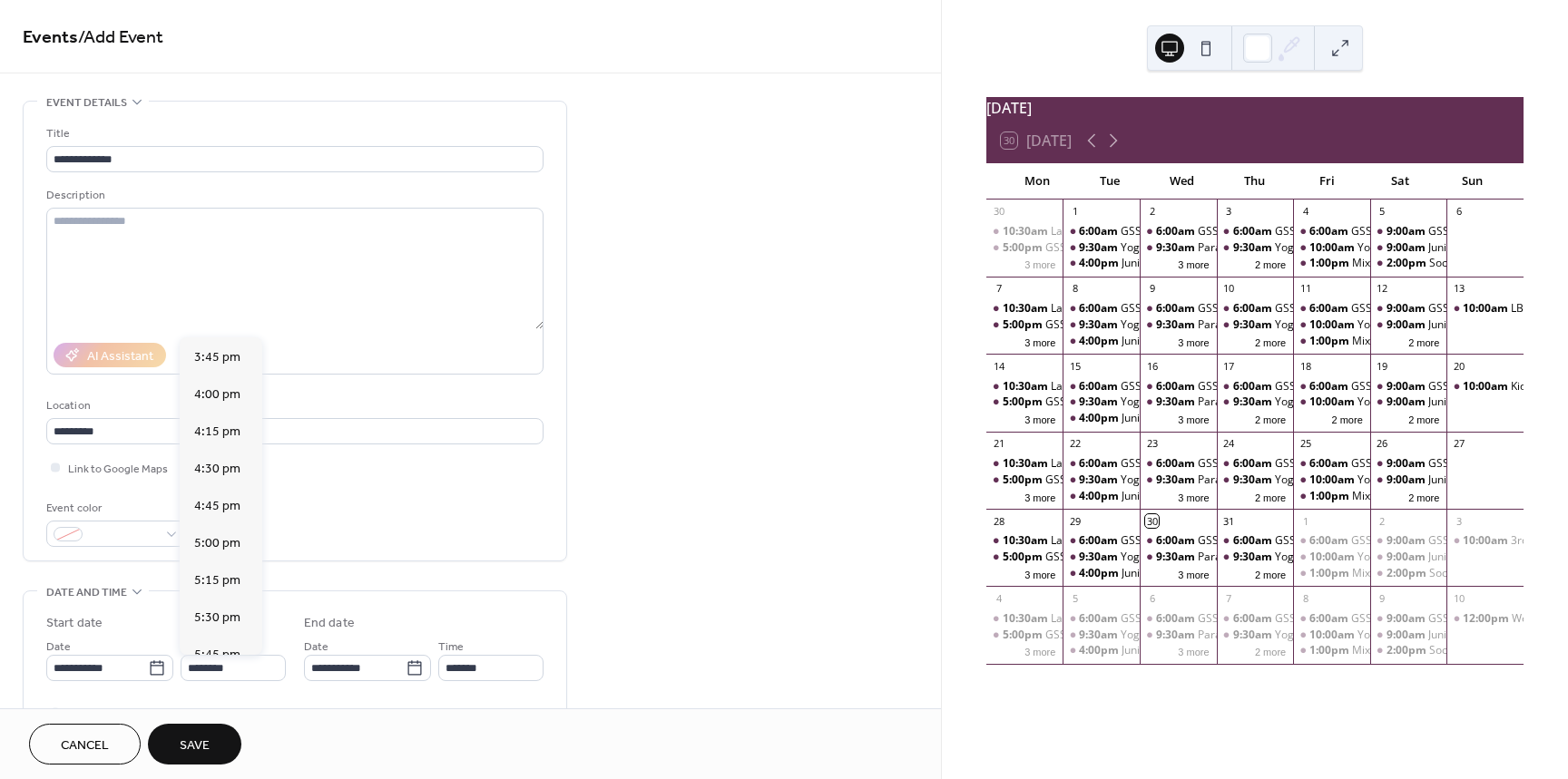 scroll, scrollTop: 2618, scrollLeft: 0, axis: vertical 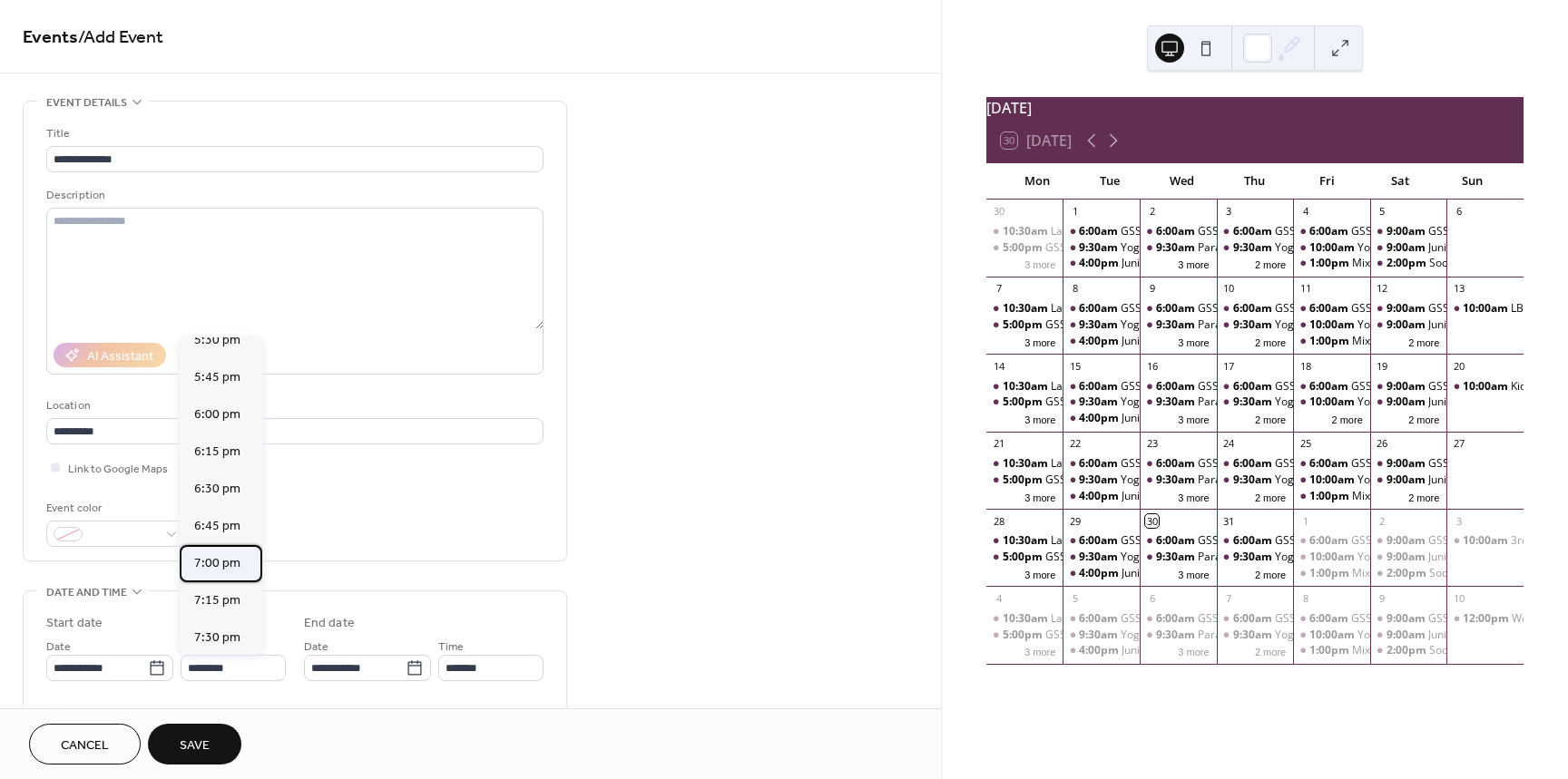 click on "7:00 pm" at bounding box center [217, 563] 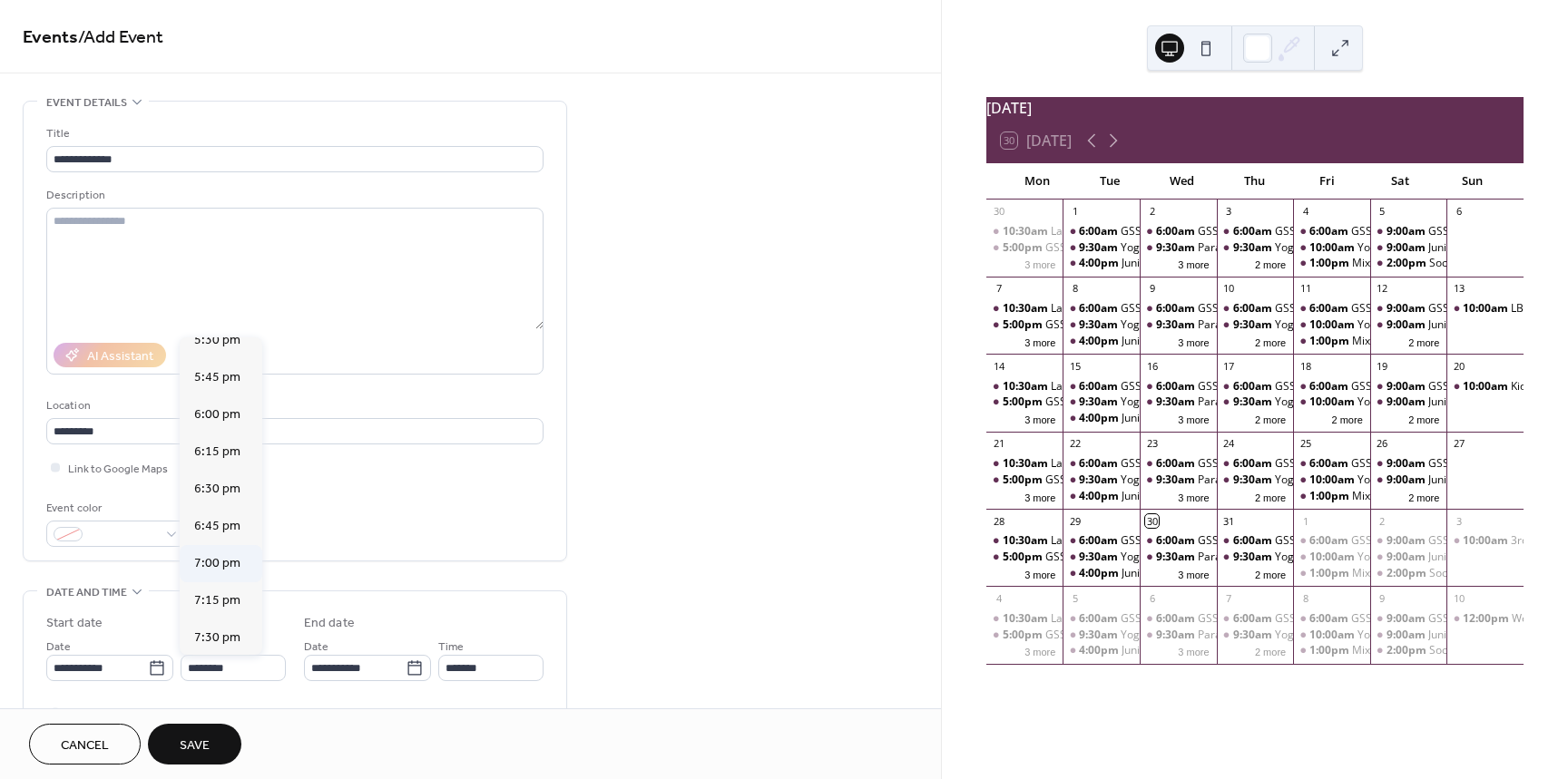 type on "*******" 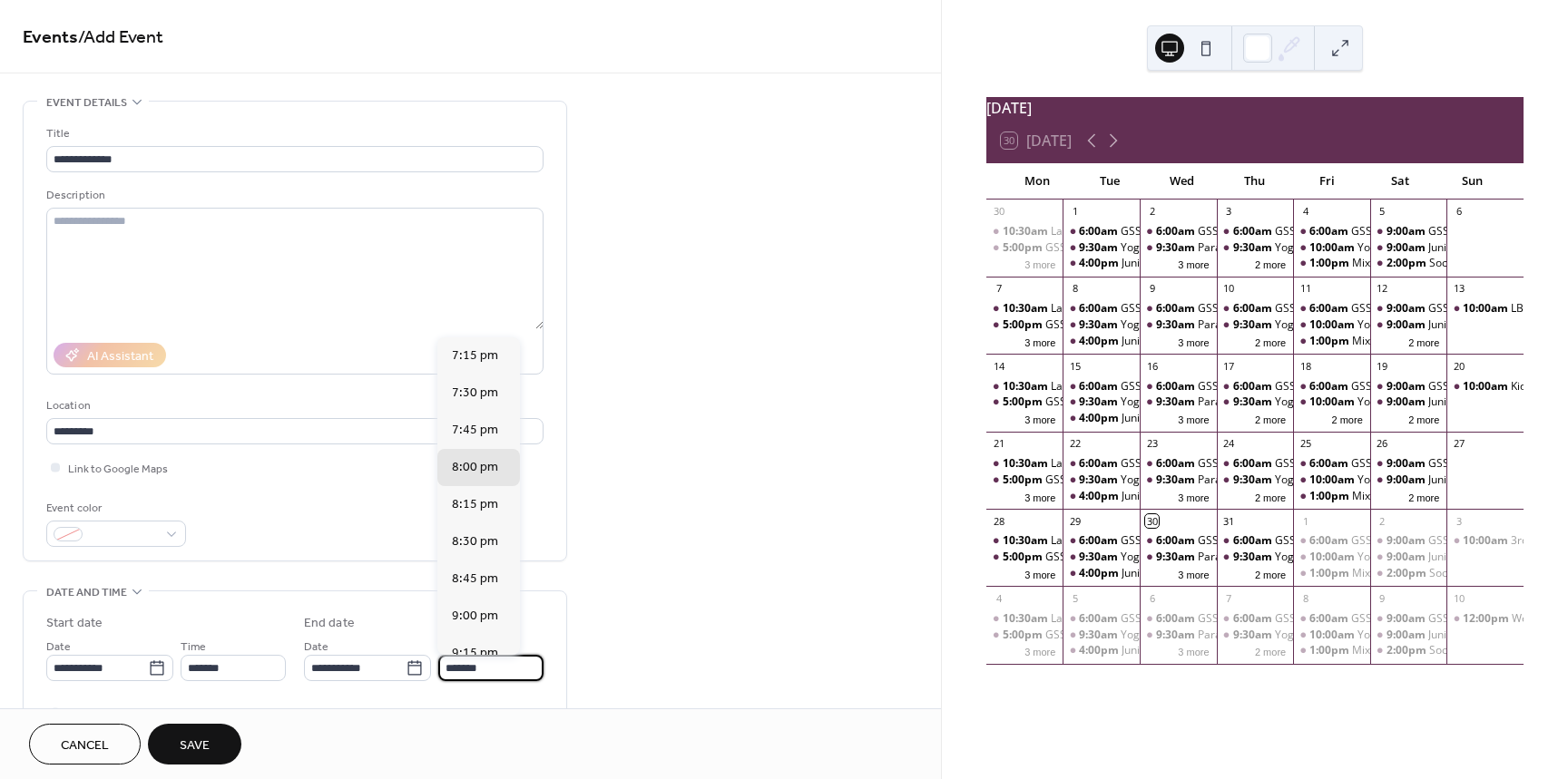 click on "*******" at bounding box center [491, 667] 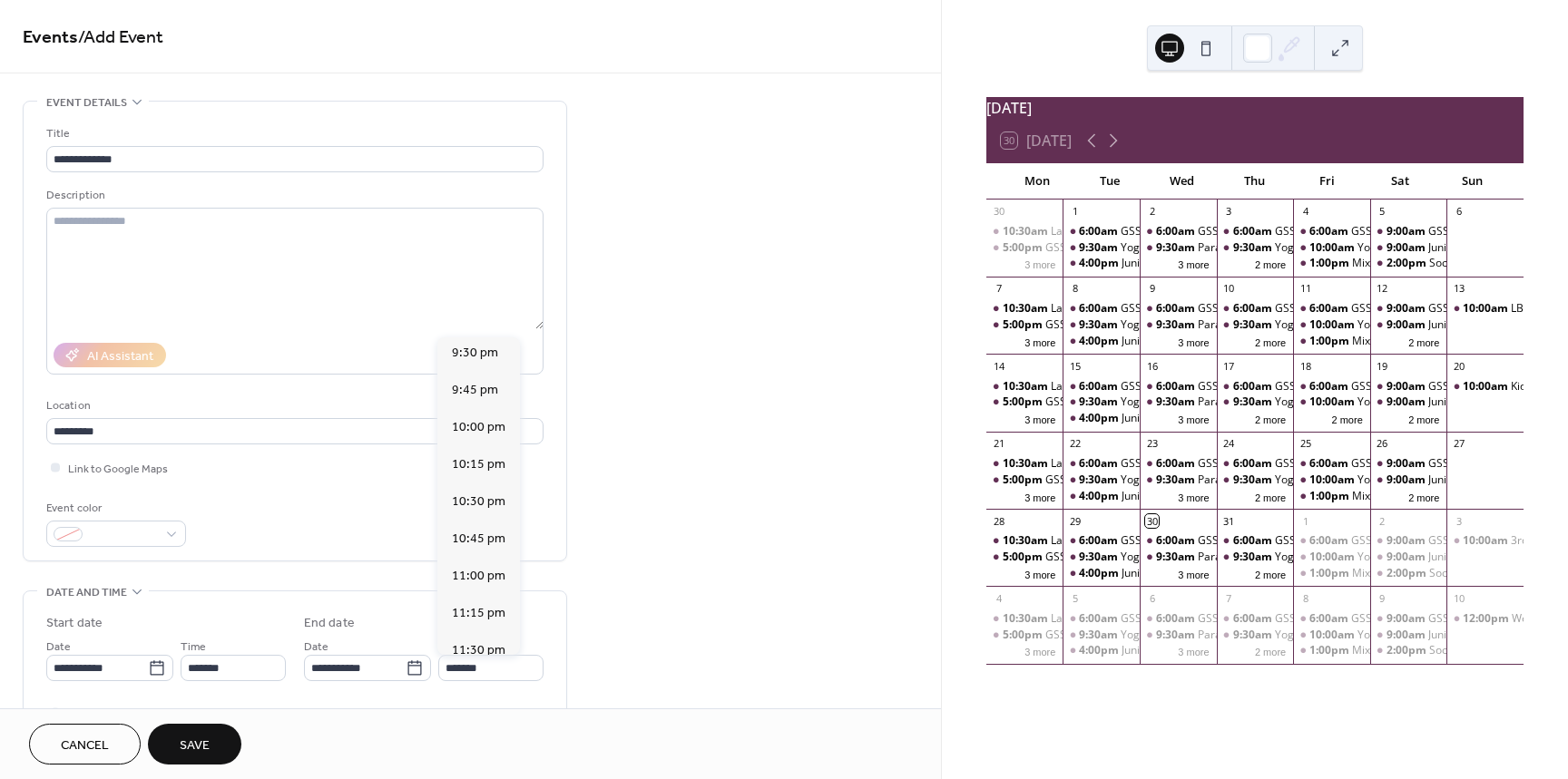scroll, scrollTop: 389, scrollLeft: 0, axis: vertical 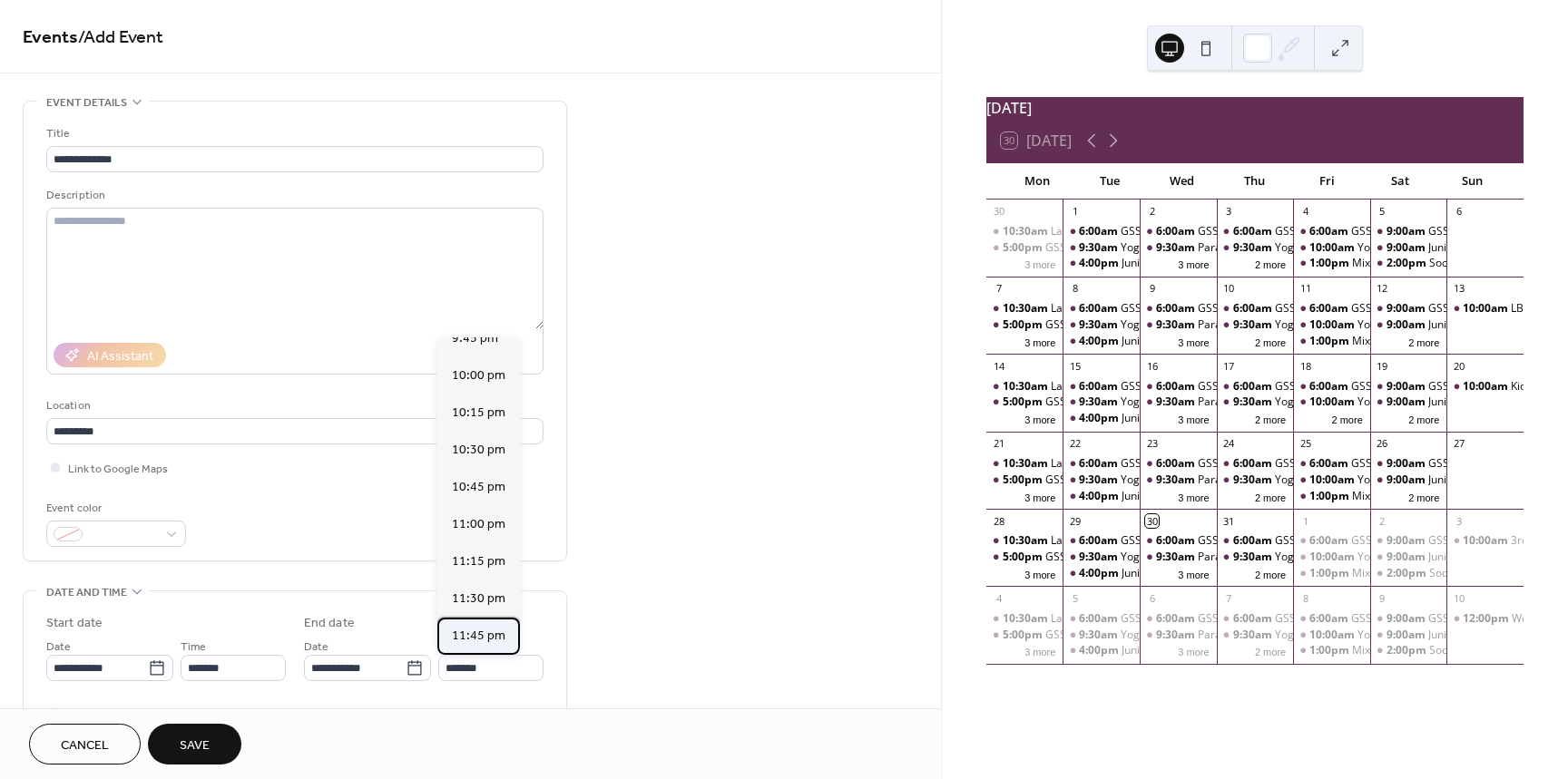 click on "11:45 pm" at bounding box center (478, 636) 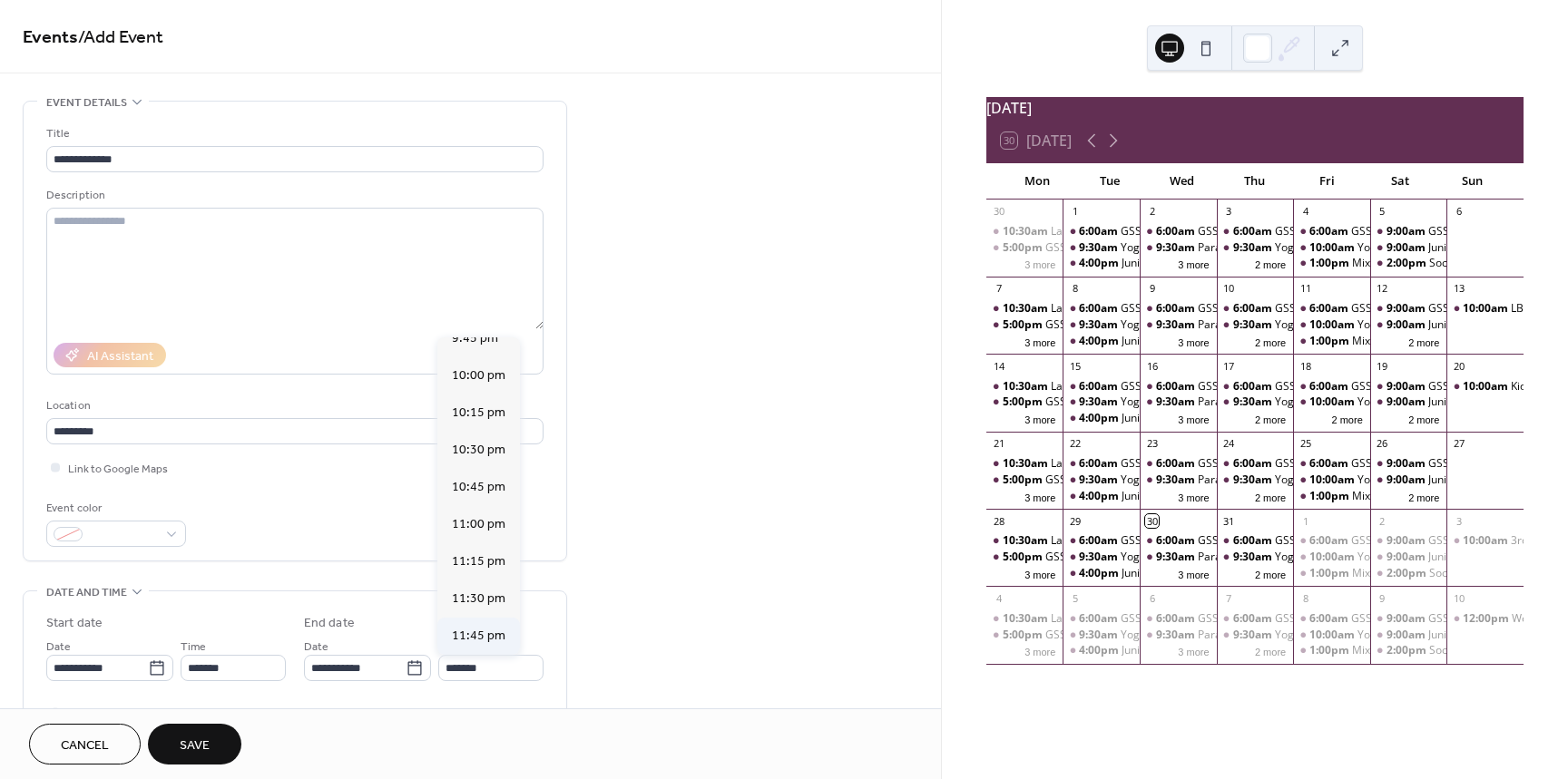 type on "********" 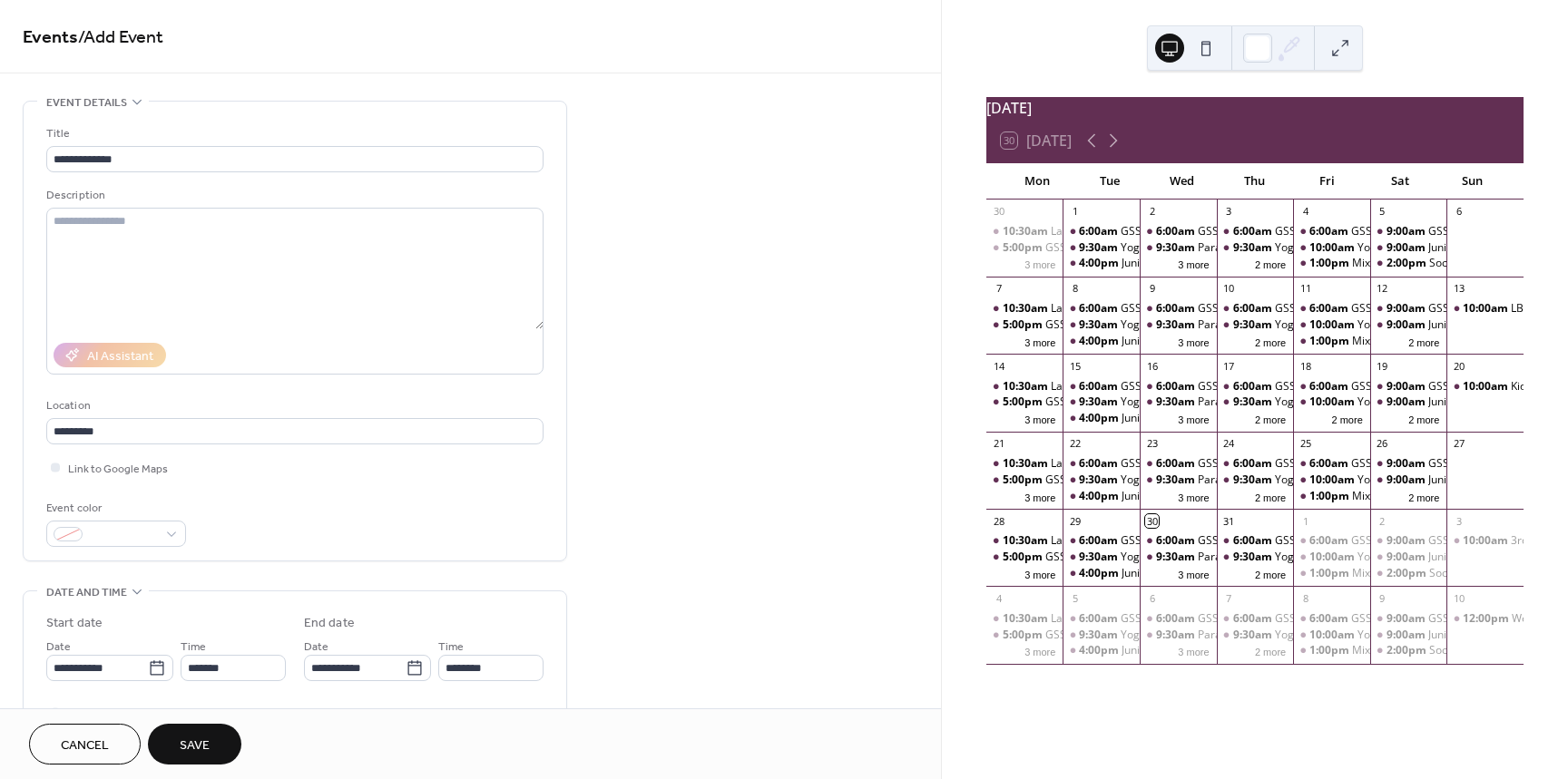 click on "Save" at bounding box center (194, 744) 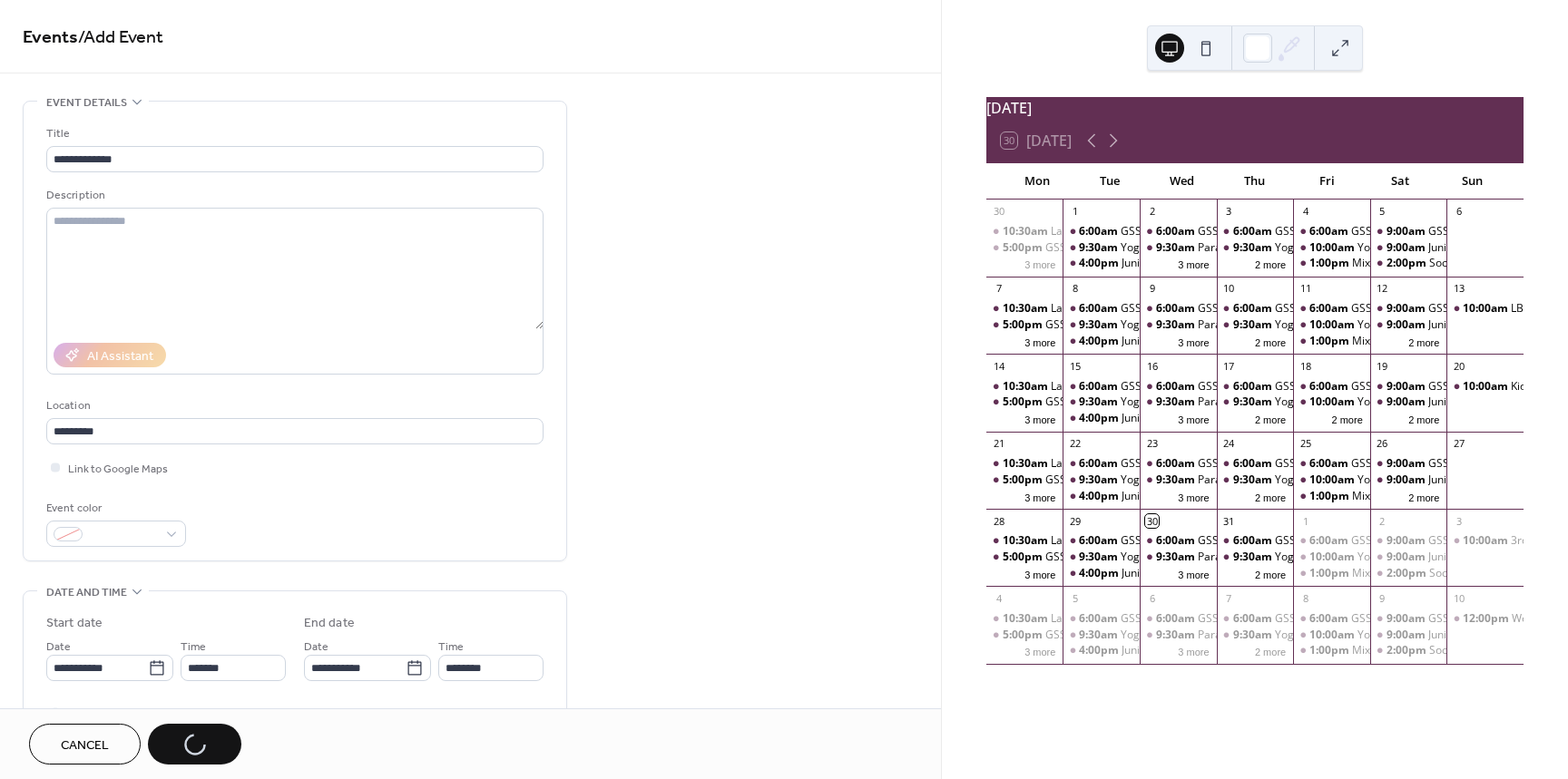 click on "Cancel Save" at bounding box center [135, 744] 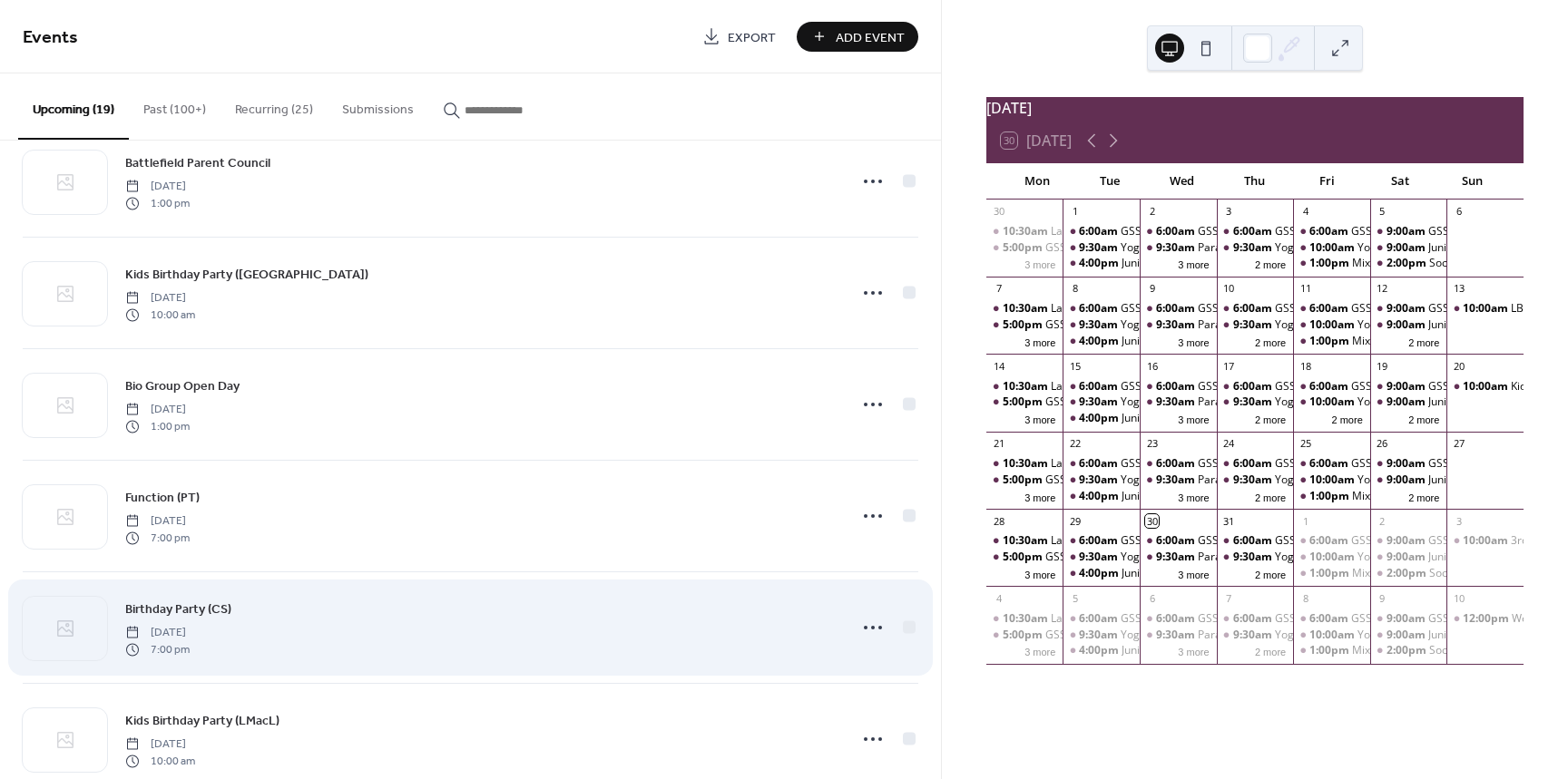 scroll, scrollTop: 1534, scrollLeft: 0, axis: vertical 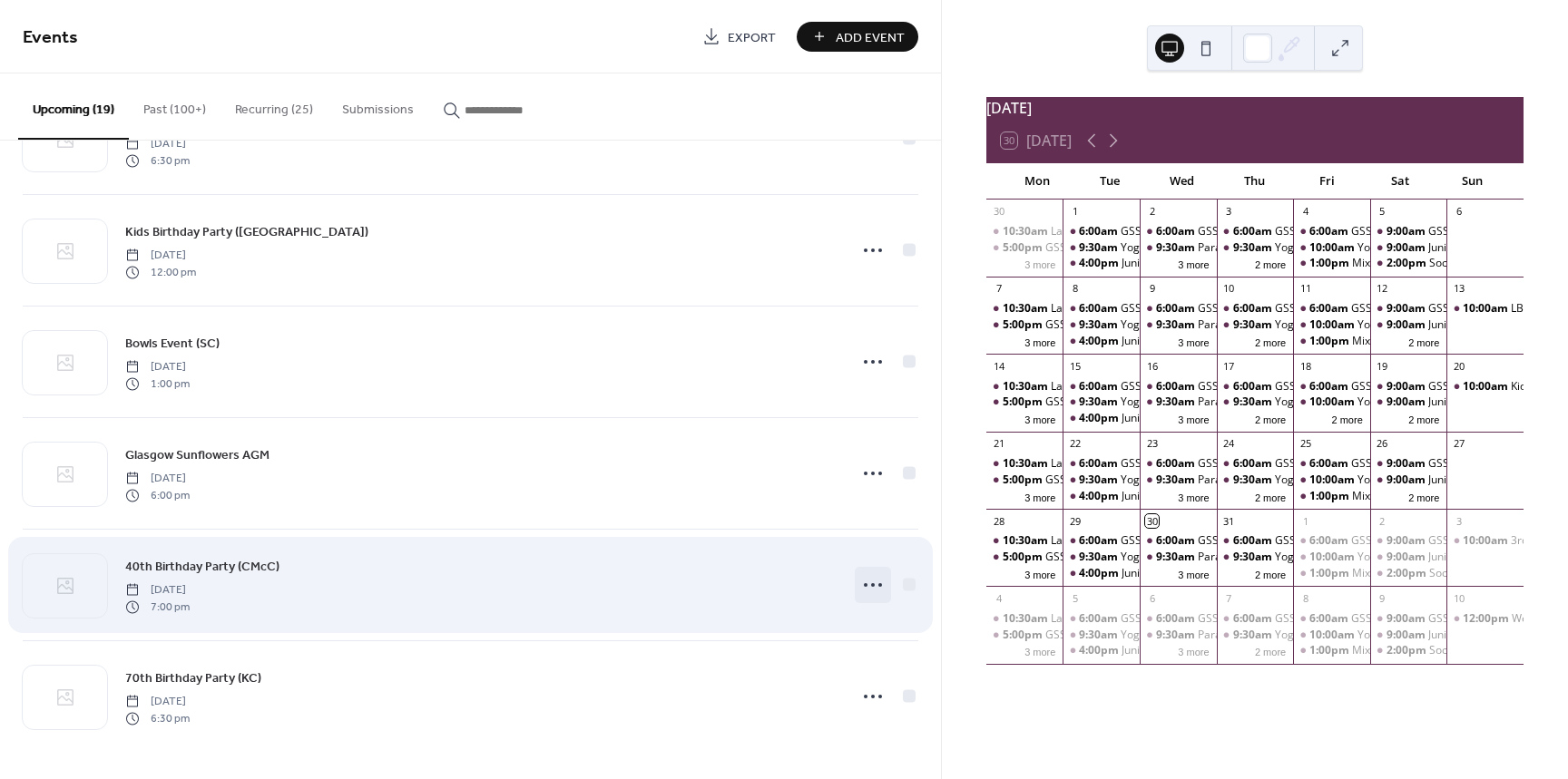 click 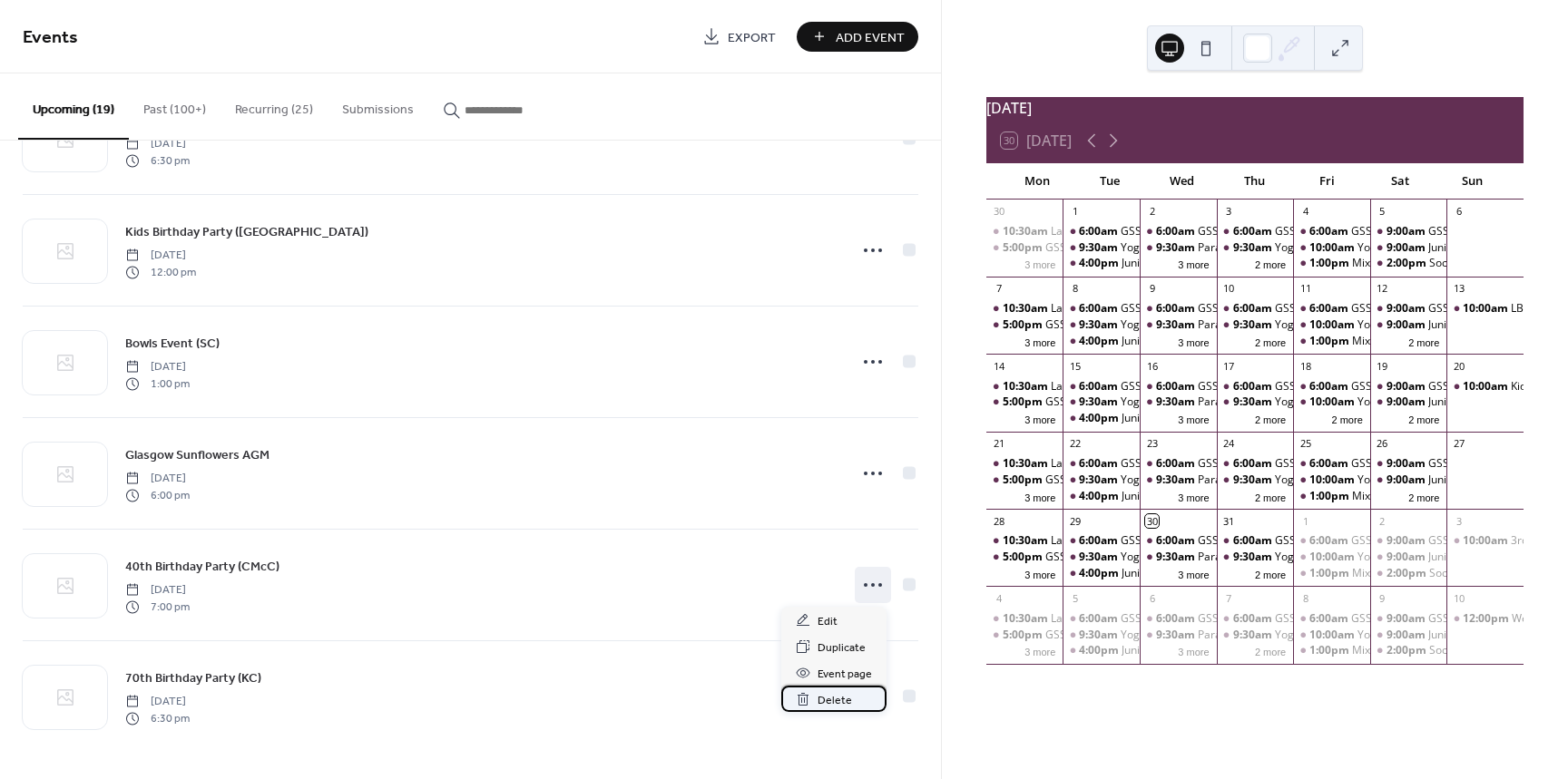 click on "Delete" at bounding box center [835, 700] 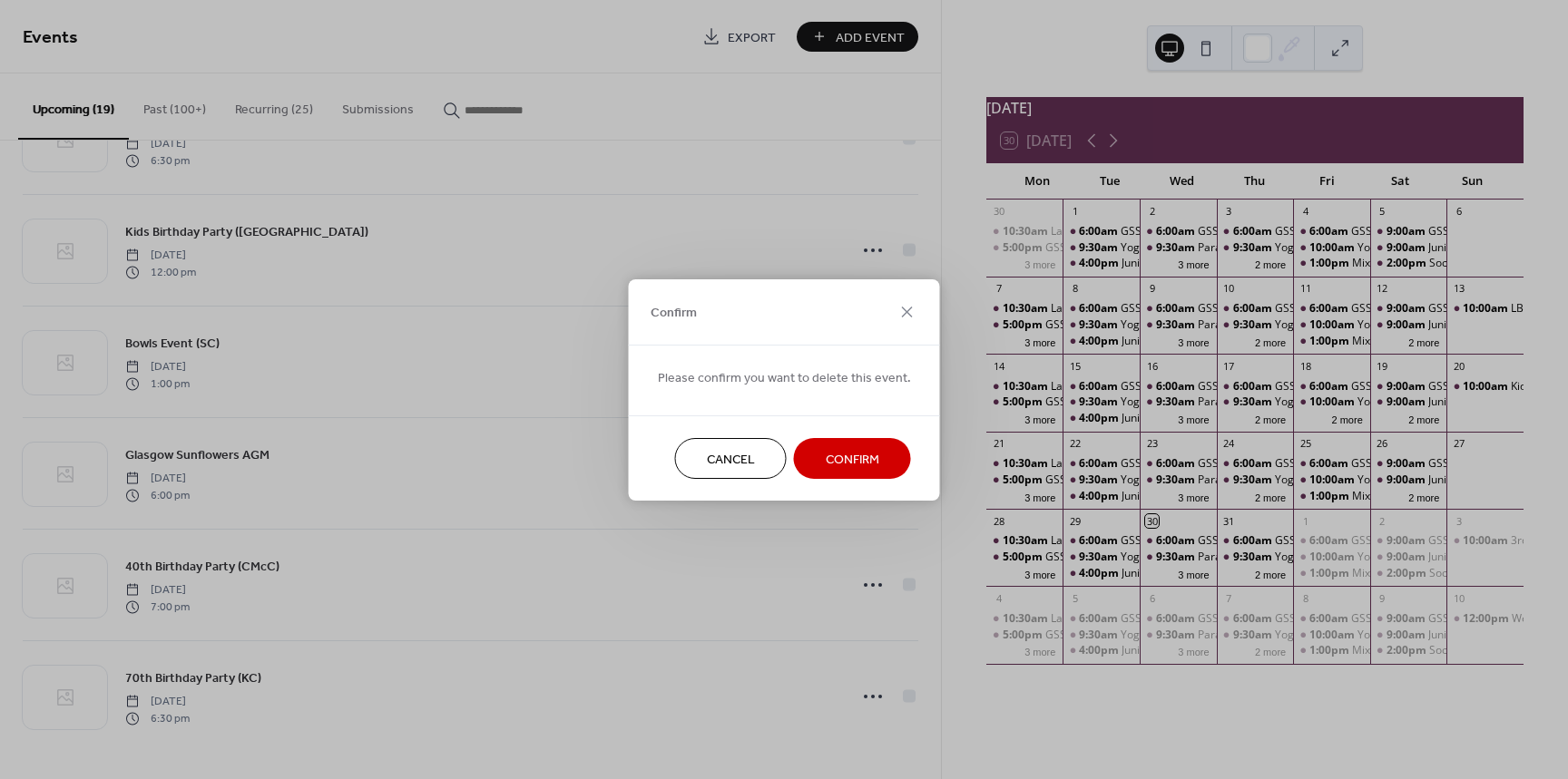 click on "Confirm" at bounding box center (852, 459) 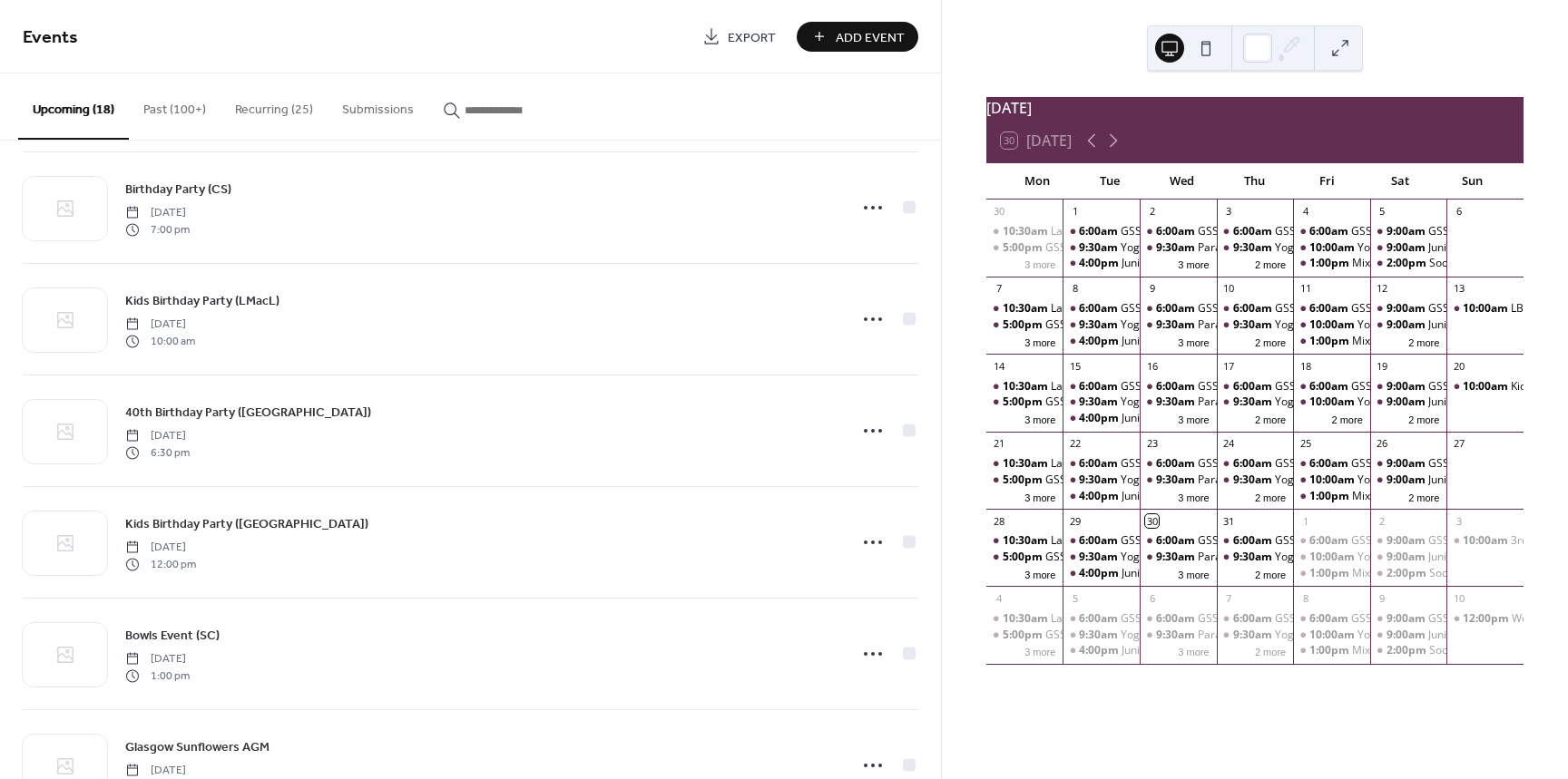 scroll, scrollTop: 1243, scrollLeft: 0, axis: vertical 